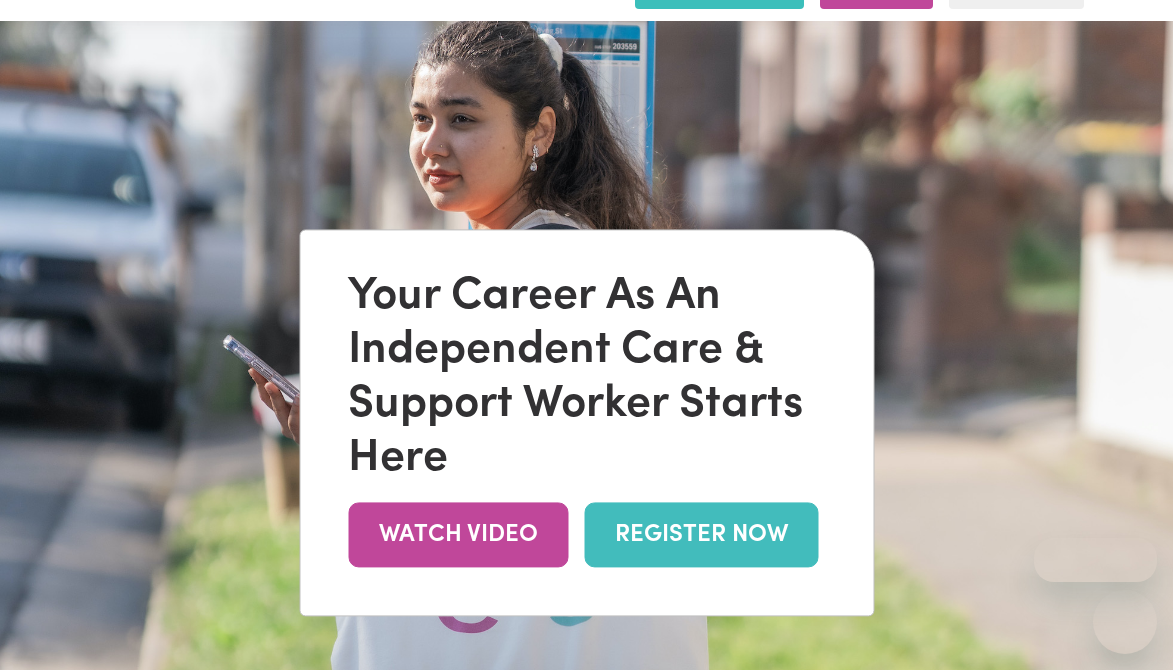 scroll, scrollTop: 0, scrollLeft: 0, axis: both 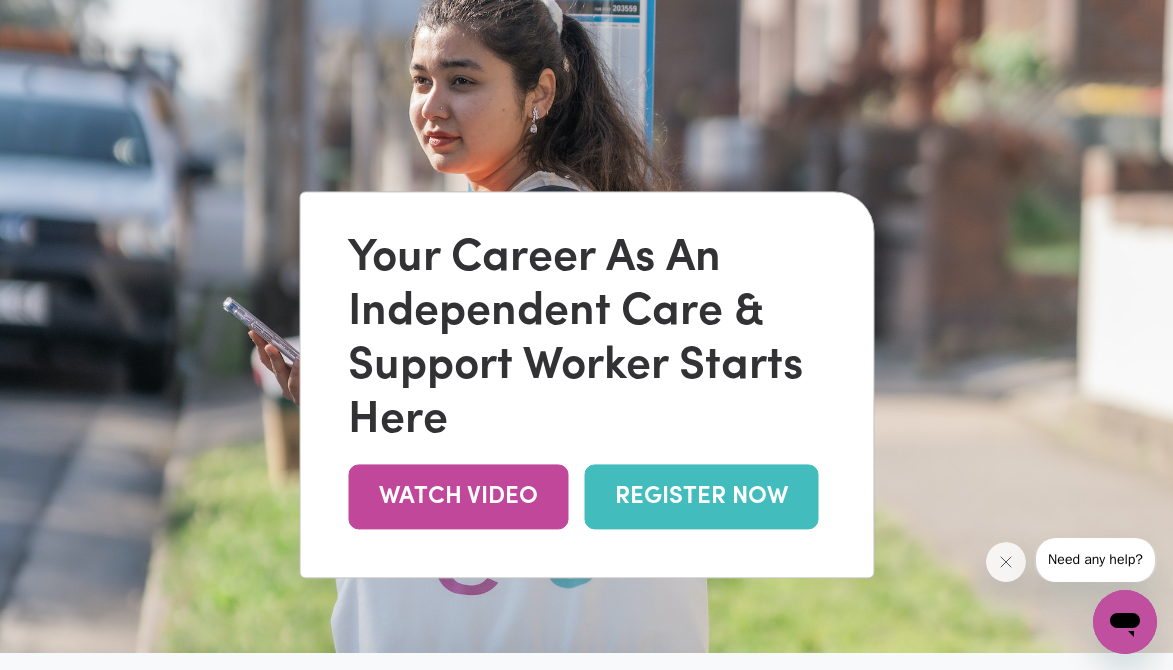 click on "REGISTER NOW" at bounding box center (701, 497) 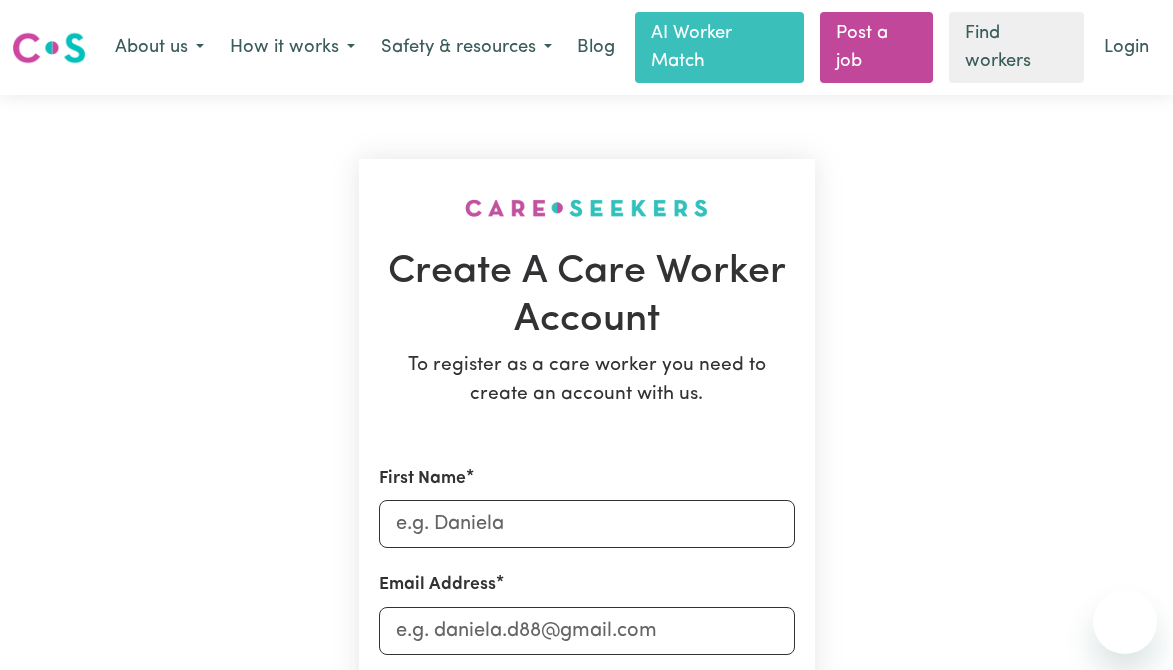 scroll, scrollTop: 0, scrollLeft: 0, axis: both 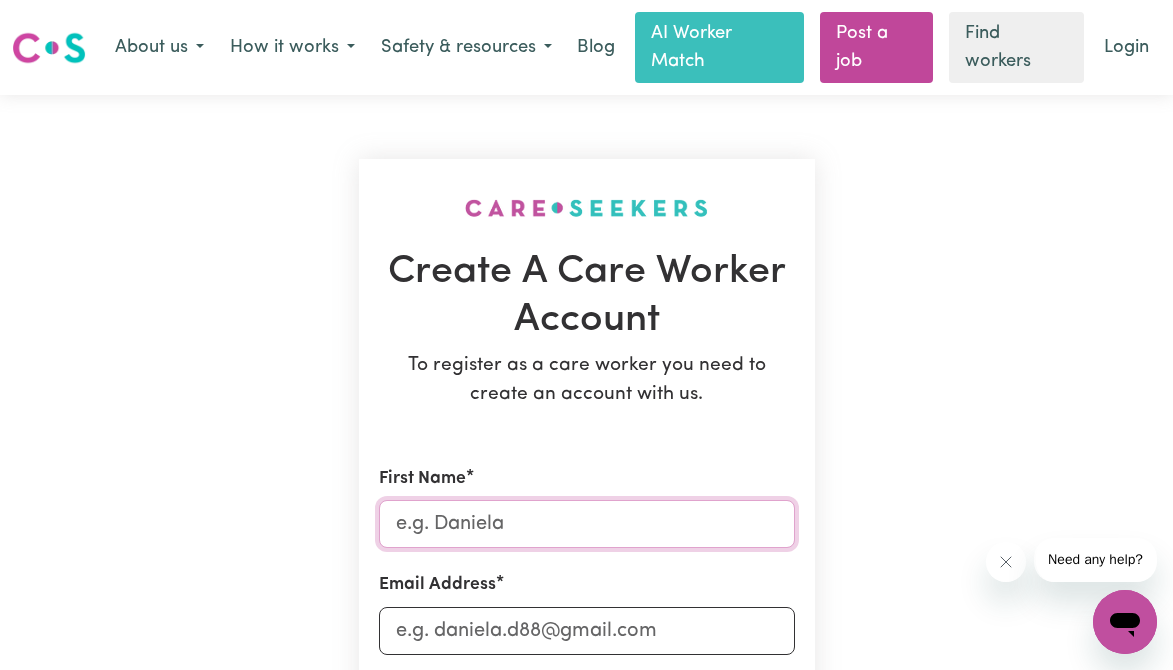 click on "First Name" at bounding box center [587, 524] 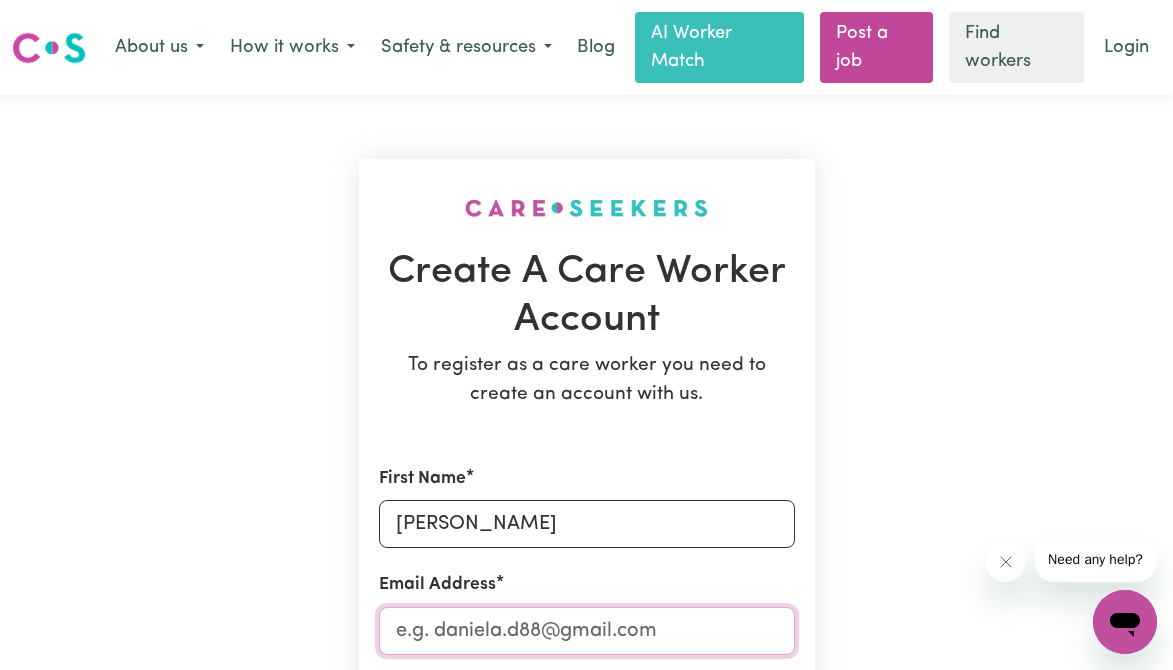 type on "[EMAIL_ADDRESS][DOMAIN_NAME]" 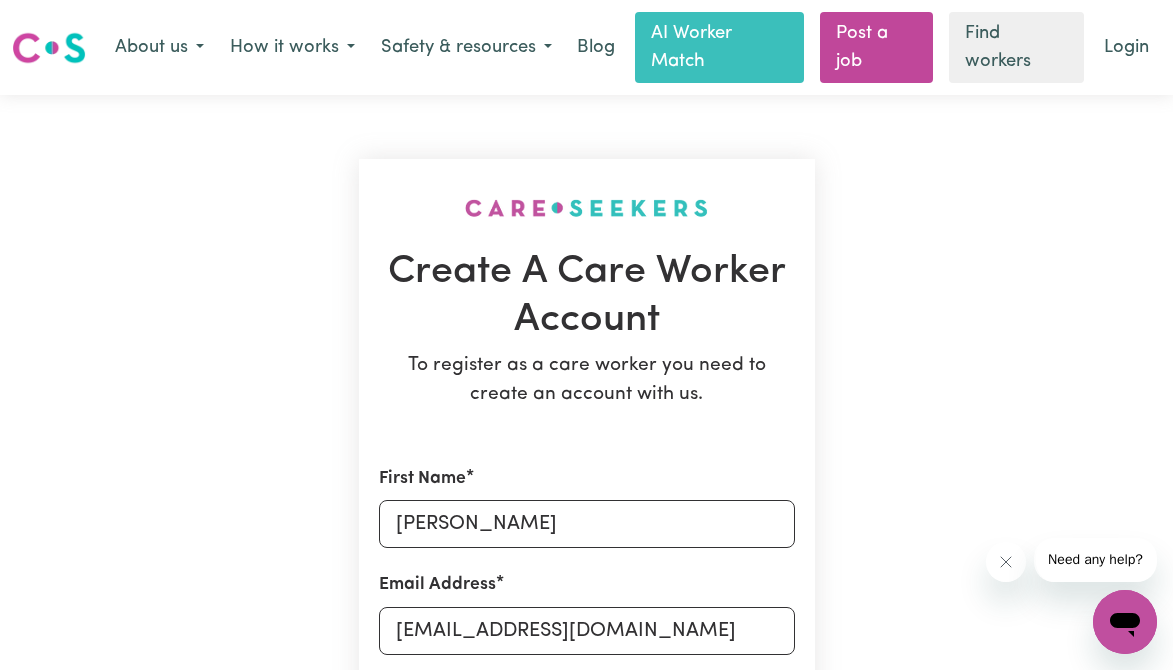 type on "0432658780" 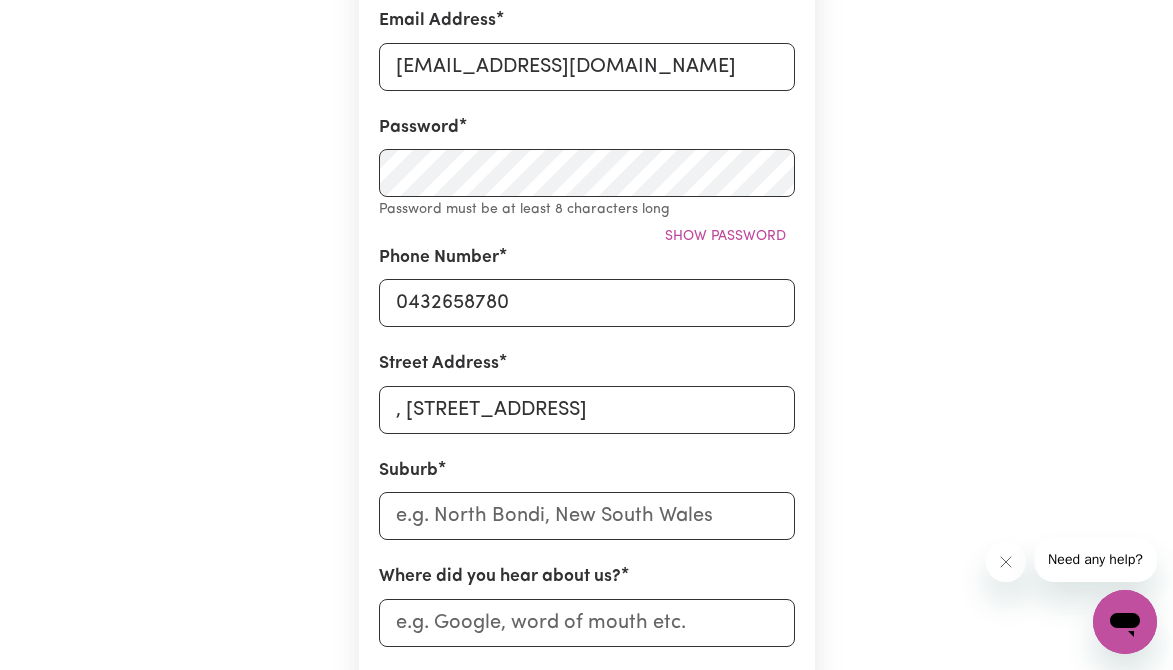 scroll, scrollTop: 501, scrollLeft: 0, axis: vertical 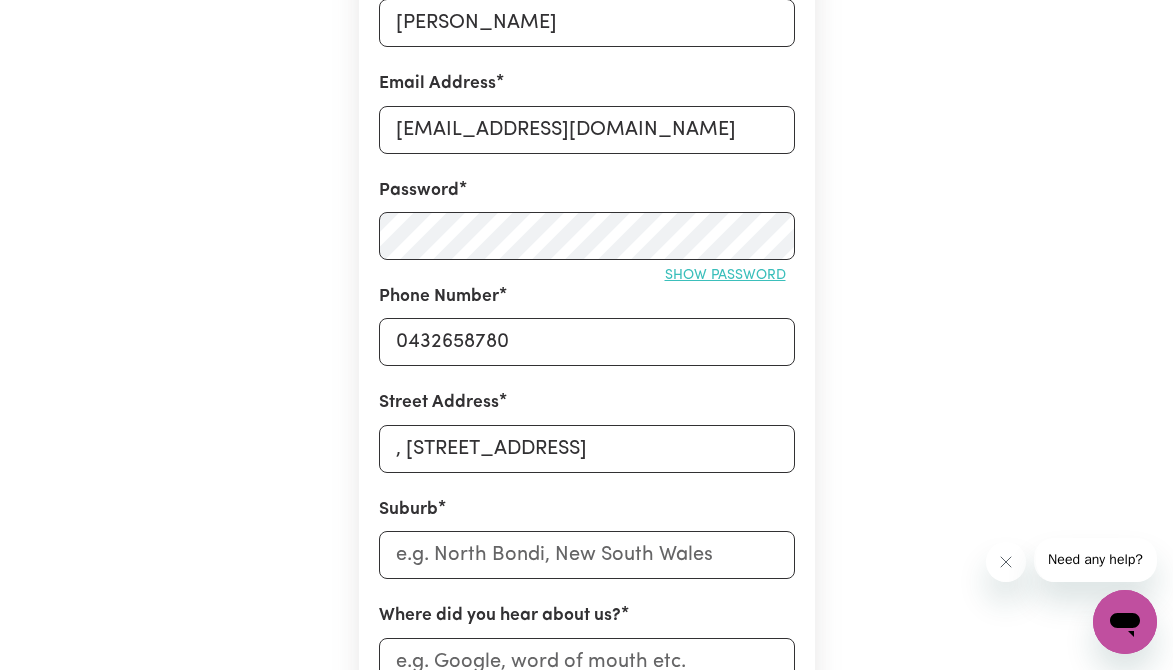 click on "Show password" at bounding box center (725, 275) 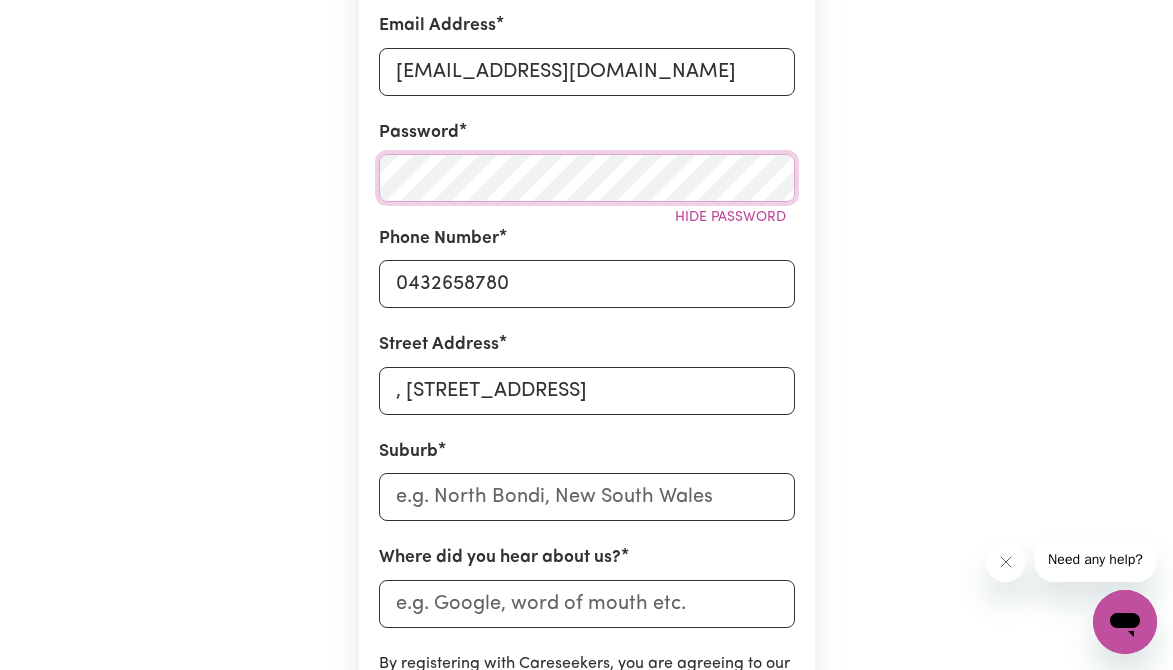 scroll, scrollTop: 568, scrollLeft: 0, axis: vertical 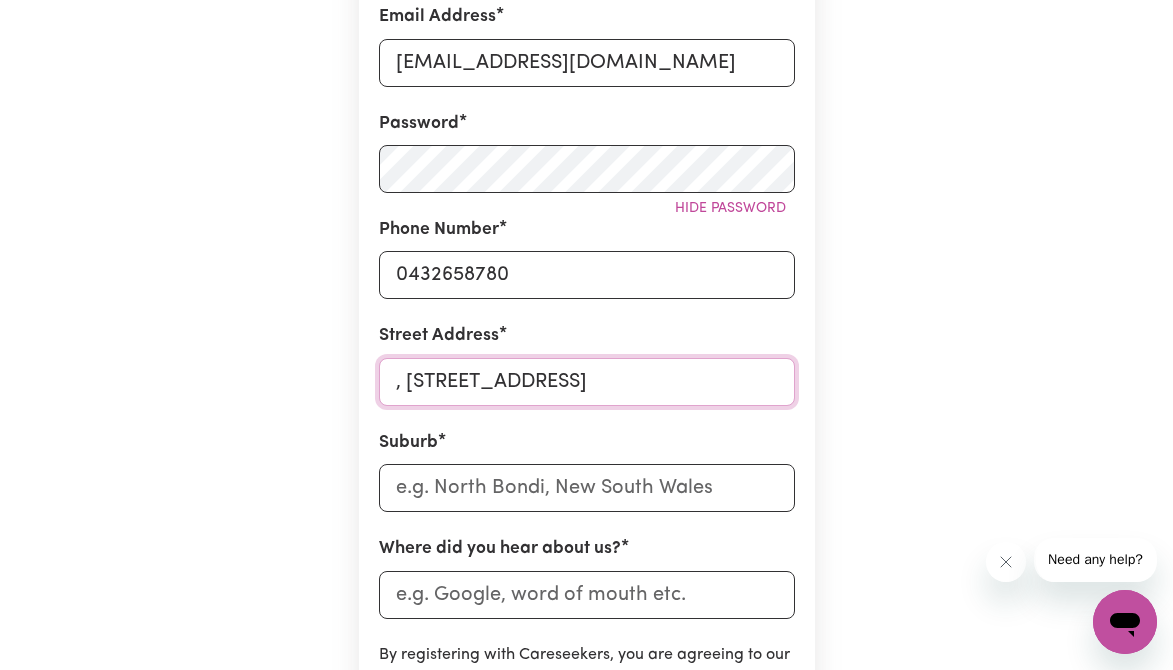 click on ", [STREET_ADDRESS]" at bounding box center (587, 382) 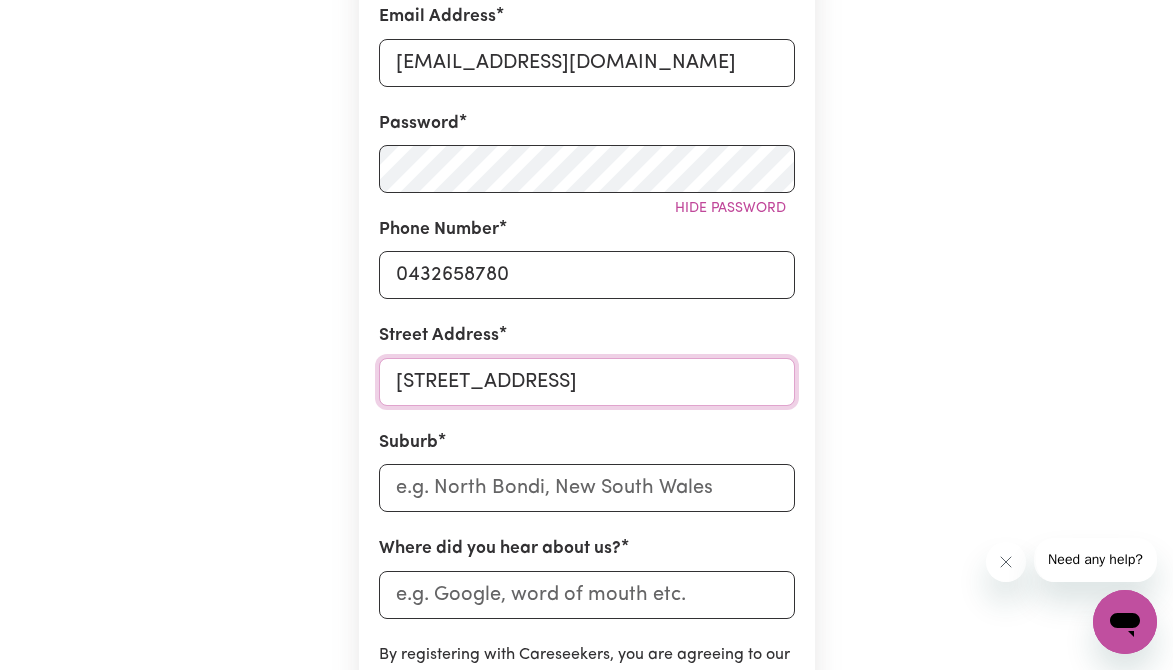 type on "[STREET_ADDRESS]" 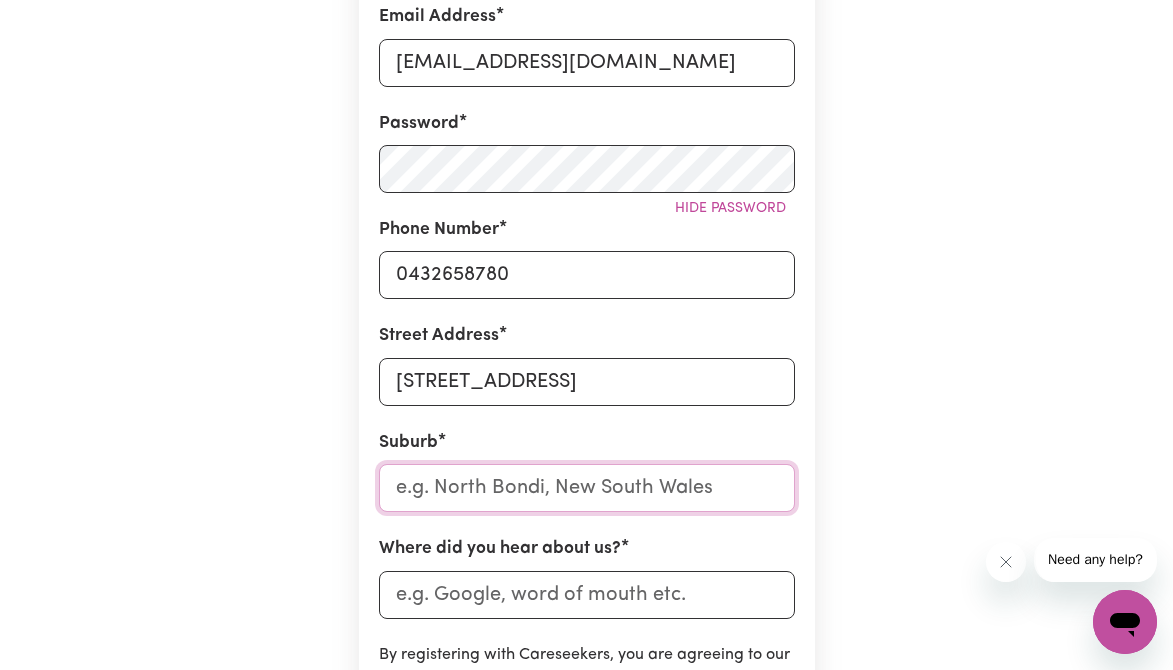 click at bounding box center [587, 488] 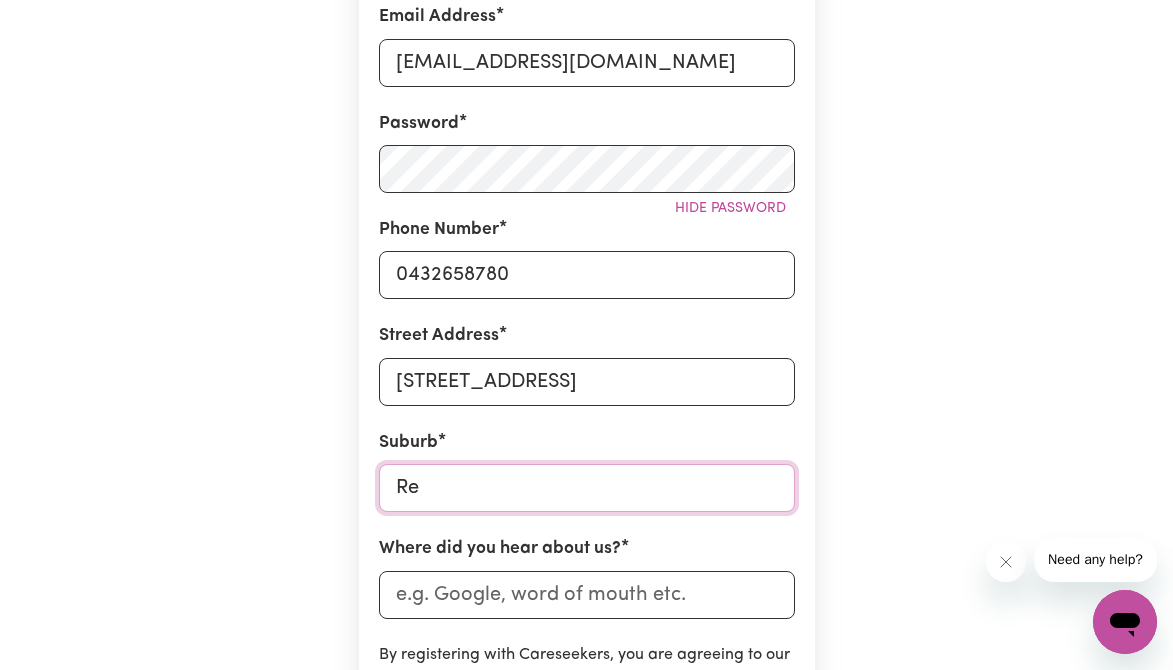 type on "Red" 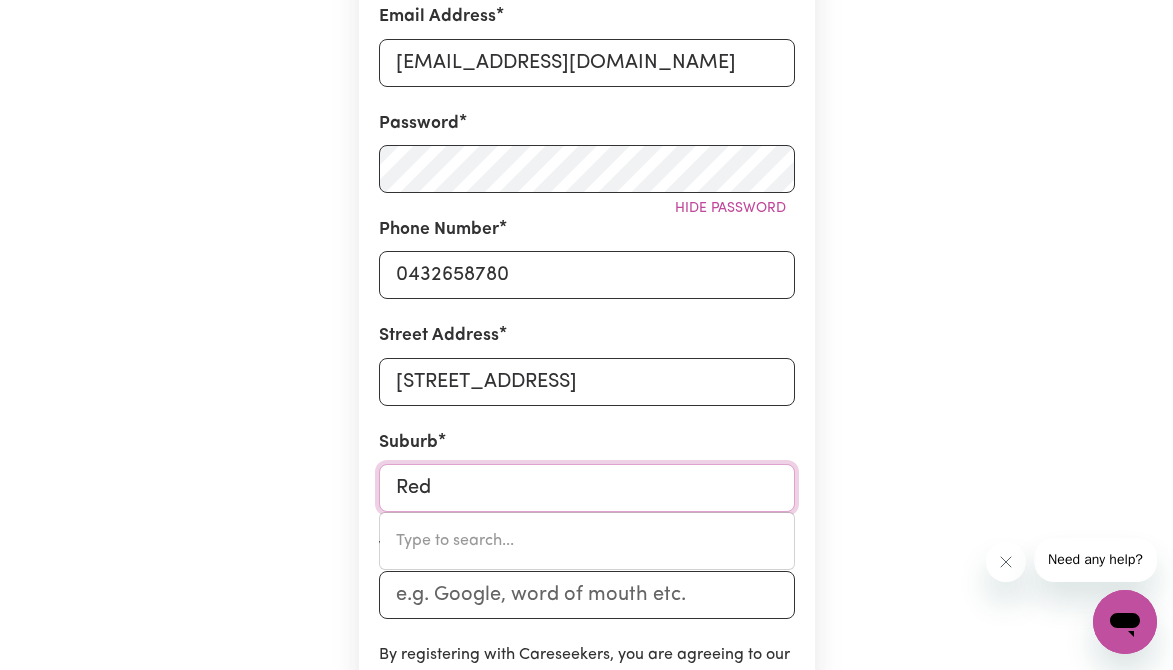 type on "[GEOGRAPHIC_DATA]" 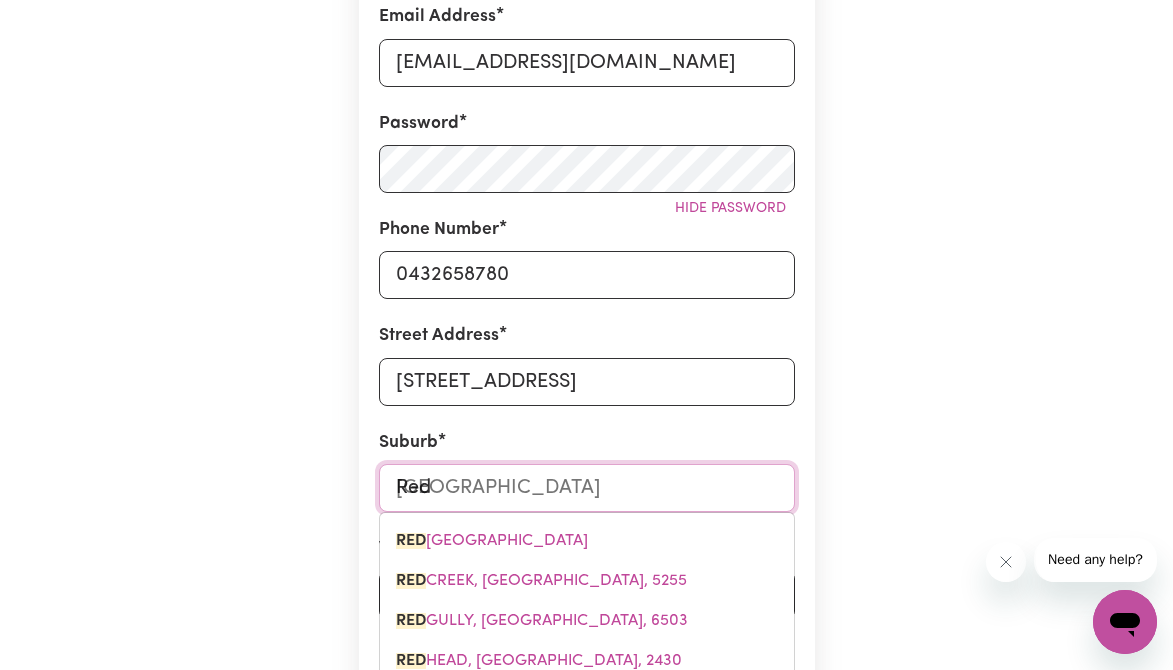 type on "Redb" 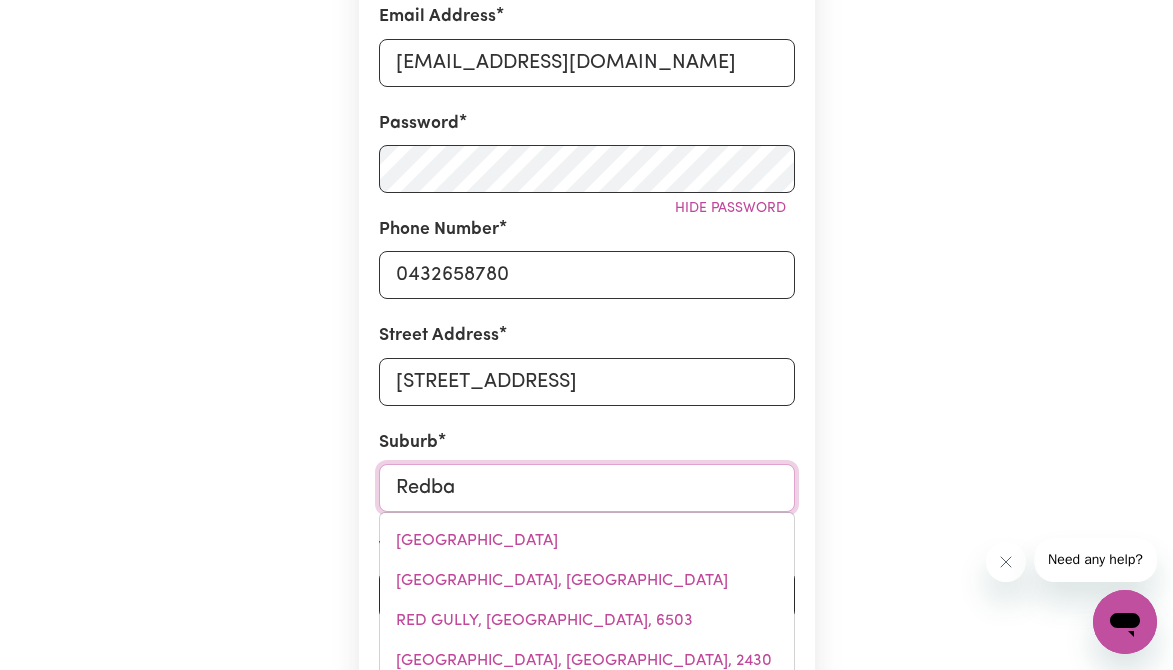 type on "Redban" 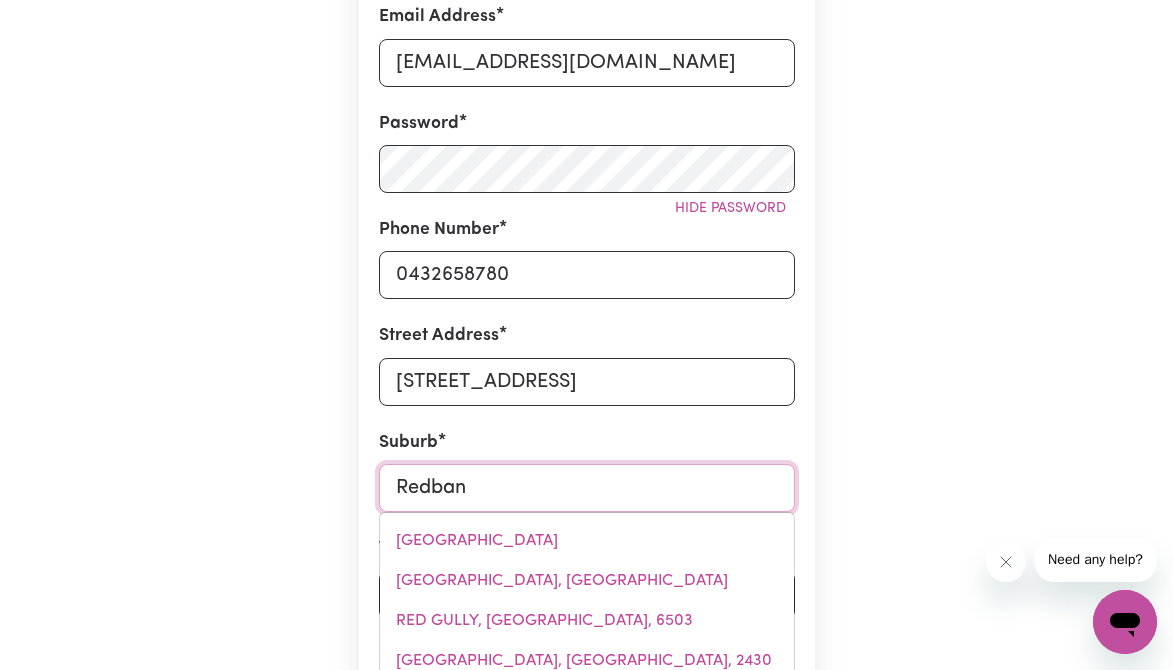type on "RedbanK, [GEOGRAPHIC_DATA], 2446" 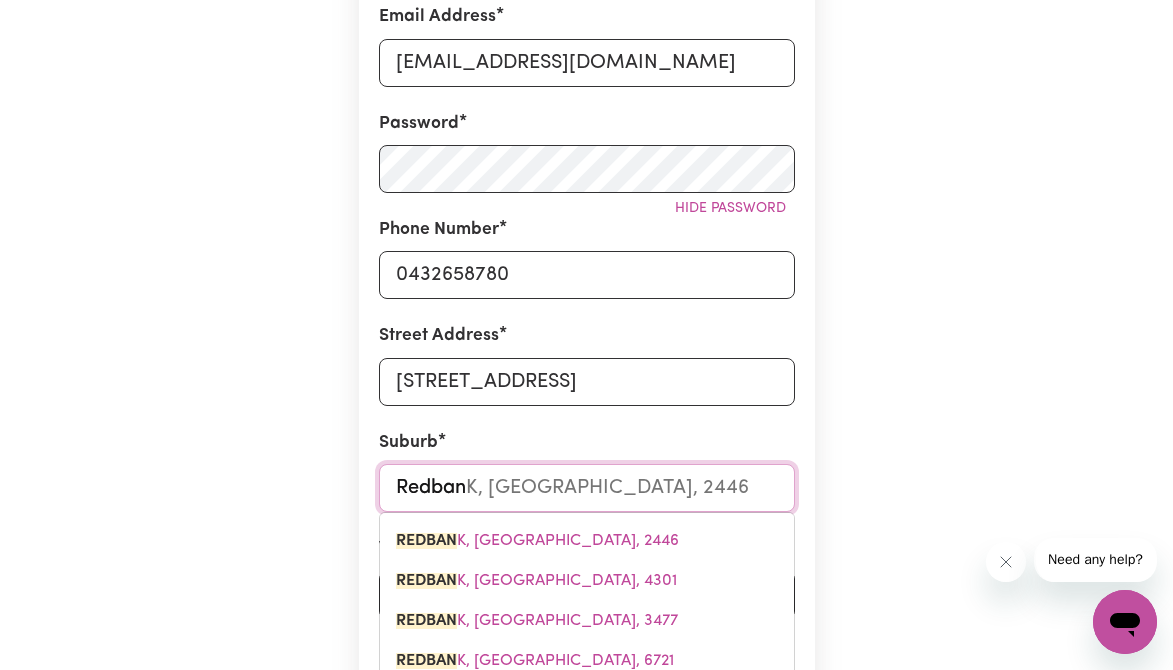 type on "Redbank" 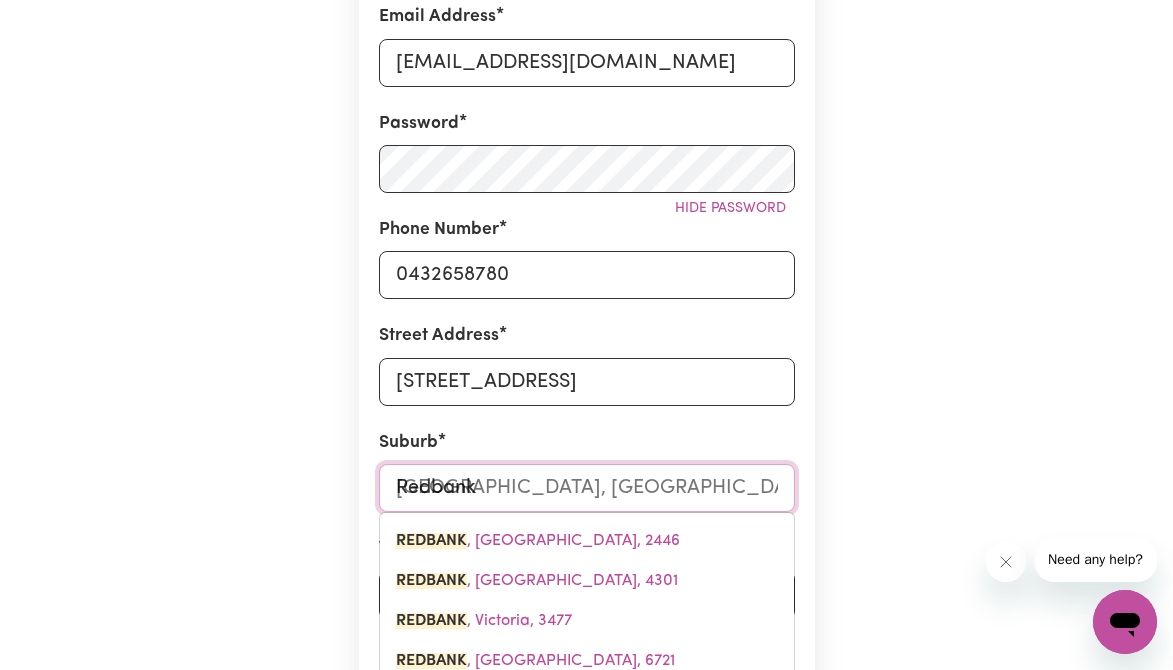 type on "Redbank" 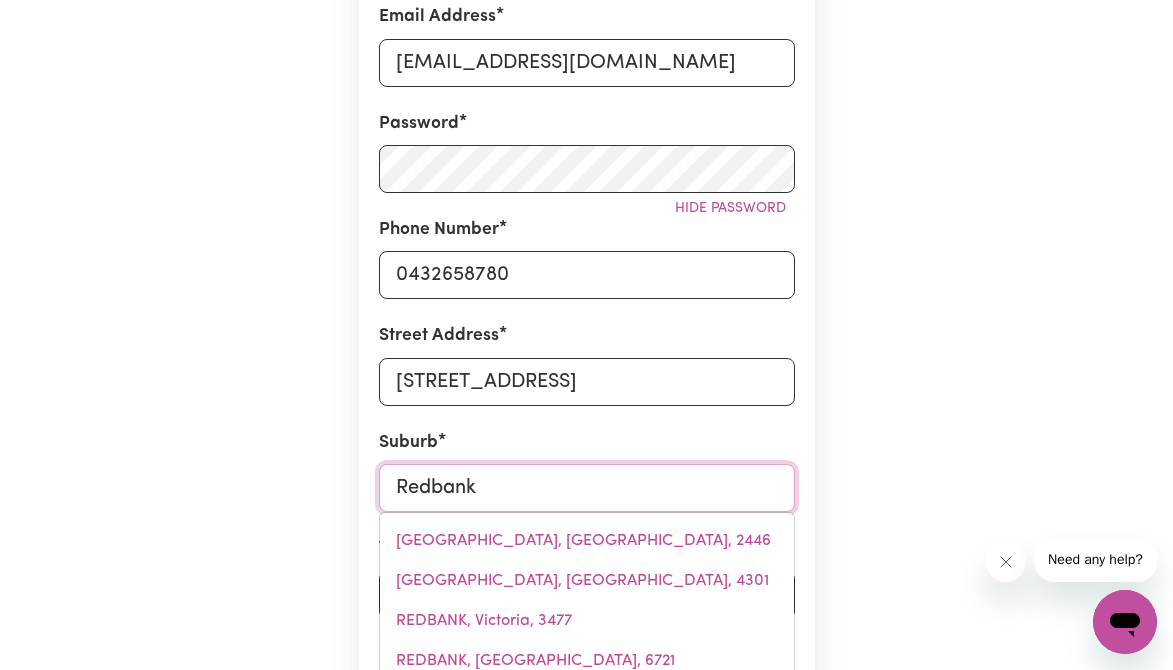 type on "[GEOGRAPHIC_DATA]" 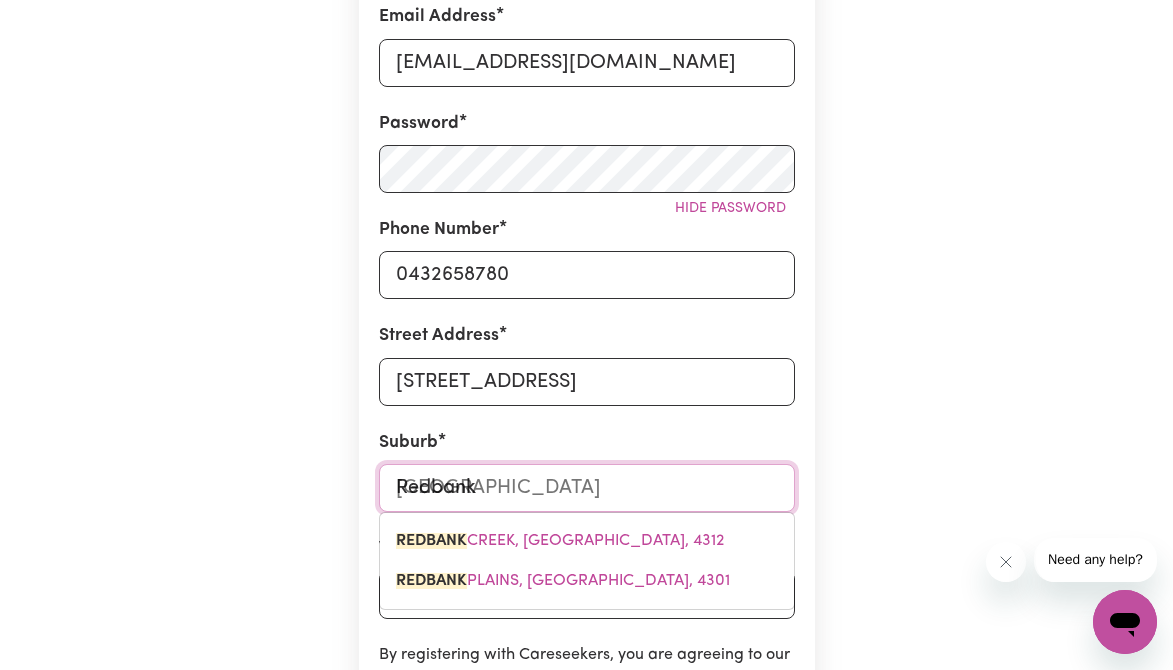 type on "Redbank p" 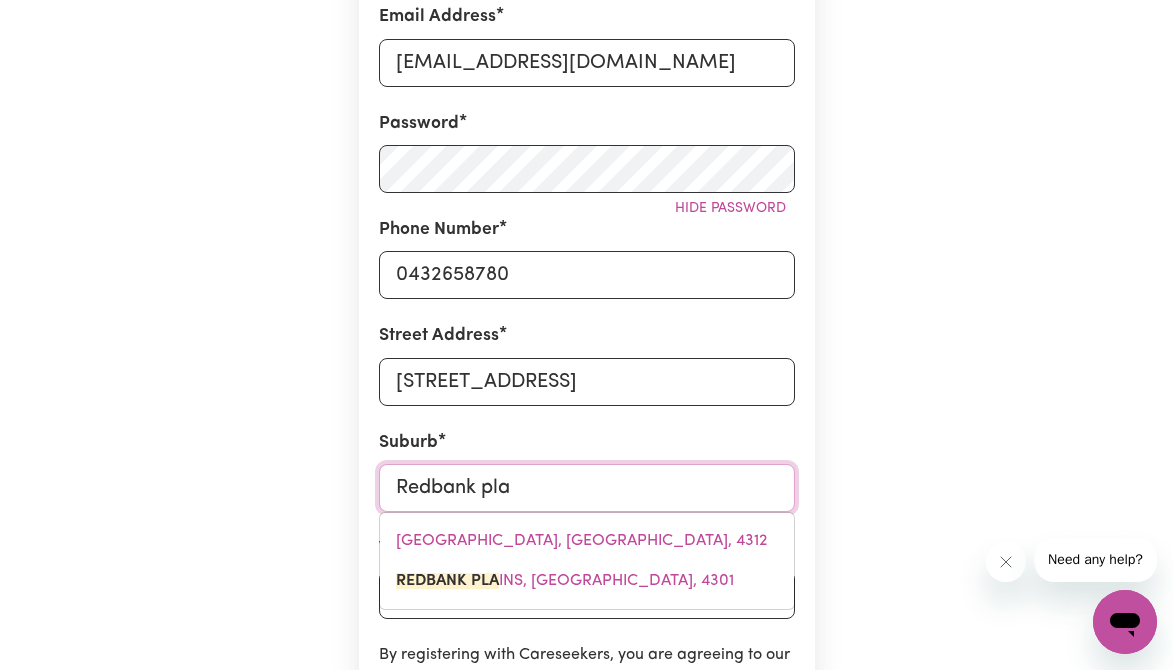 type on "Redbank plai" 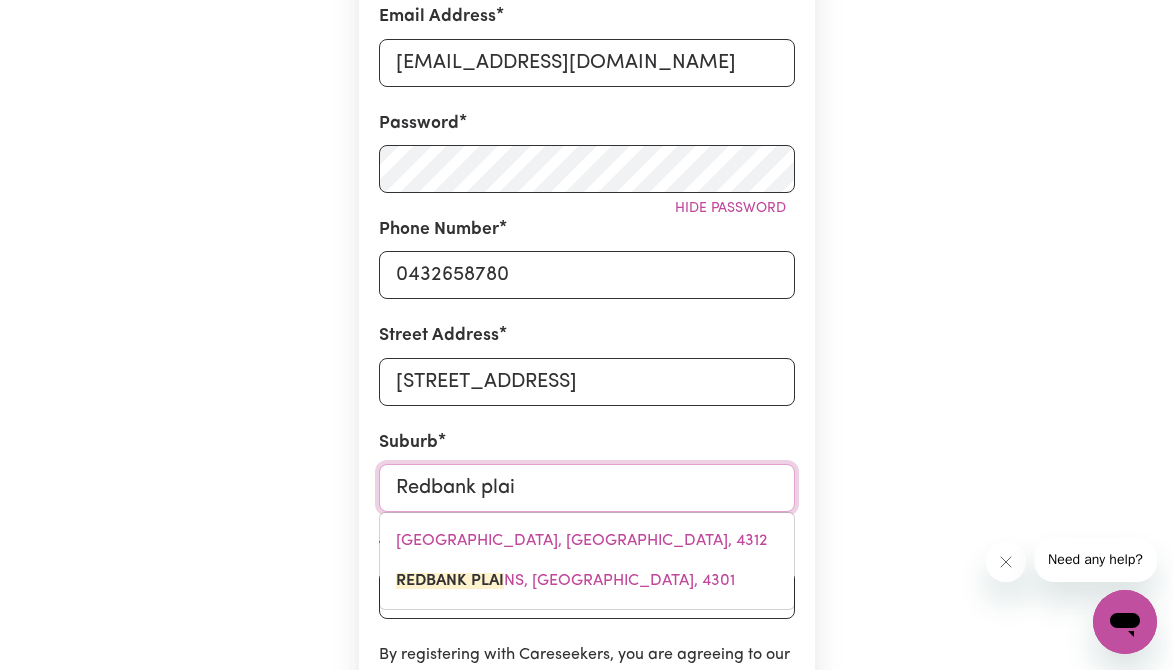 type on "Redbank plaiNS, [GEOGRAPHIC_DATA], 4301" 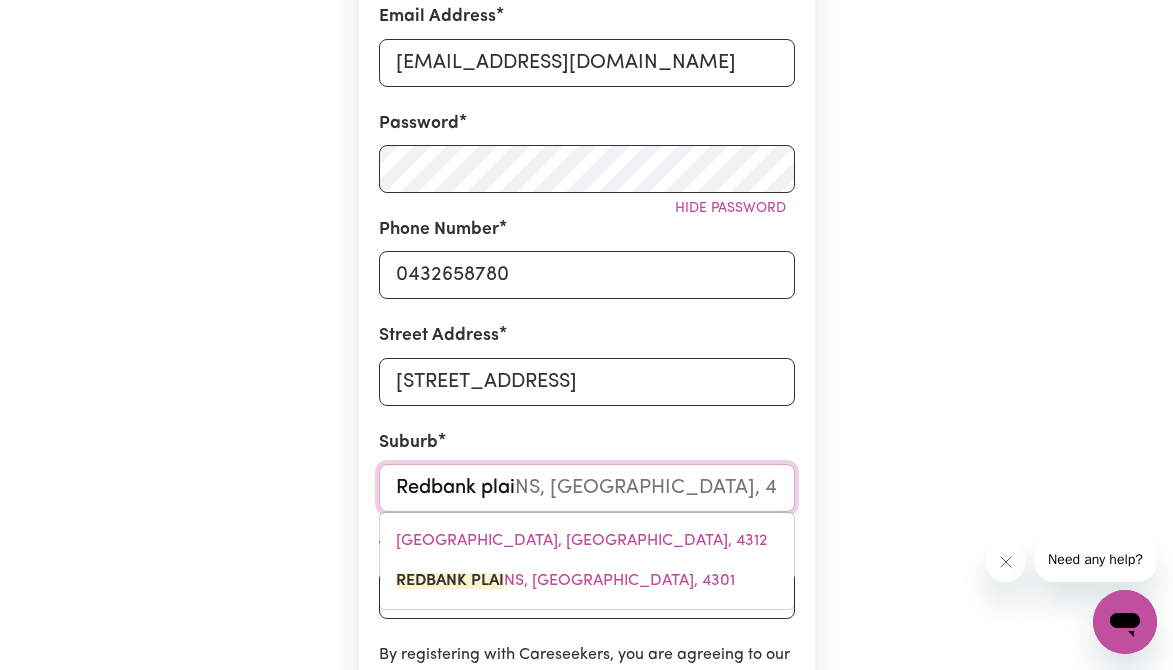 type on "Redbank plaim" 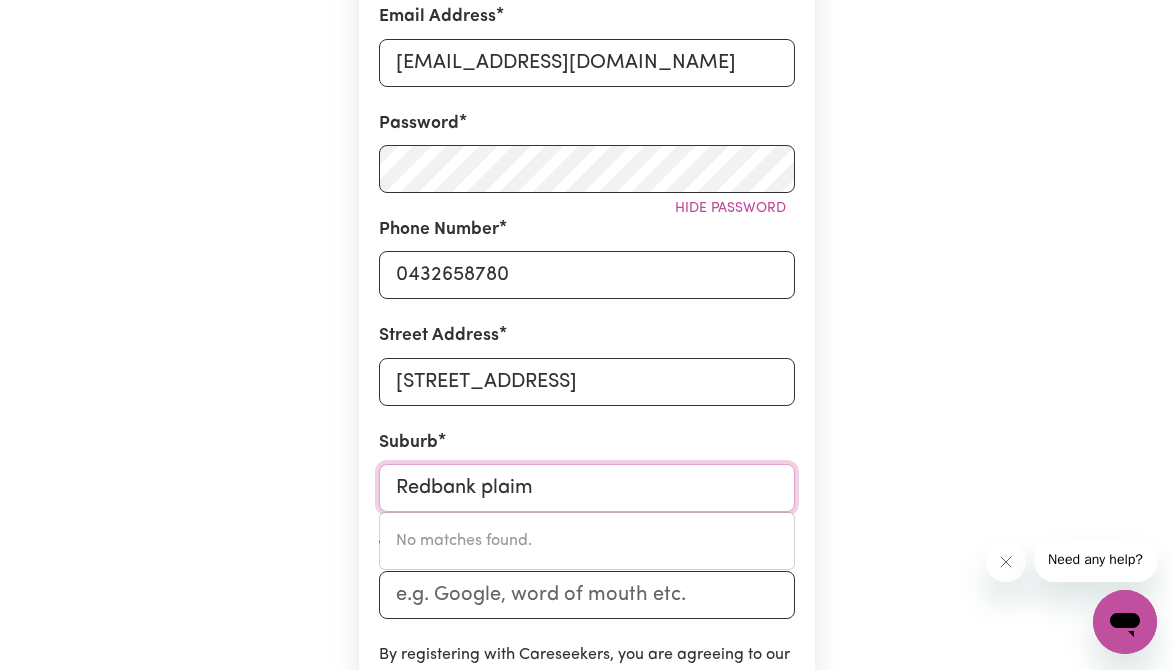 type on "Redbank plai" 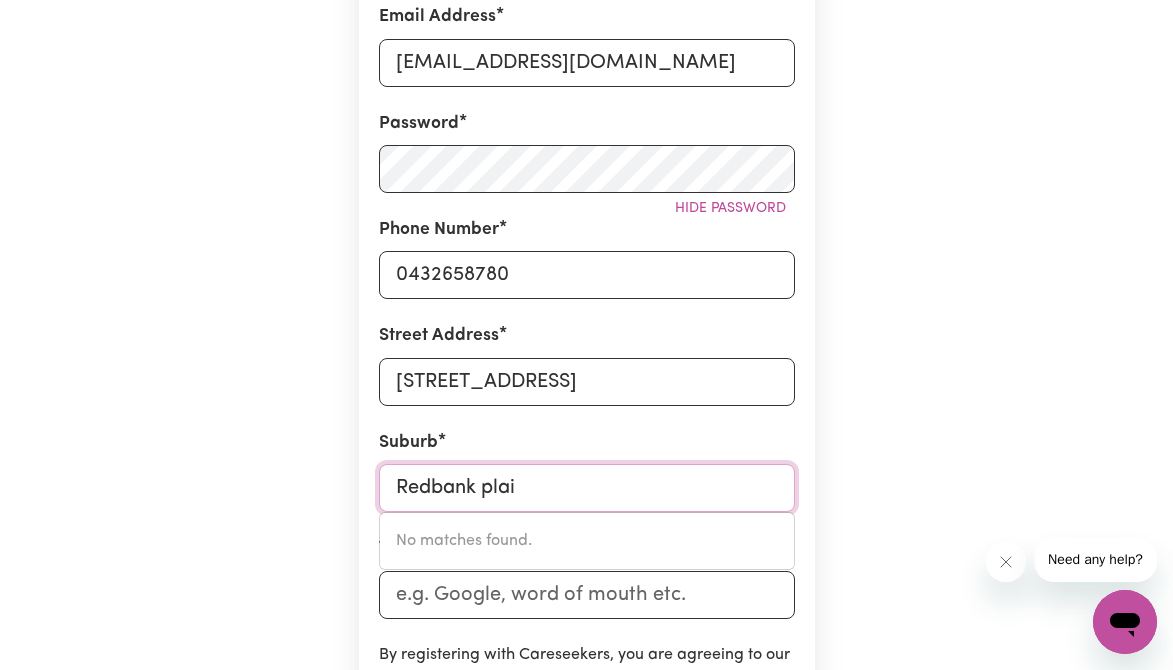 type on "Redbank plaiNS, [GEOGRAPHIC_DATA], 4301" 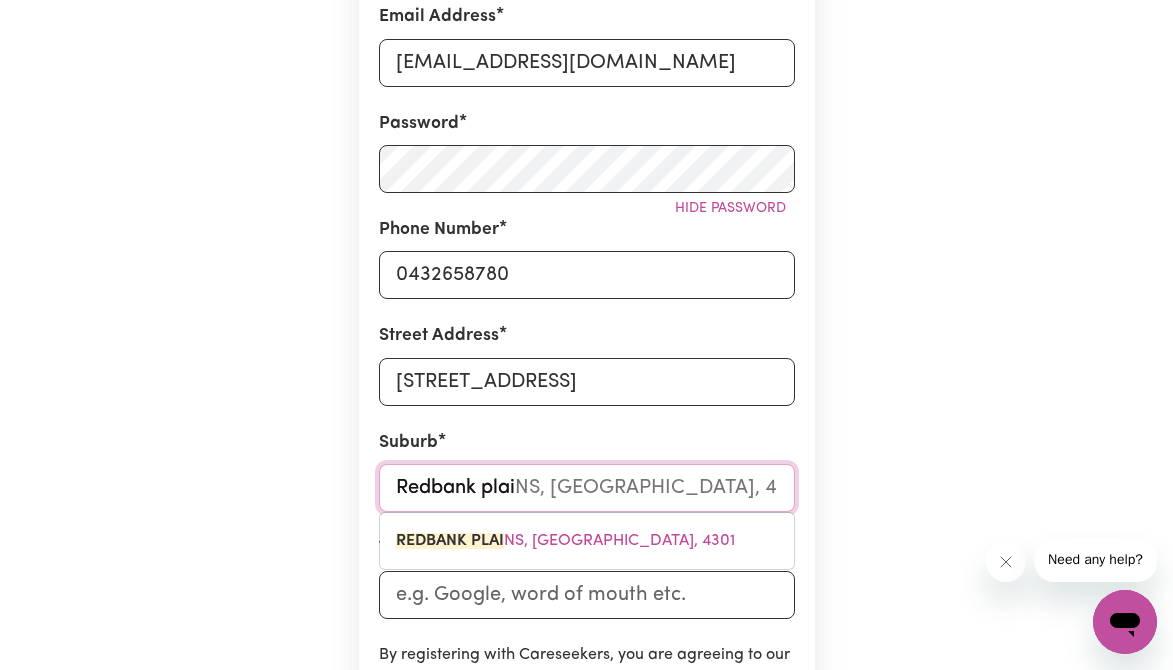 type on "Redbank plain" 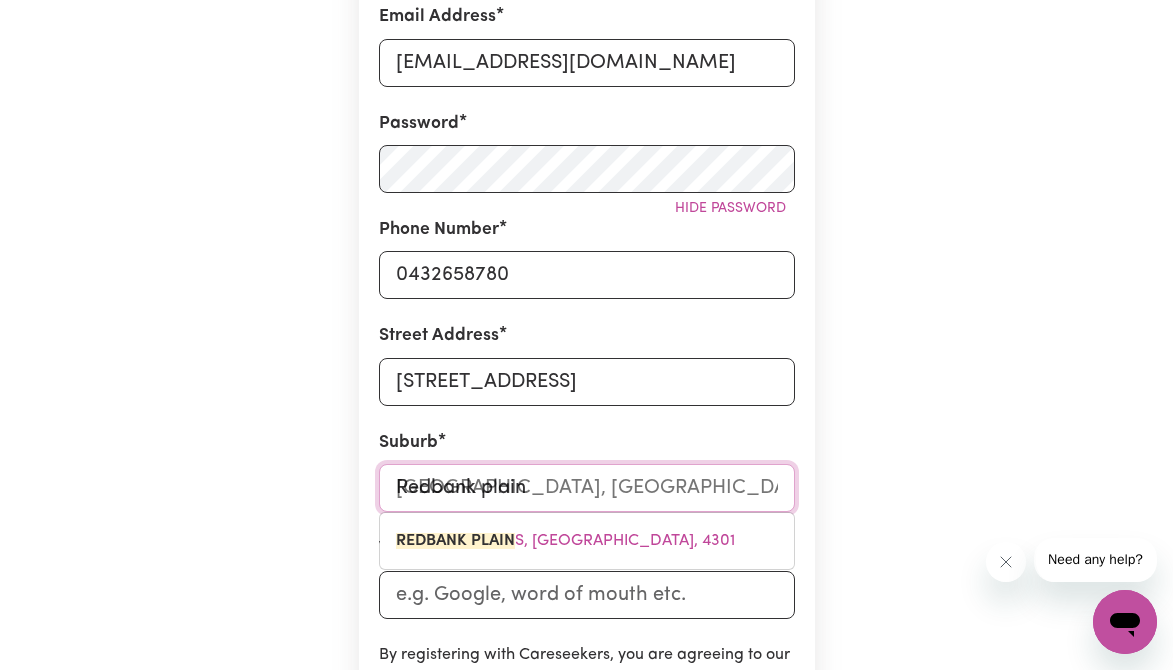 type on "[GEOGRAPHIC_DATA]" 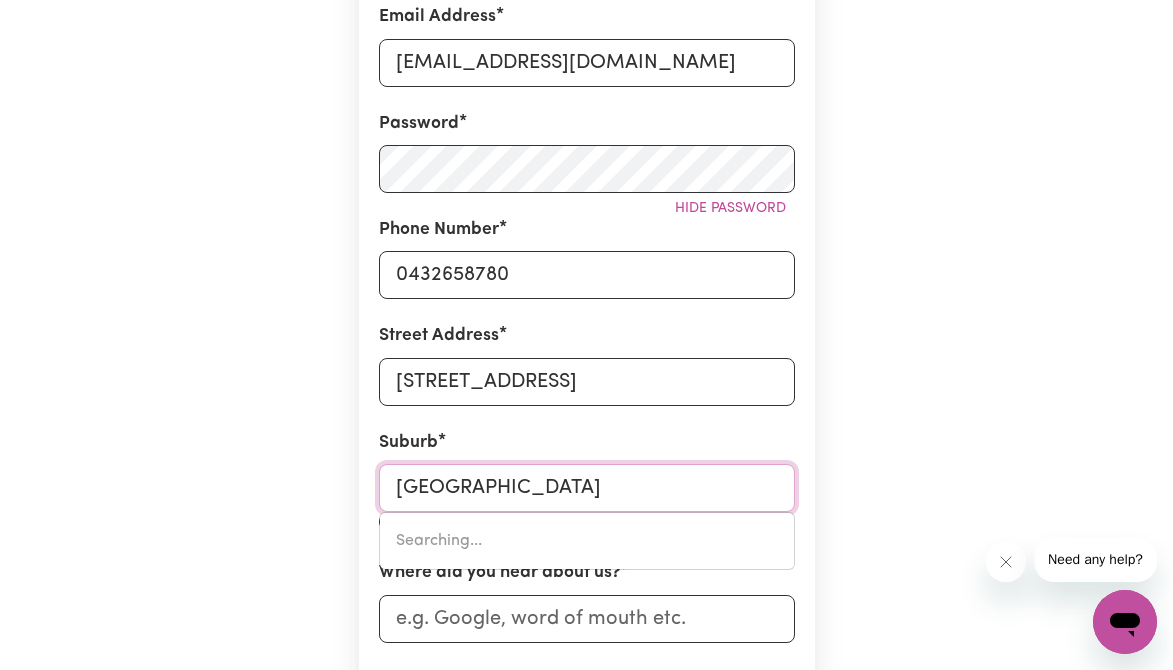 type on "[GEOGRAPHIC_DATA]" 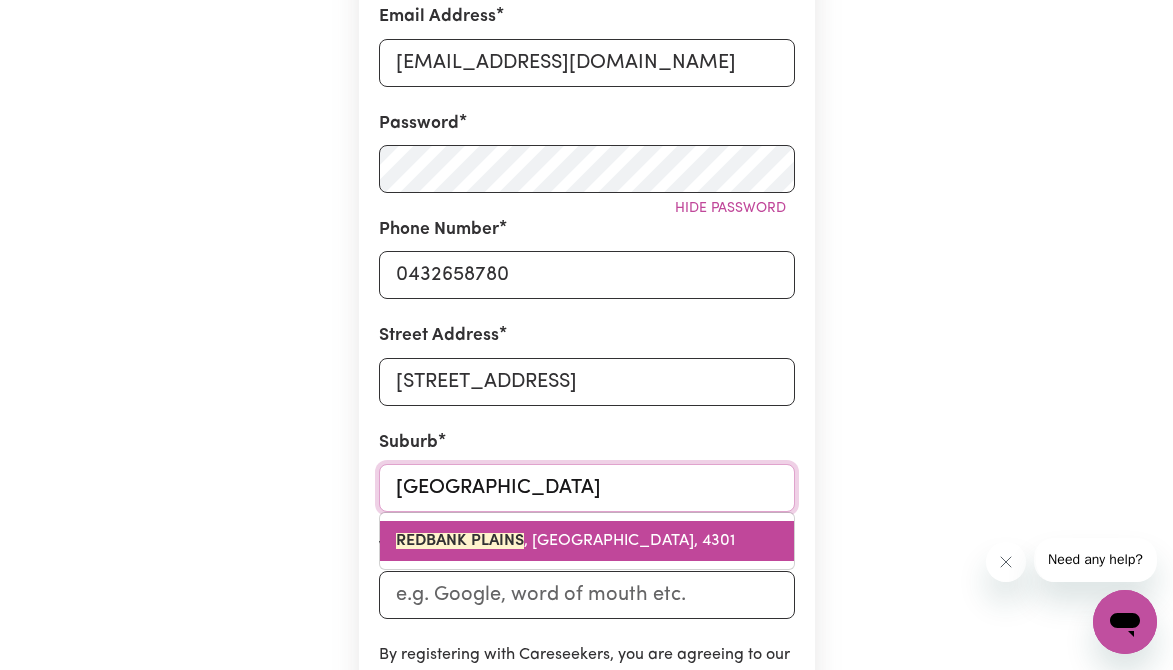 click on "REDBANK PLAINS" at bounding box center [460, 541] 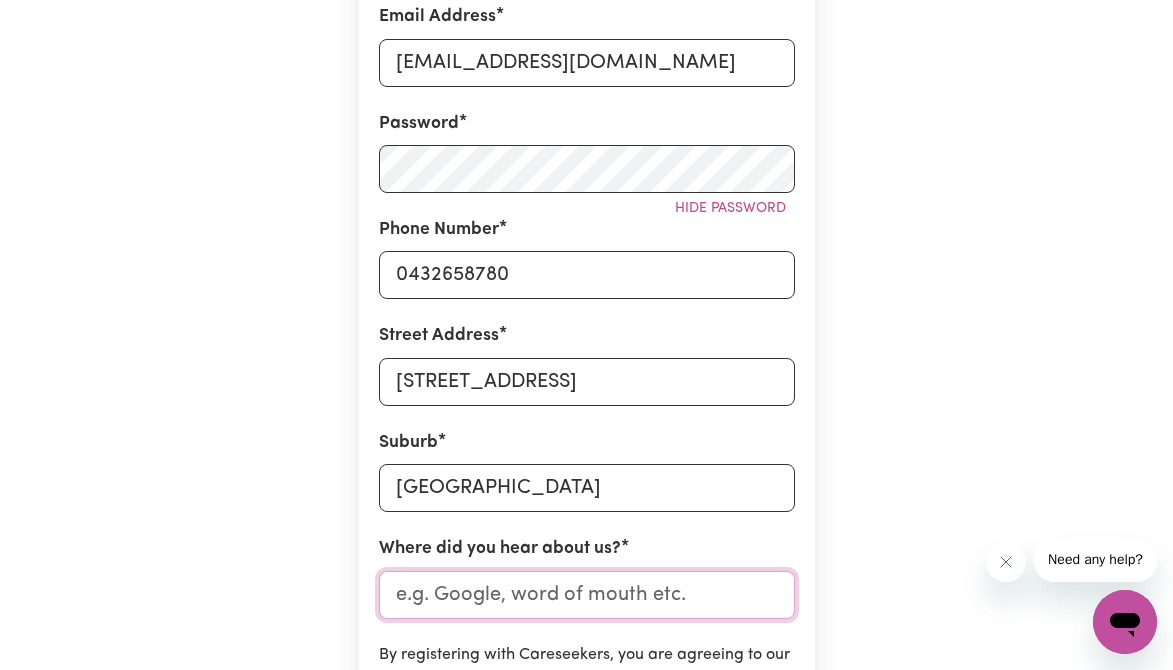 click on "Where did you hear about us?" at bounding box center (587, 595) 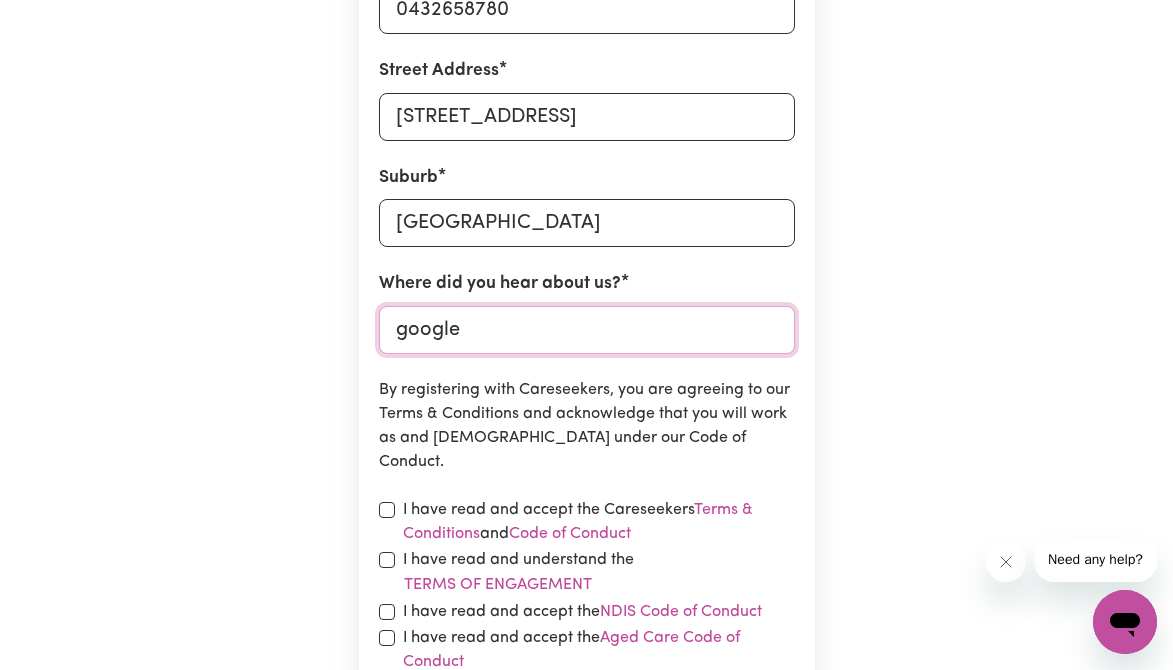 scroll, scrollTop: 849, scrollLeft: 0, axis: vertical 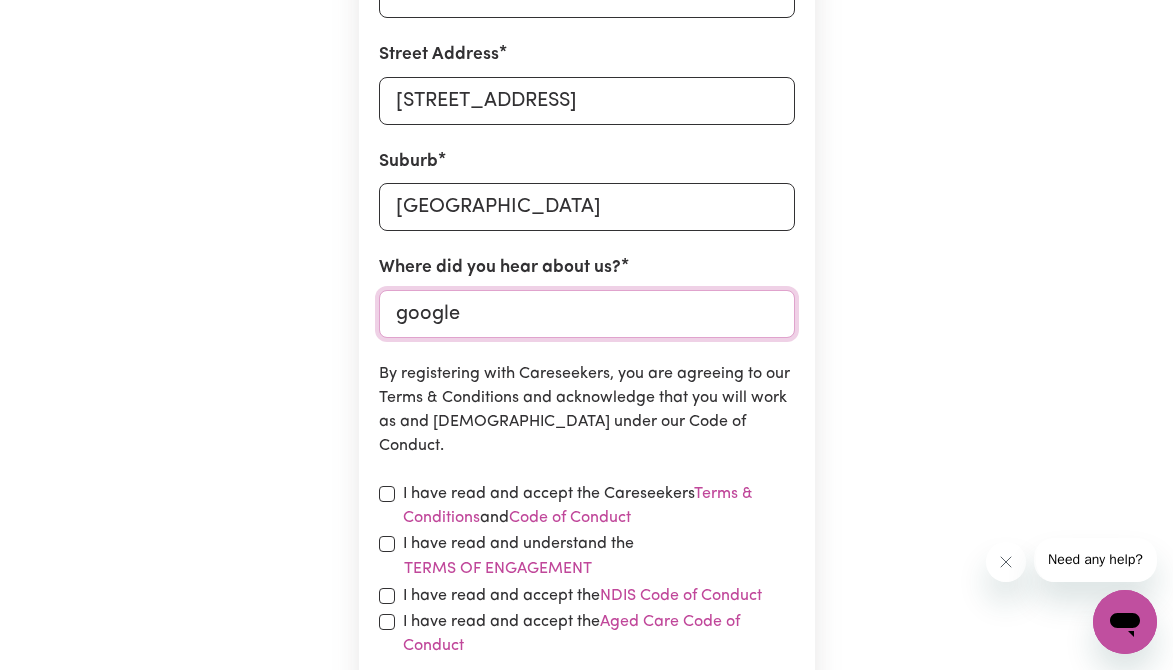 type on "google" 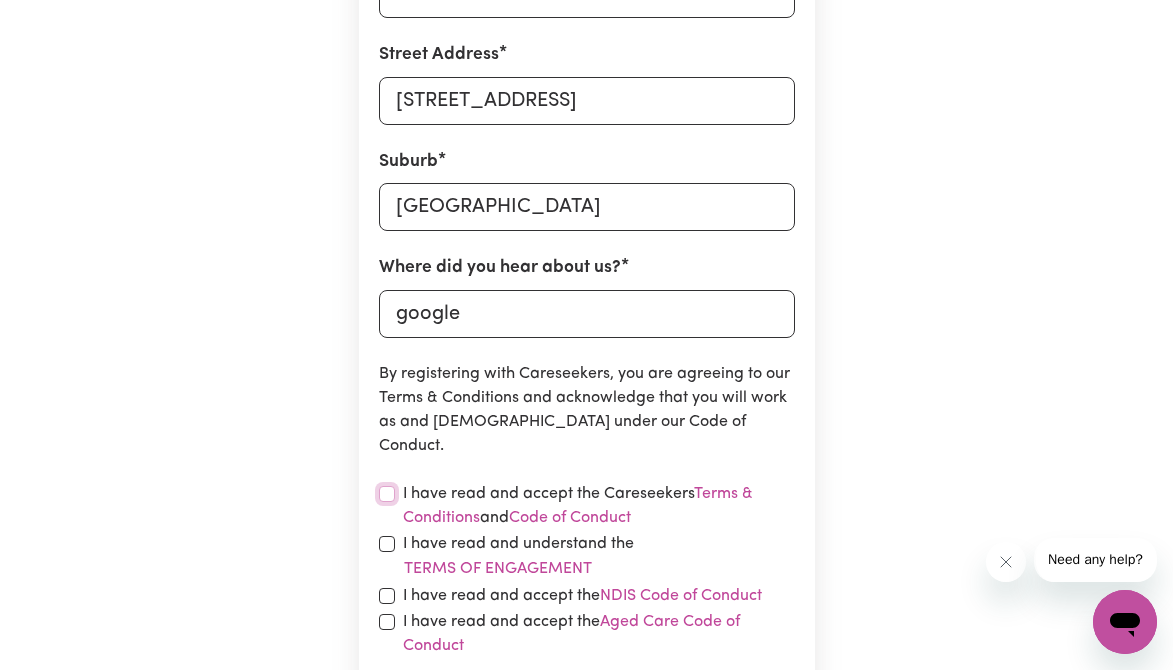 click at bounding box center (387, 494) 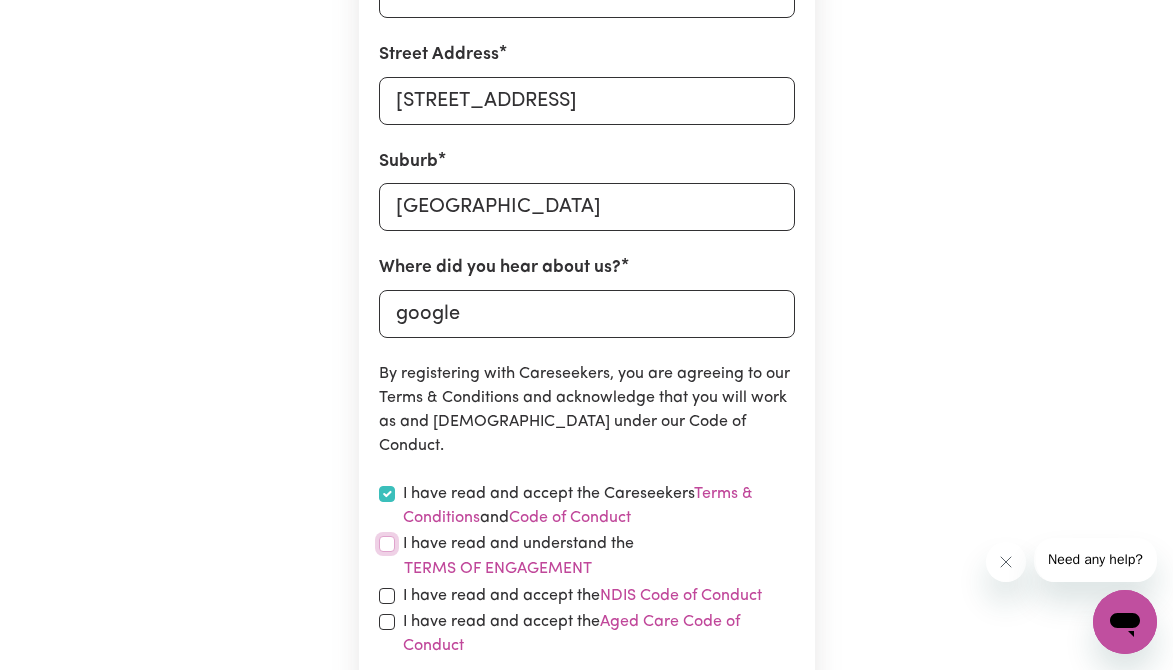 click at bounding box center (387, 544) 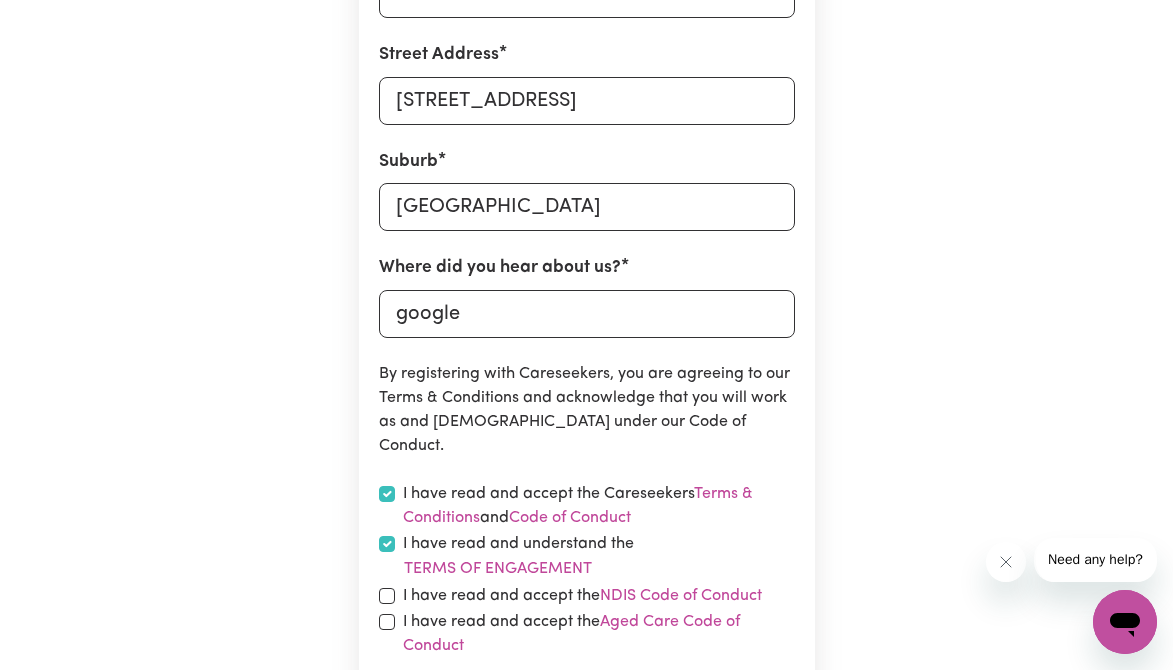 checkbox on "true" 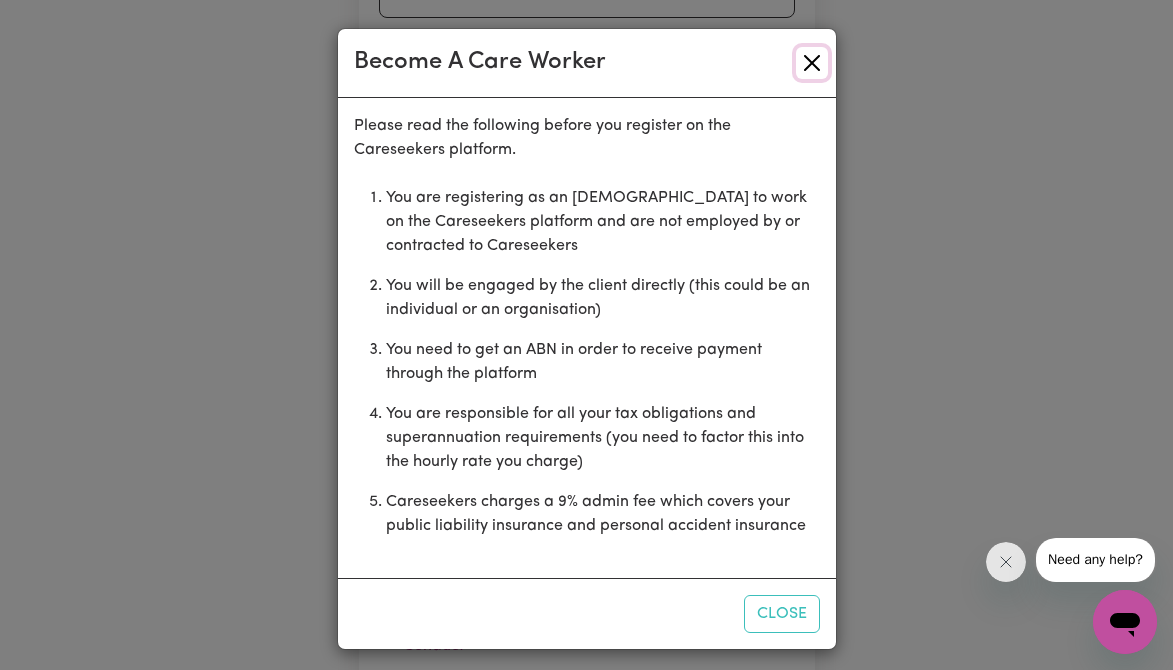 click at bounding box center [812, 63] 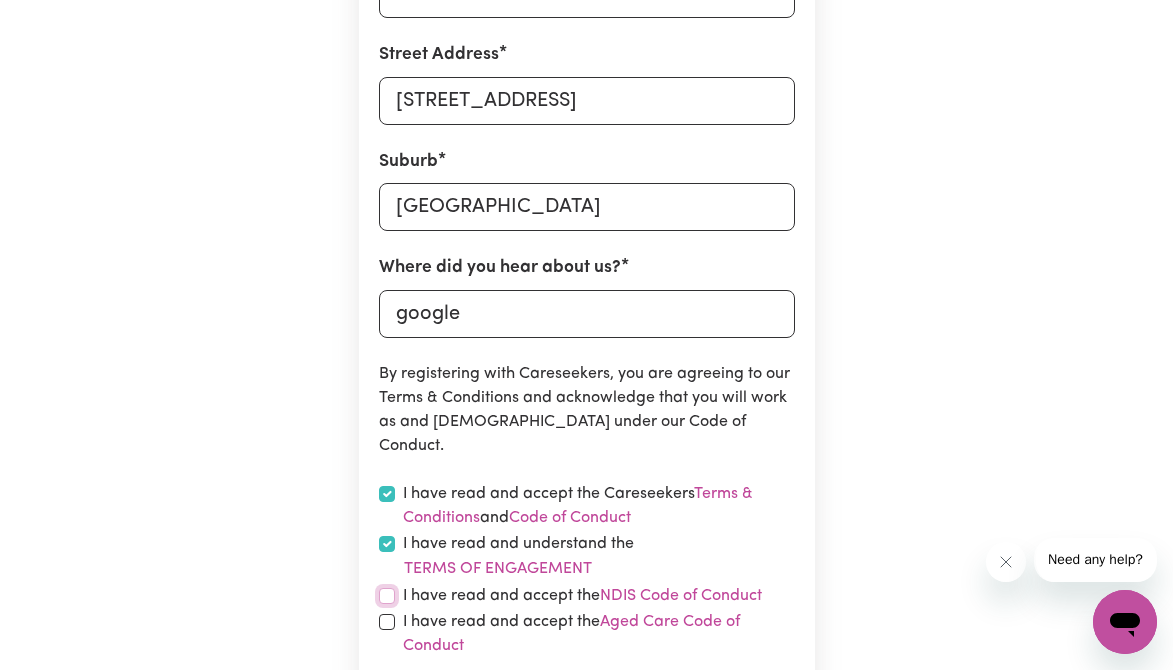 click at bounding box center (387, 596) 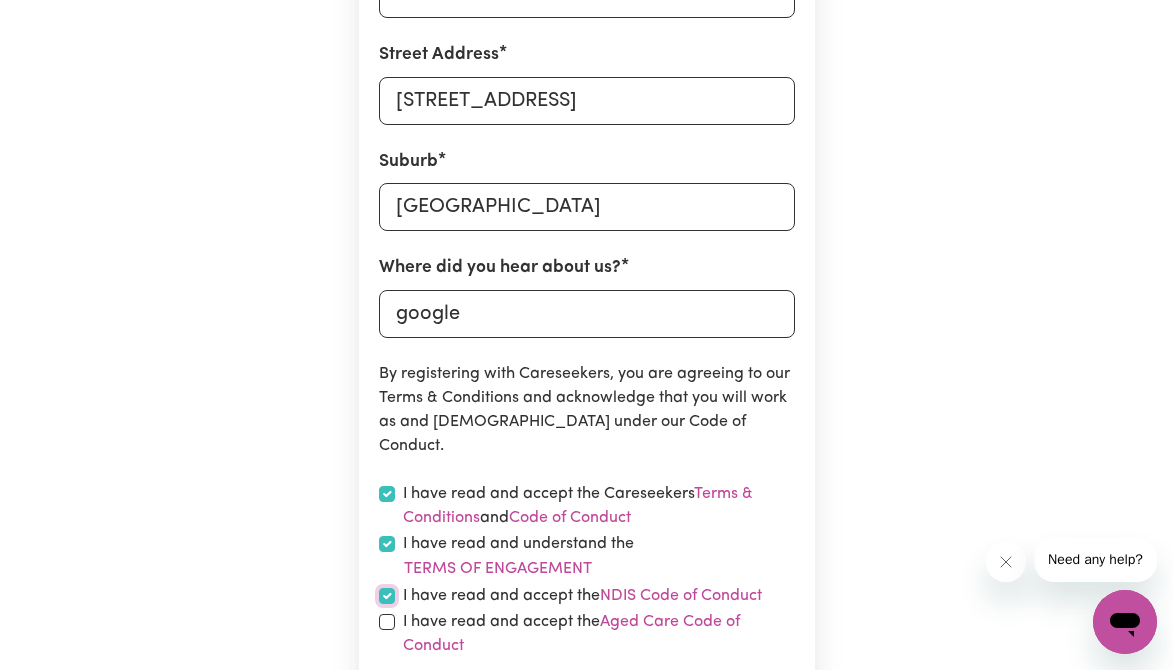 checkbox on "true" 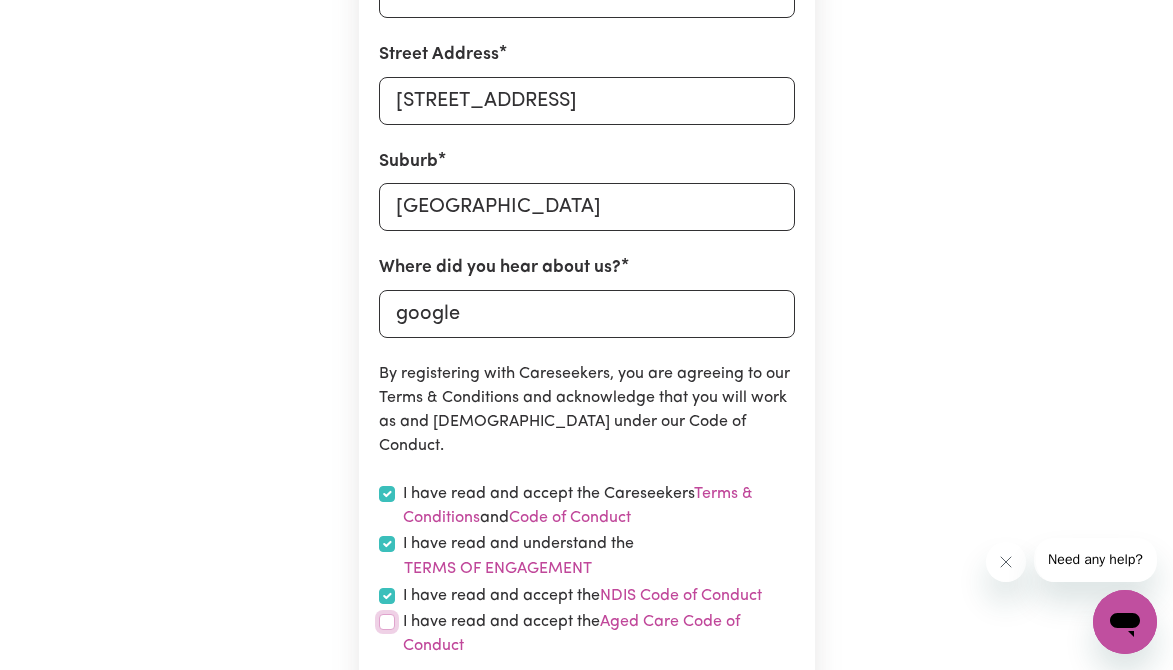 click at bounding box center (387, 622) 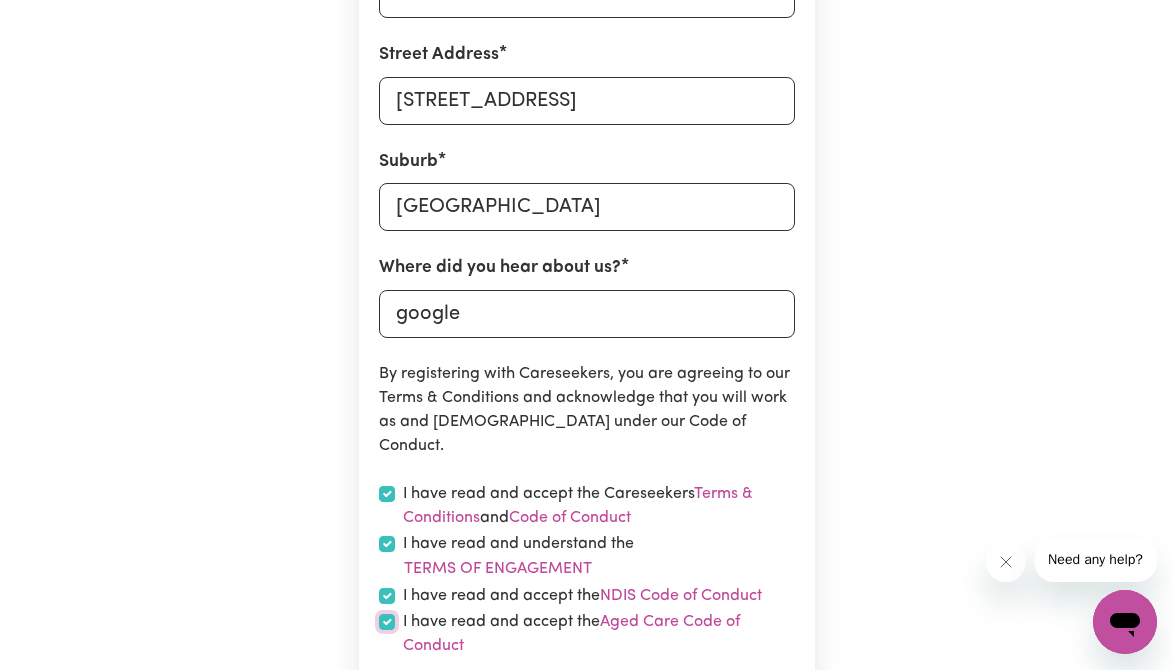 checkbox on "true" 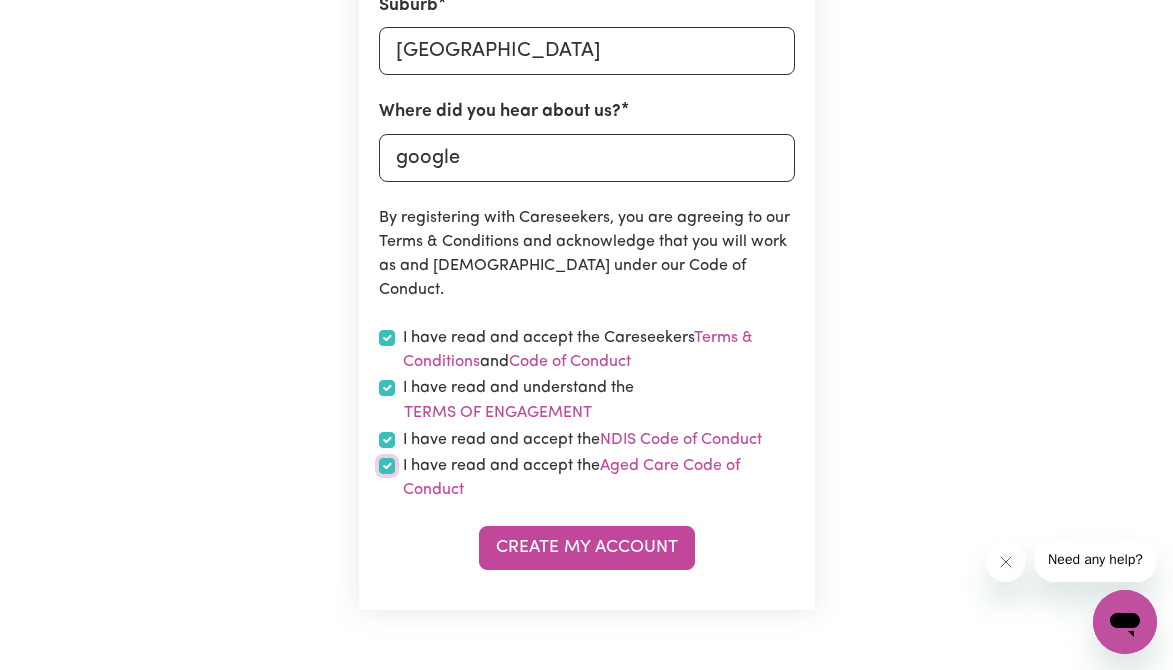 scroll, scrollTop: 1042, scrollLeft: 0, axis: vertical 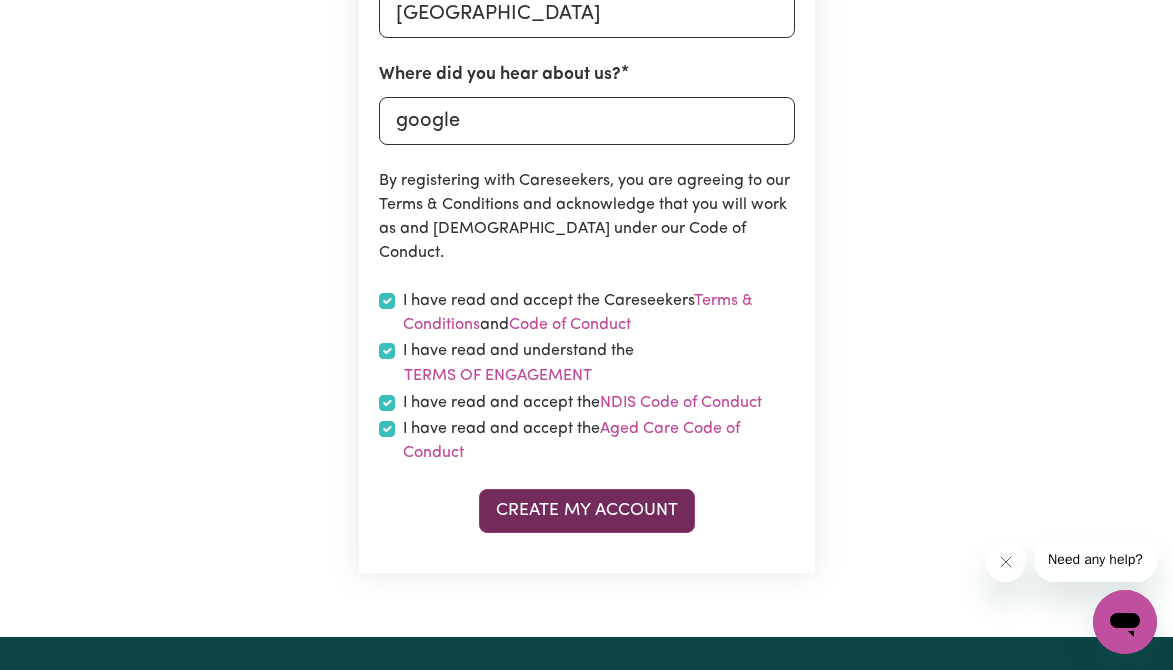 click on "Create My Account" at bounding box center (587, 511) 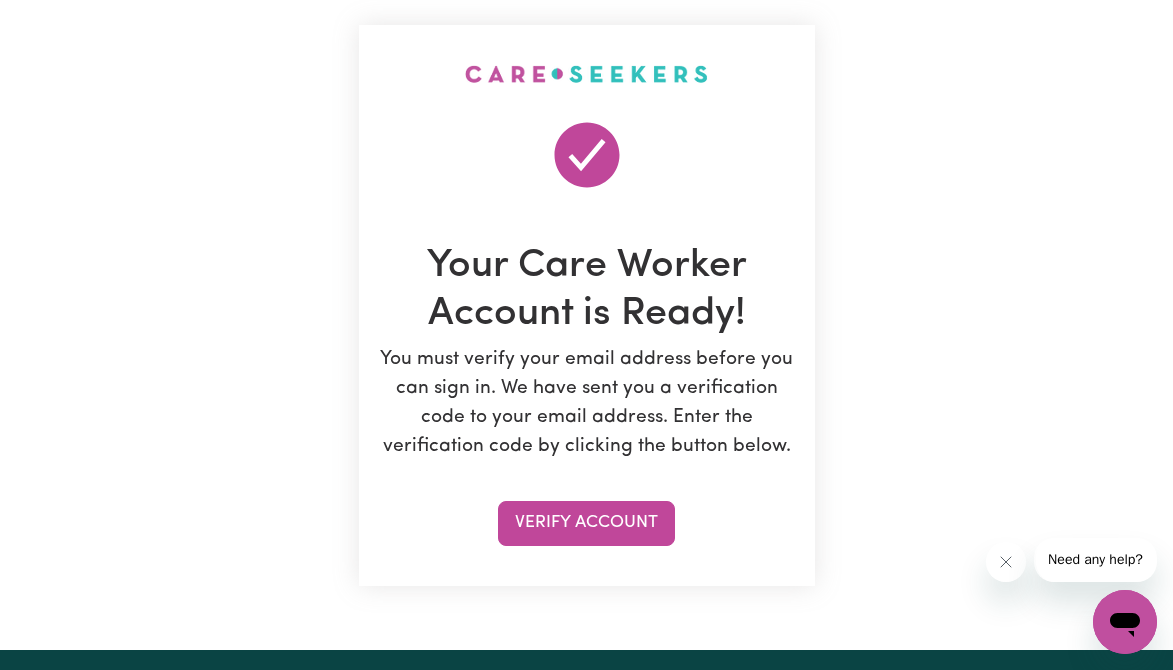 scroll, scrollTop: 0, scrollLeft: 0, axis: both 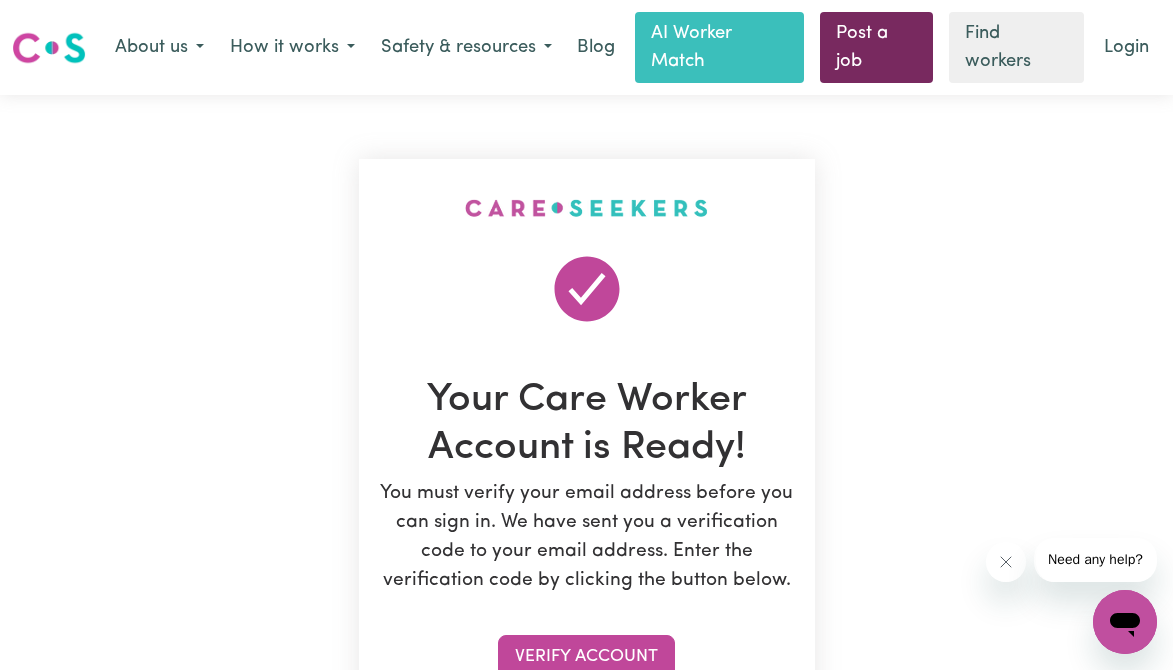click on "Post a job" at bounding box center (876, 47) 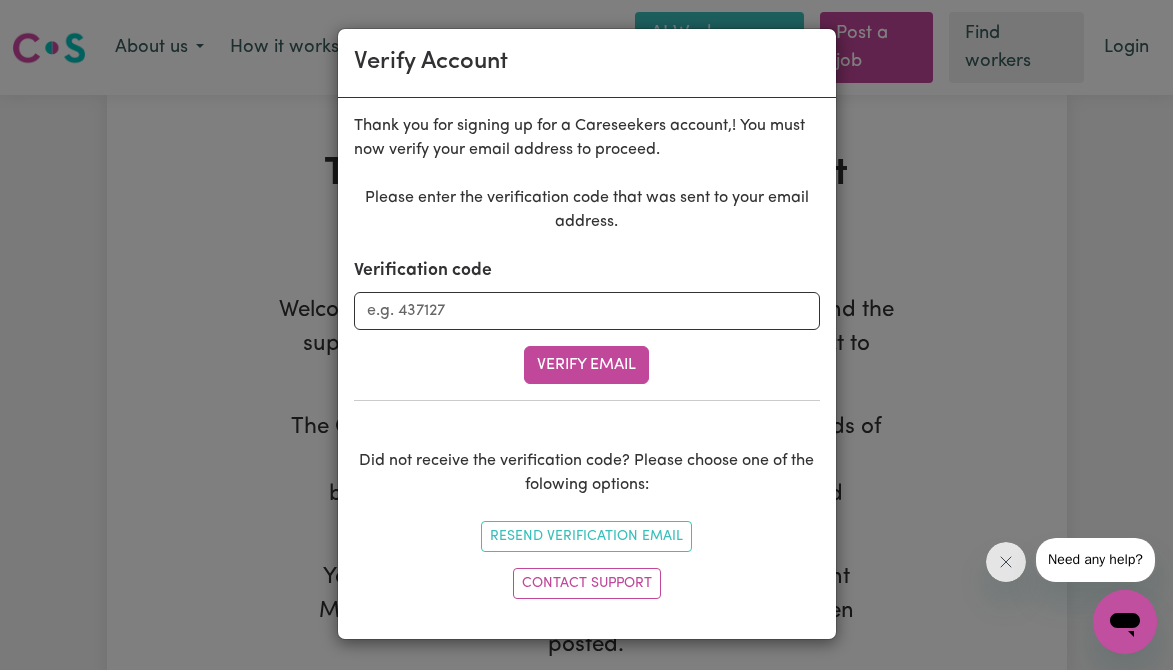 type on "[EMAIL_ADDRESS][DOMAIN_NAME]" 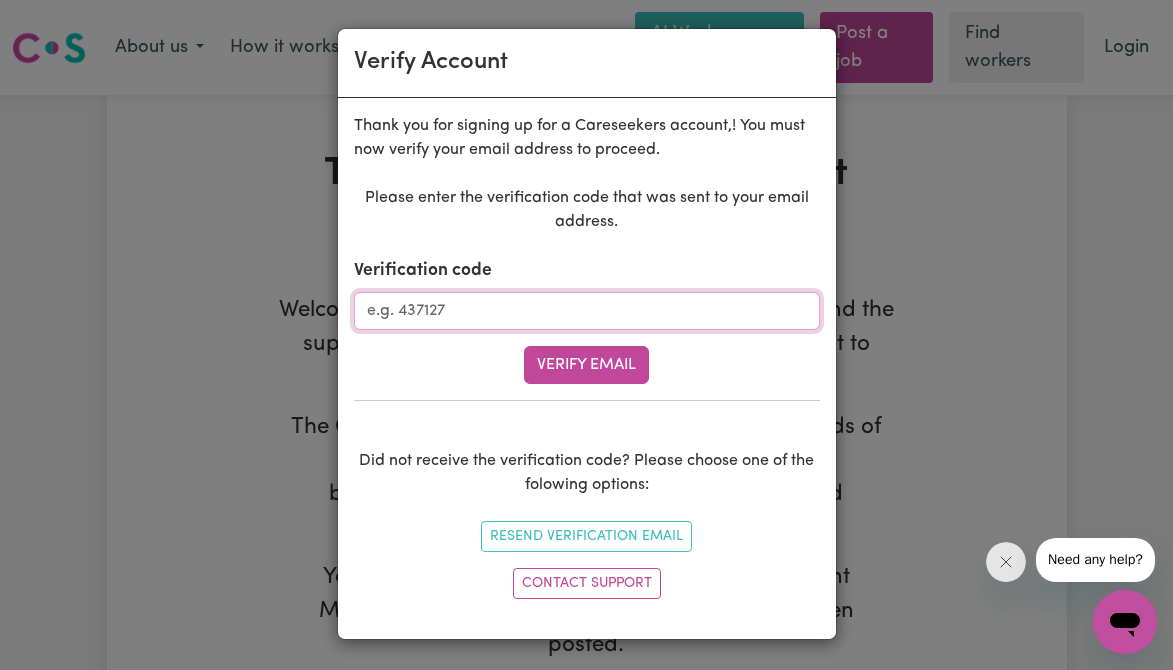 click on "Verification code" at bounding box center [587, 311] 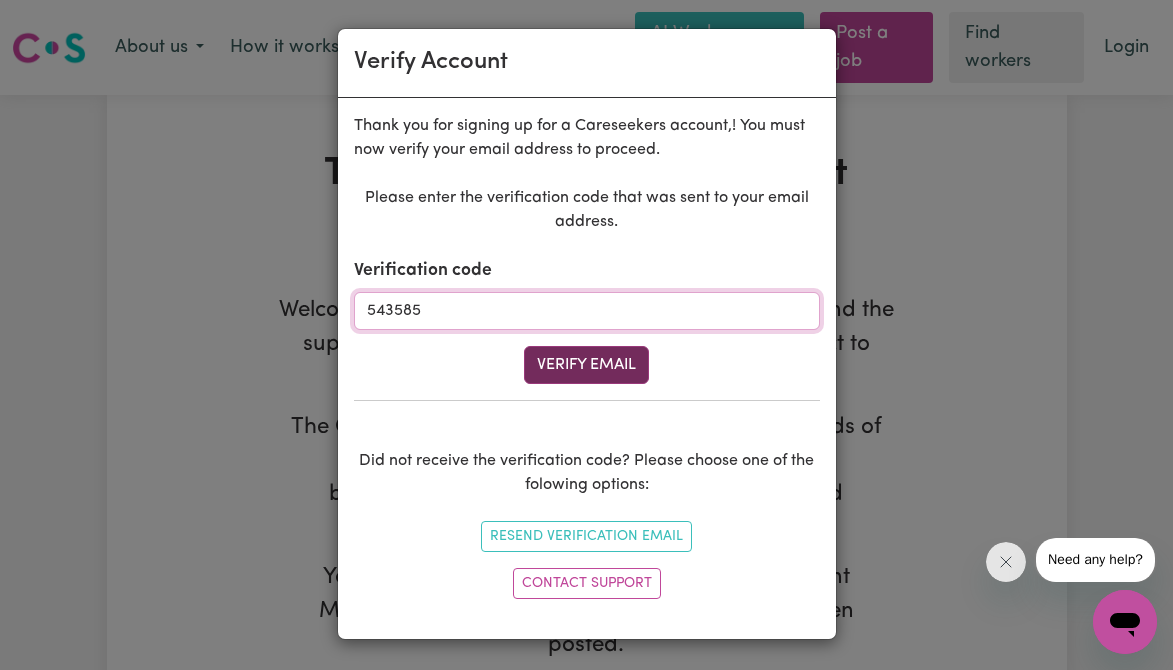 type on "543585" 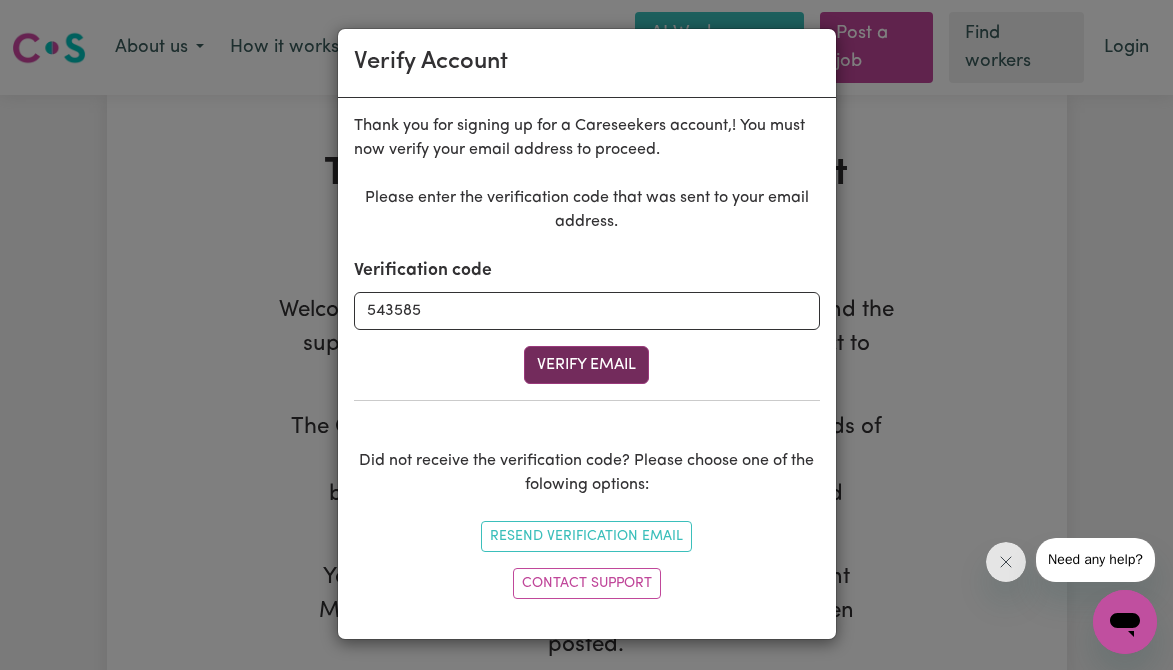 click on "Verify Email" at bounding box center (586, 365) 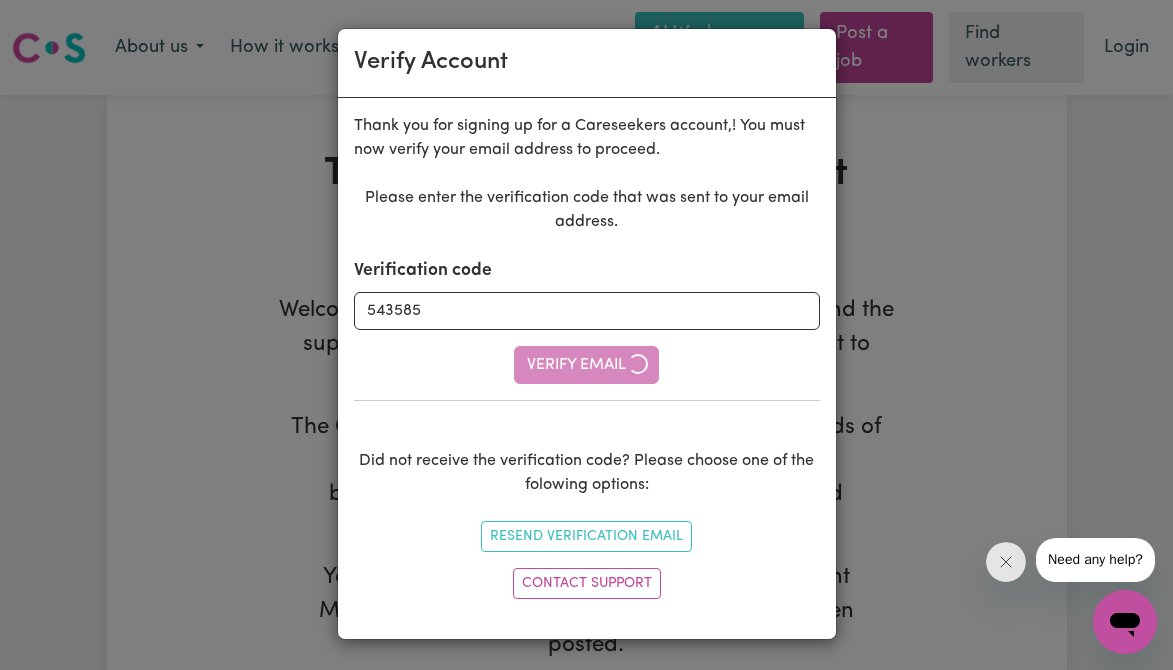 type 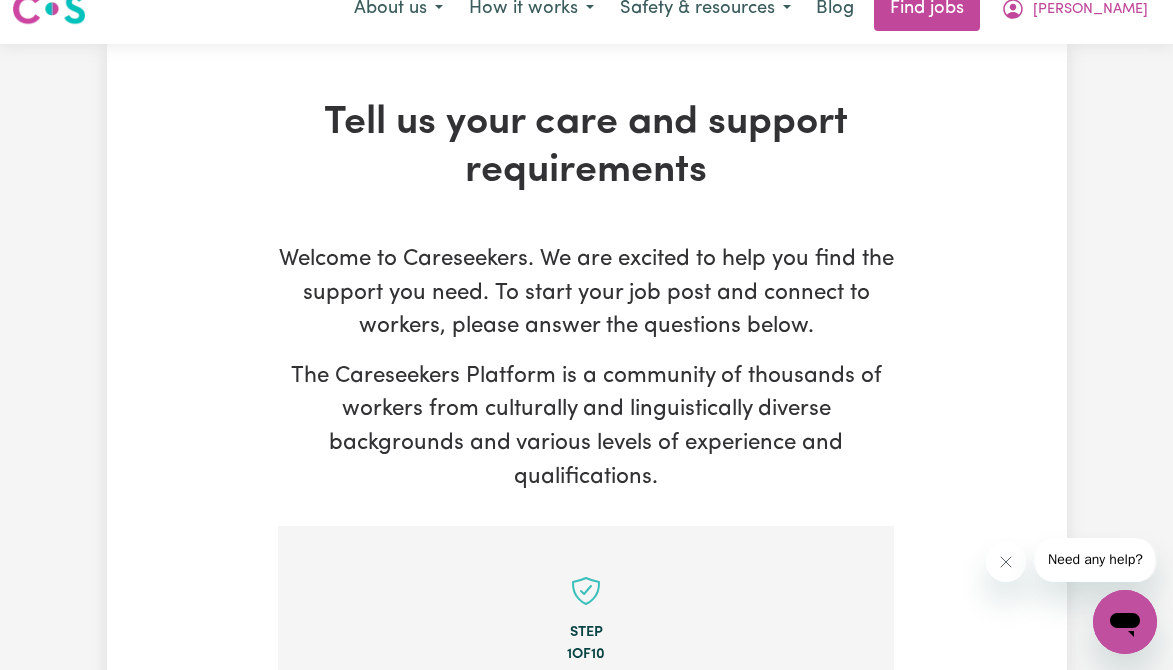 scroll, scrollTop: 0, scrollLeft: 0, axis: both 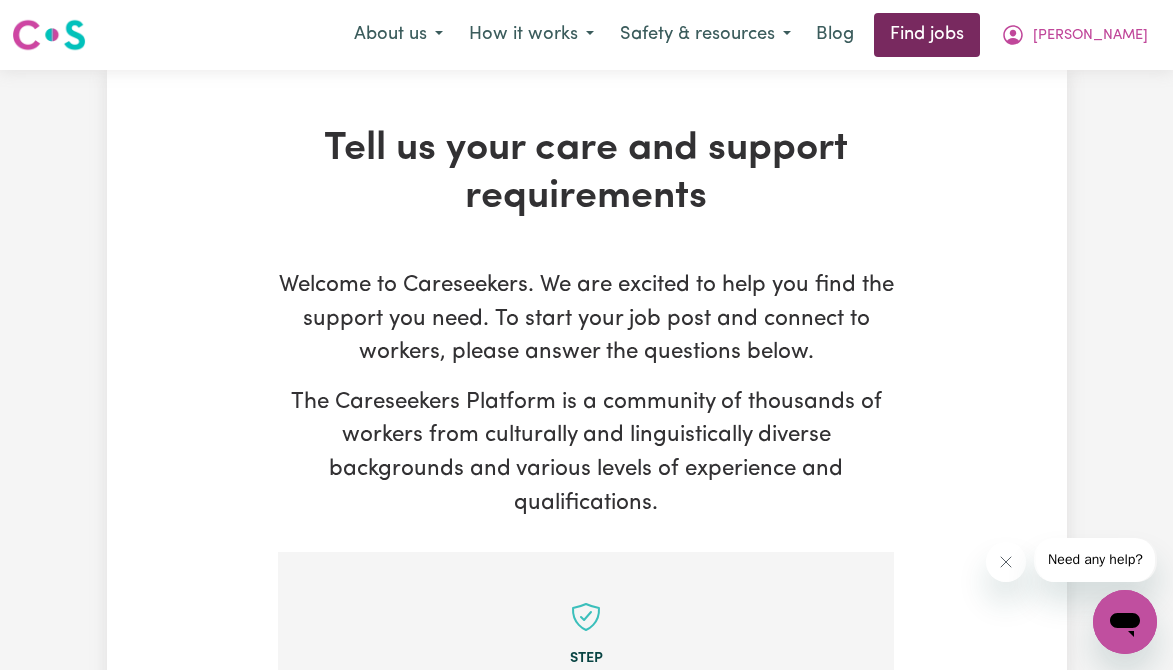 click on "Find jobs" at bounding box center (927, 35) 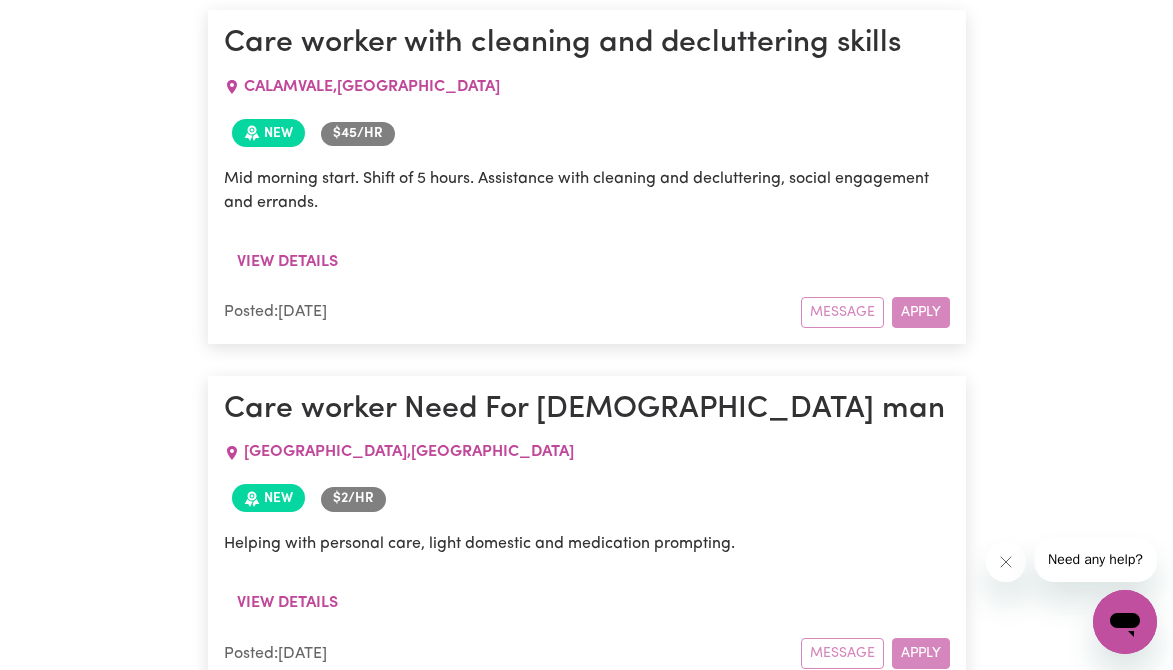 scroll, scrollTop: 3236, scrollLeft: 0, axis: vertical 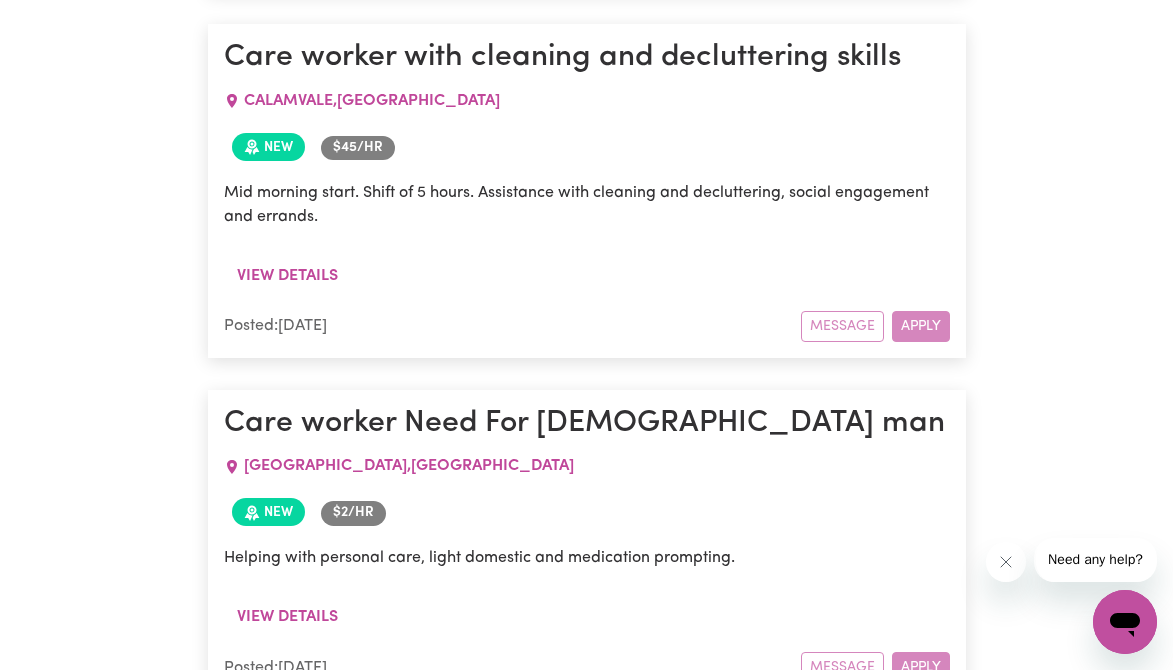 click on "New" at bounding box center (268, 512) 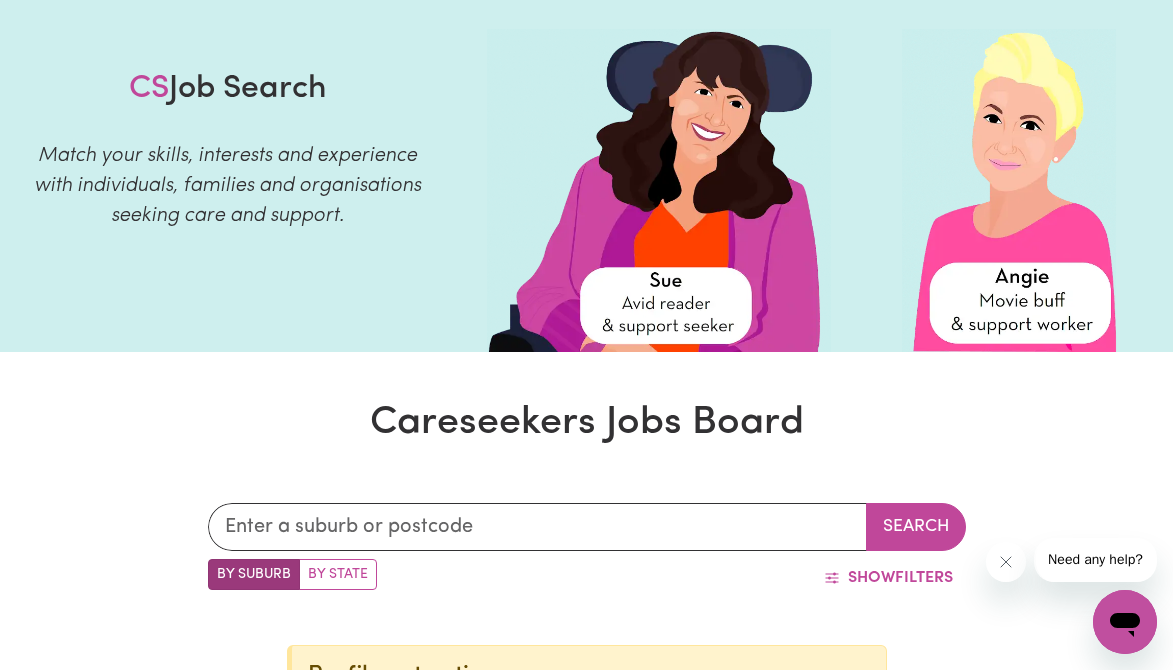 scroll, scrollTop: 0, scrollLeft: 0, axis: both 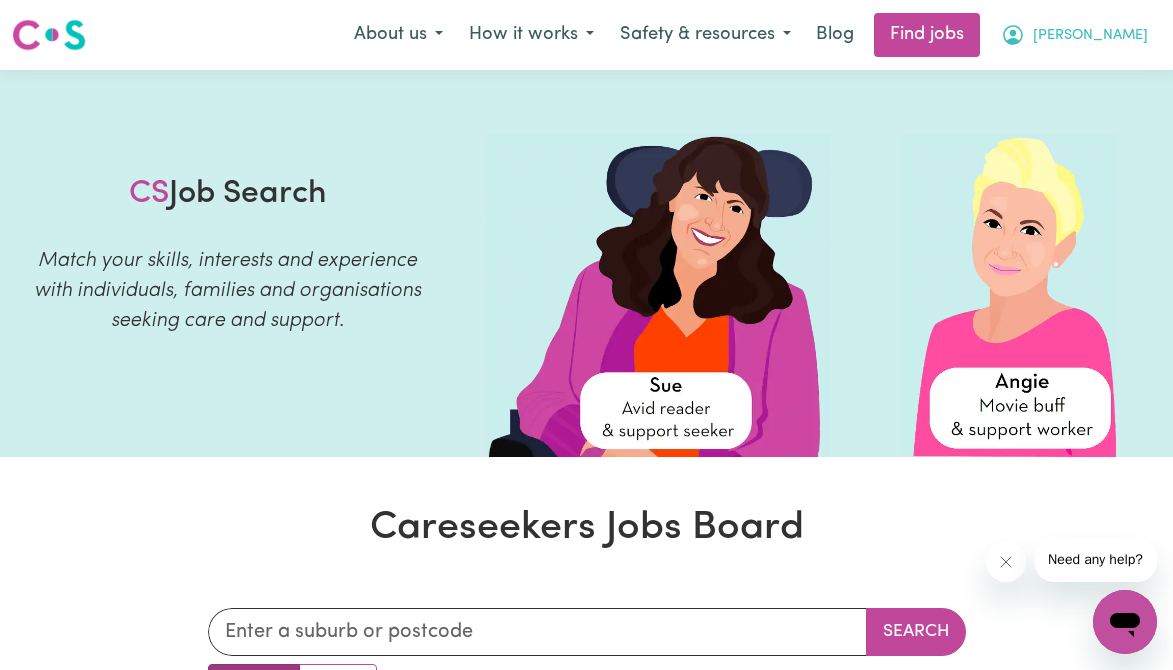 click on "[PERSON_NAME]" at bounding box center (1090, 36) 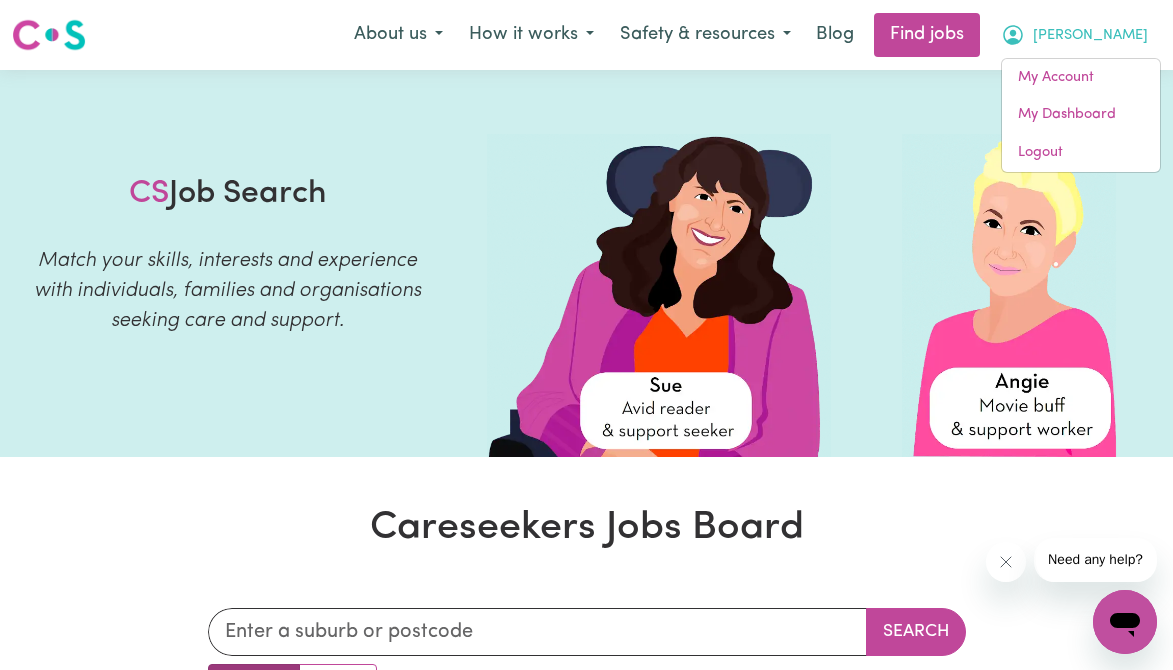click on "CS  Job Search Match your skills, interests and experience with individuals, families and organisations seeking care and support. Careseekers Jobs Board Search By Suburb By State Show  Filters Profile not active Your profile is currently not active, so you are unable to apply for any jobs. Please email  [EMAIL_ADDRESS][DOMAIN_NAME]   to get an update on the status of your profile. Purchase a police check Showing  22   jobs [DEMOGRAPHIC_DATA] Support Worker Required to start tonight  [GEOGRAPHIC_DATA][PERSON_NAME] ,  [GEOGRAPHIC_DATA] New $ 50 /hr I am looking for a [DEMOGRAPHIC_DATA] support worker available to assist me with community participation, provide transport car. You must be comfortable supporting me barefoot. You must be caring, experienced in [MEDICAL_DATA] and [DEMOGRAPHIC_DATA] friendly as I identify as being [DEMOGRAPHIC_DATA].  View details Posted:  [DATE] Message Apply Cleaning and Social Support [GEOGRAPHIC_DATA] ,  [GEOGRAPHIC_DATA] New $ 45 /hr View details Posted:  [DATE] Message Apply Carer needed in [GEOGRAPHIC_DATA] 4151 for Aged care, [DEMOGRAPHIC_DATA] only COORPAROO ,  [GEOGRAPHIC_DATA] New $" at bounding box center (586, 6699) 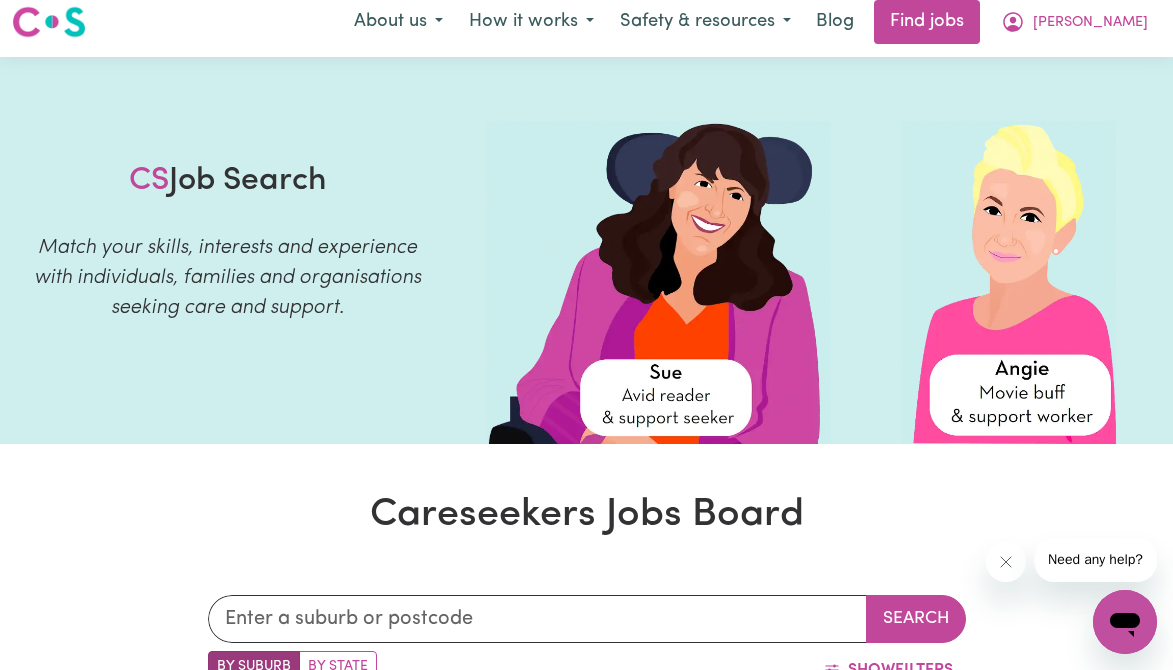 scroll, scrollTop: 0, scrollLeft: 0, axis: both 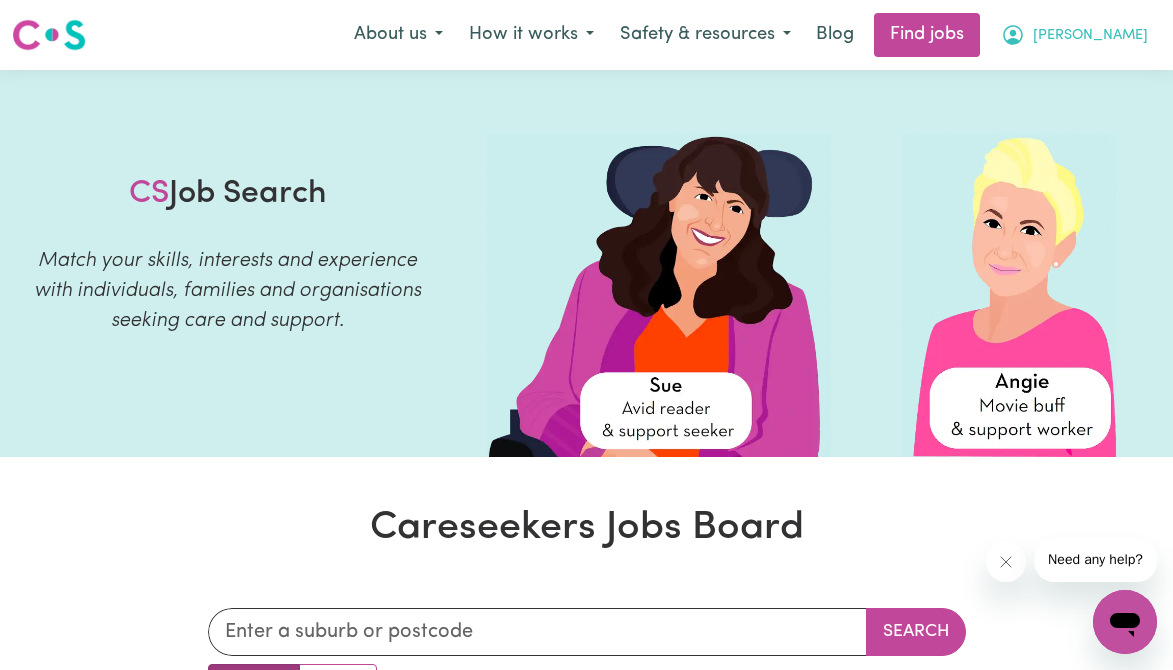 click on "[PERSON_NAME]" at bounding box center [1074, 35] 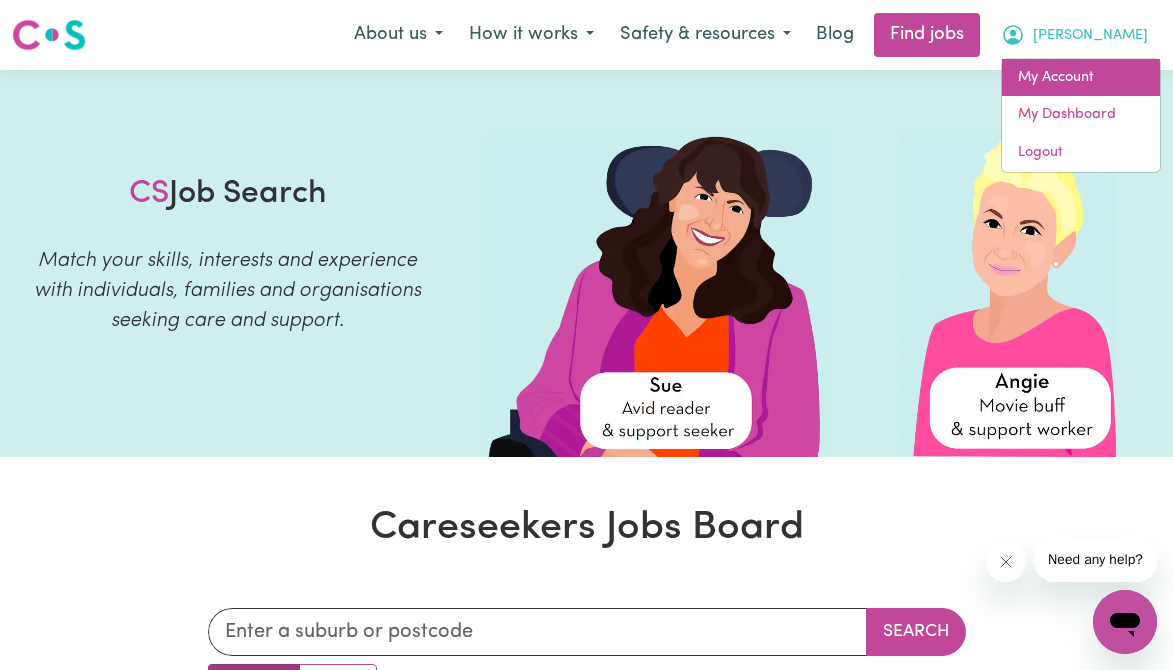 click on "My Account" at bounding box center (1081, 78) 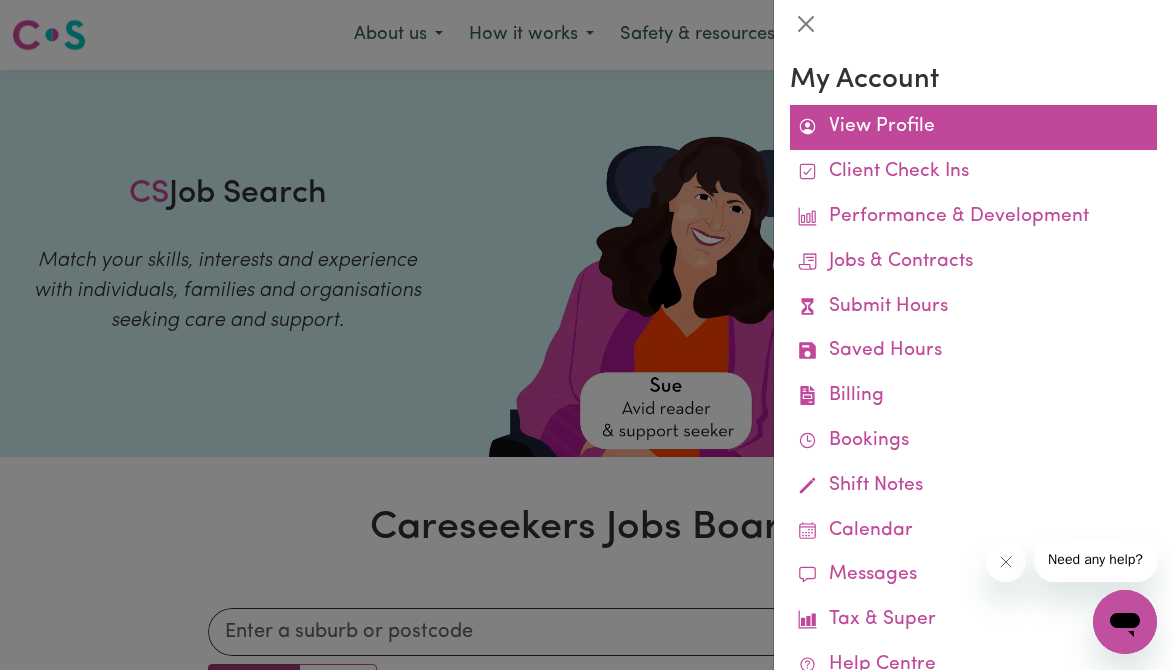 click on "View Profile" at bounding box center [973, 127] 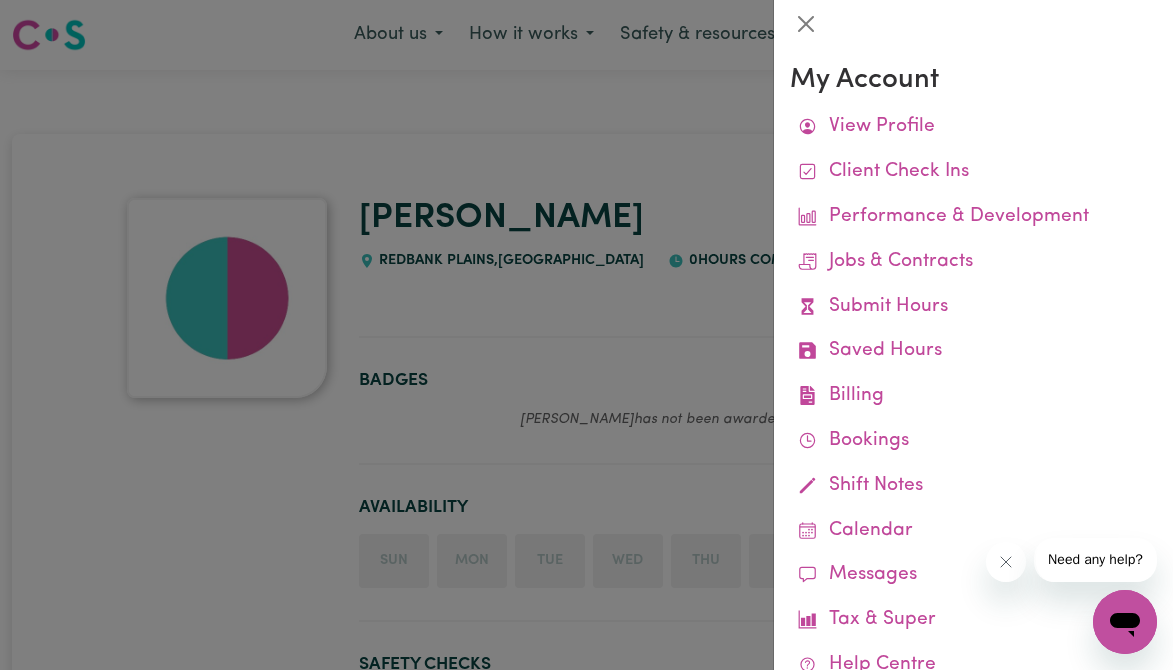 click at bounding box center (586, 335) 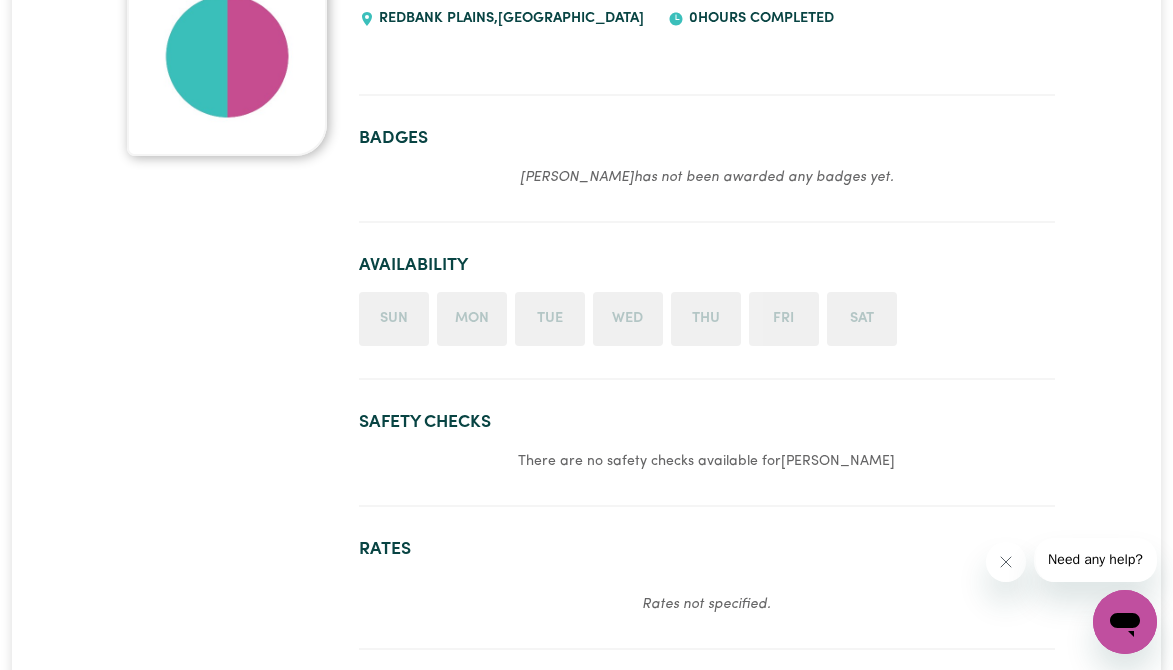 scroll, scrollTop: 0, scrollLeft: 0, axis: both 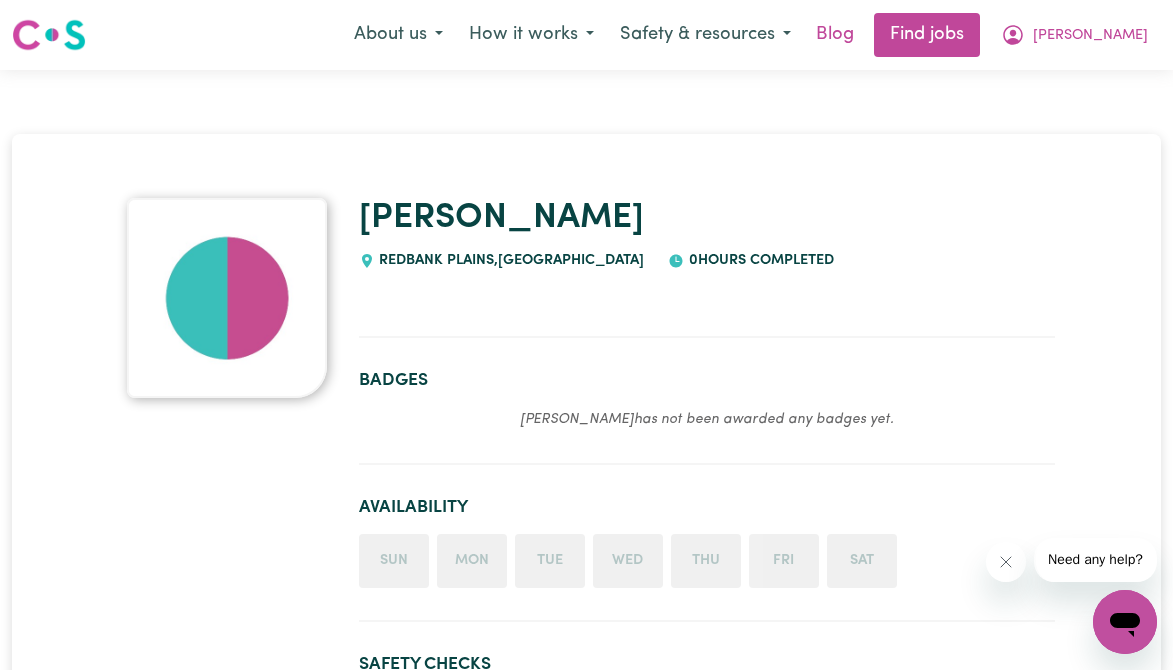 click on "Blog" at bounding box center [835, 35] 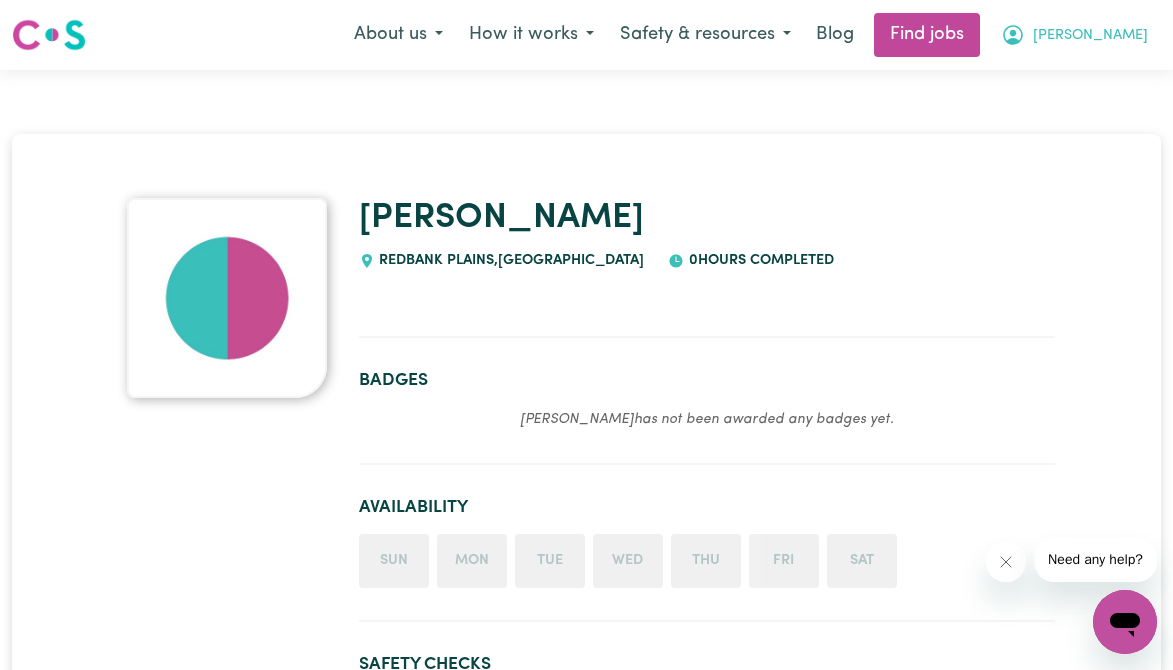 click on "[PERSON_NAME]" at bounding box center (1090, 36) 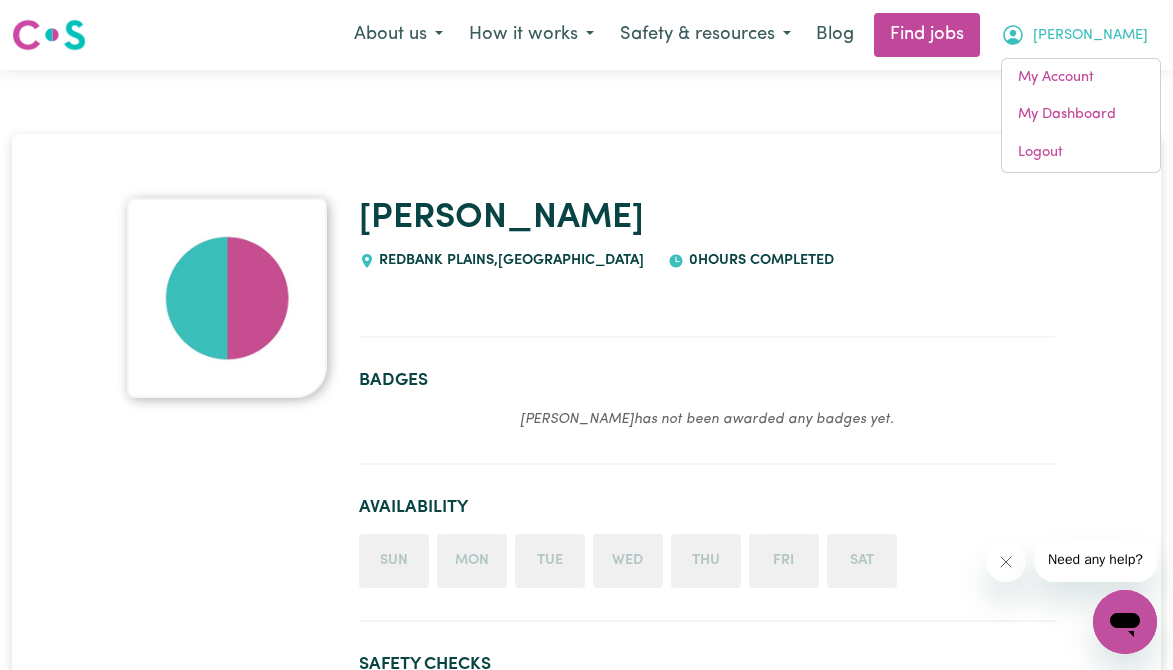 click on "Yukimi REDBANK PLAINS ,  [GEOGRAPHIC_DATA] 0  hours completed Badges [PERSON_NAME]  has not been awarded any badges yet. Availability Sun Mon Tue Wed Thu Fri Sat Safety Checks There are no safety checks available for  Yukimi Rates Rates not specified. Languages [PERSON_NAME]  has not listed any additional languages that they speak. Services provided [PERSON_NAME]  has not listed any services they can offer. Personality traits [PERSON_NAME]  has not listed their traits. Interests [PERSON_NAME]  has not listed their interests. Areas of Expertise [PERSON_NAME]  has not listed their areas of expertise. Work Experience [PERSON_NAME]  has not listed their work experience. Qualifications and Additional Details [PERSON_NAME]  has not listed their qualification/certification information. Reviews No reviews yet for  [PERSON_NAME] . Worker activity details Member since [DATE] Last active [DATE]" at bounding box center [586, 1102] 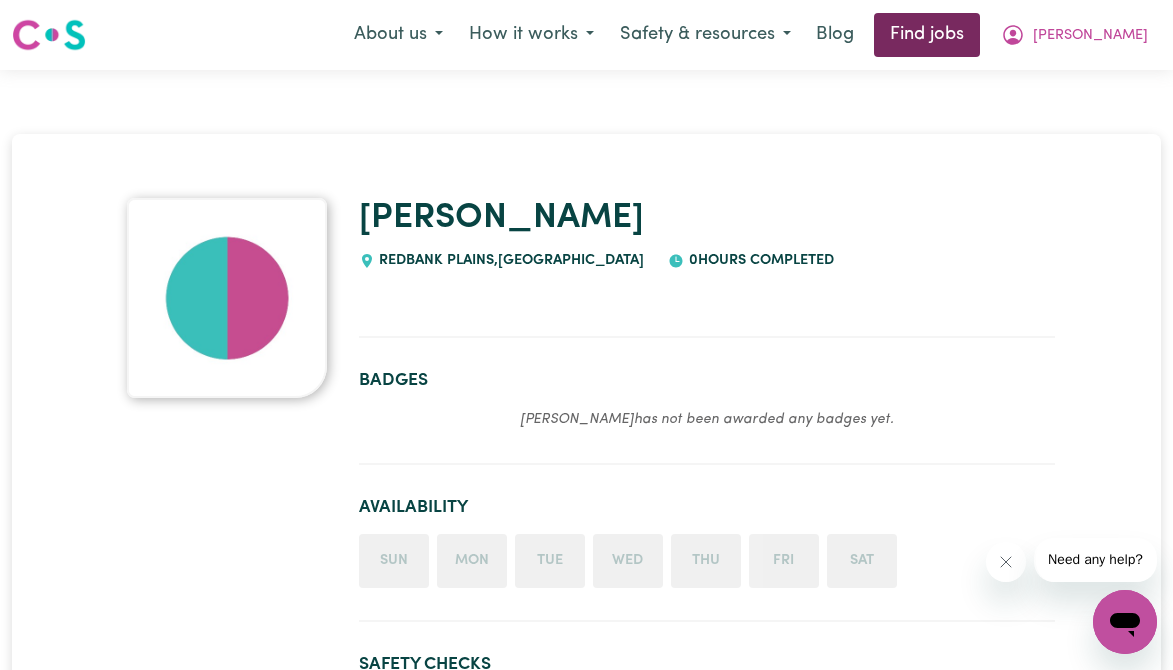 click on "Find jobs" at bounding box center [927, 35] 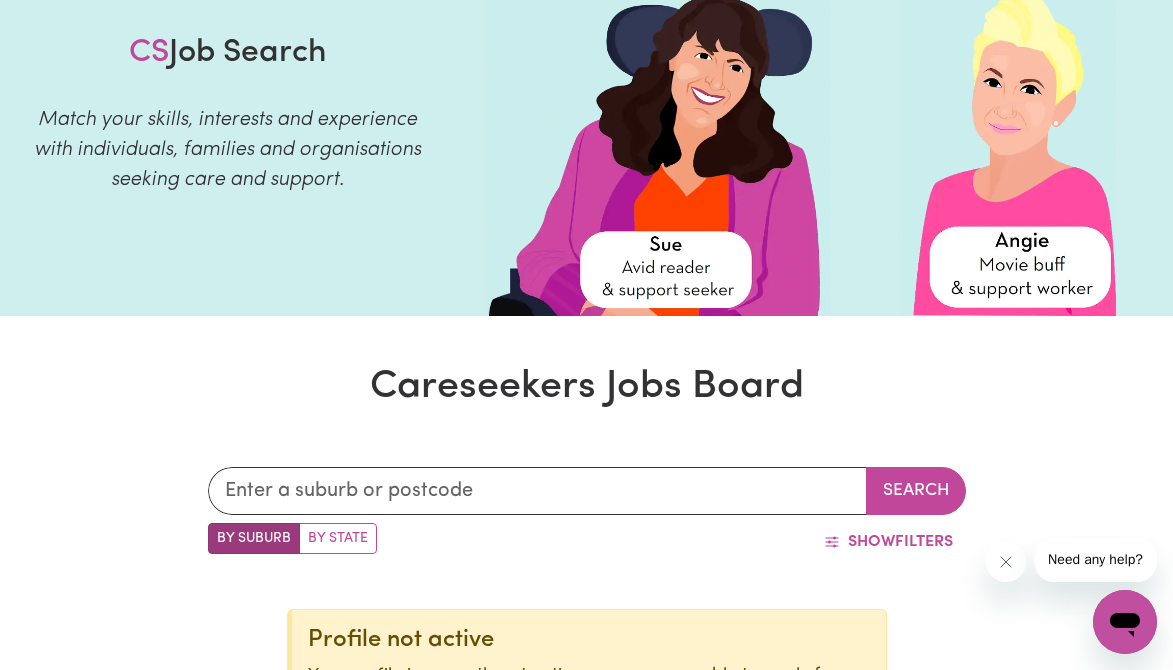scroll, scrollTop: 143, scrollLeft: 0, axis: vertical 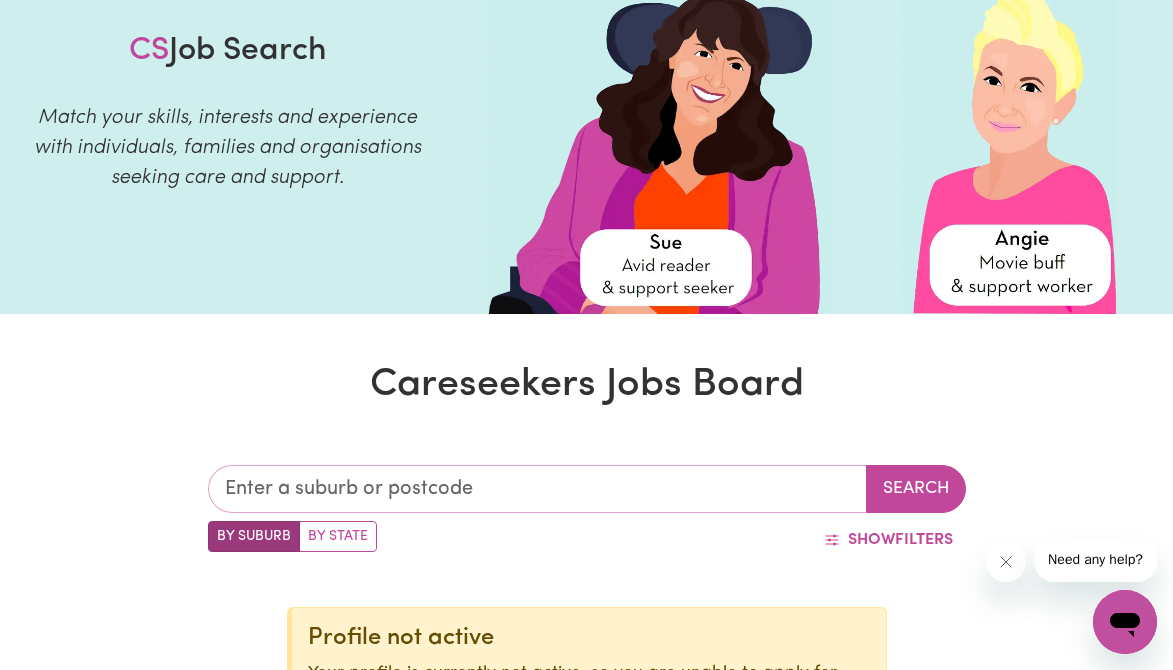 click at bounding box center (537, 489) 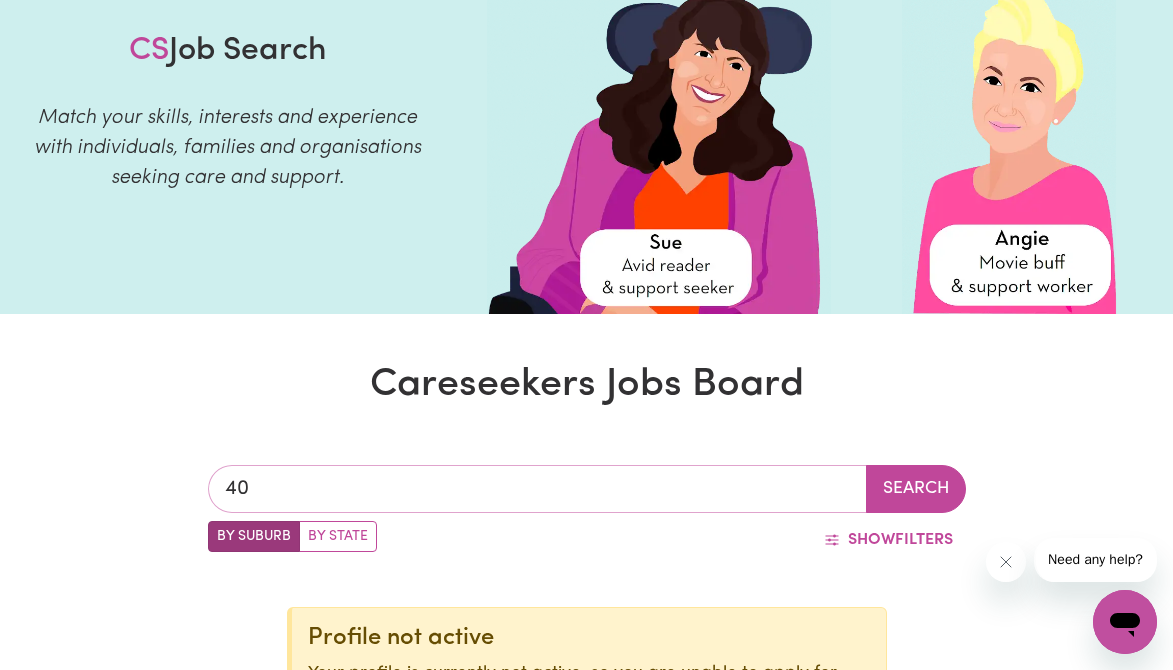 type on "4" 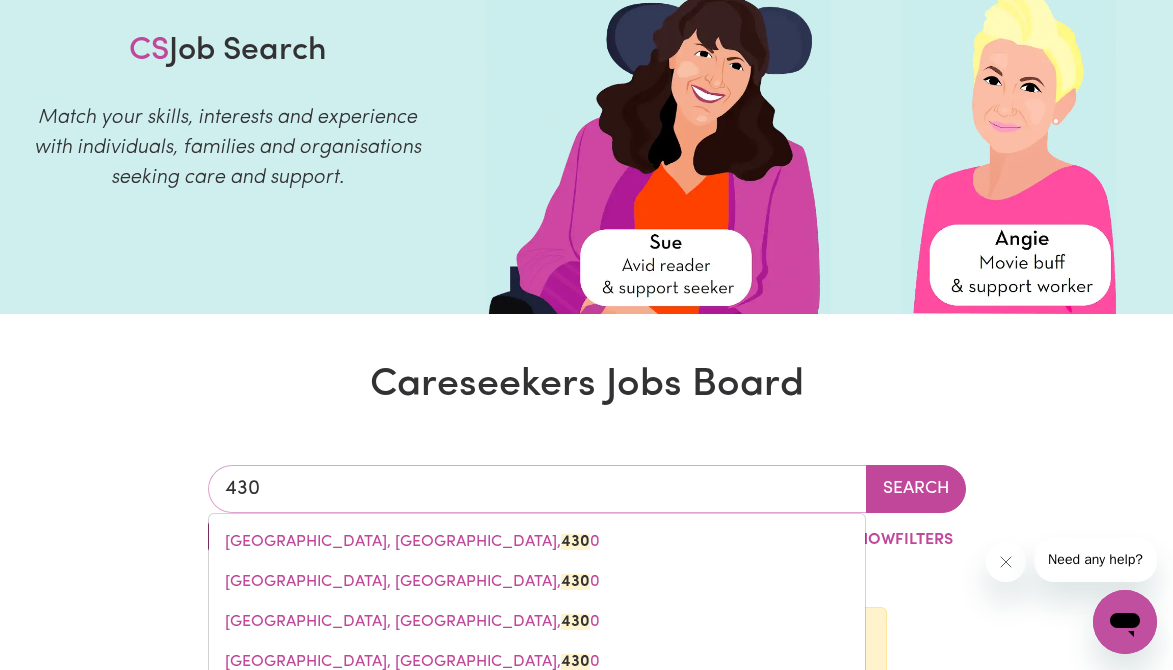 type on "4301" 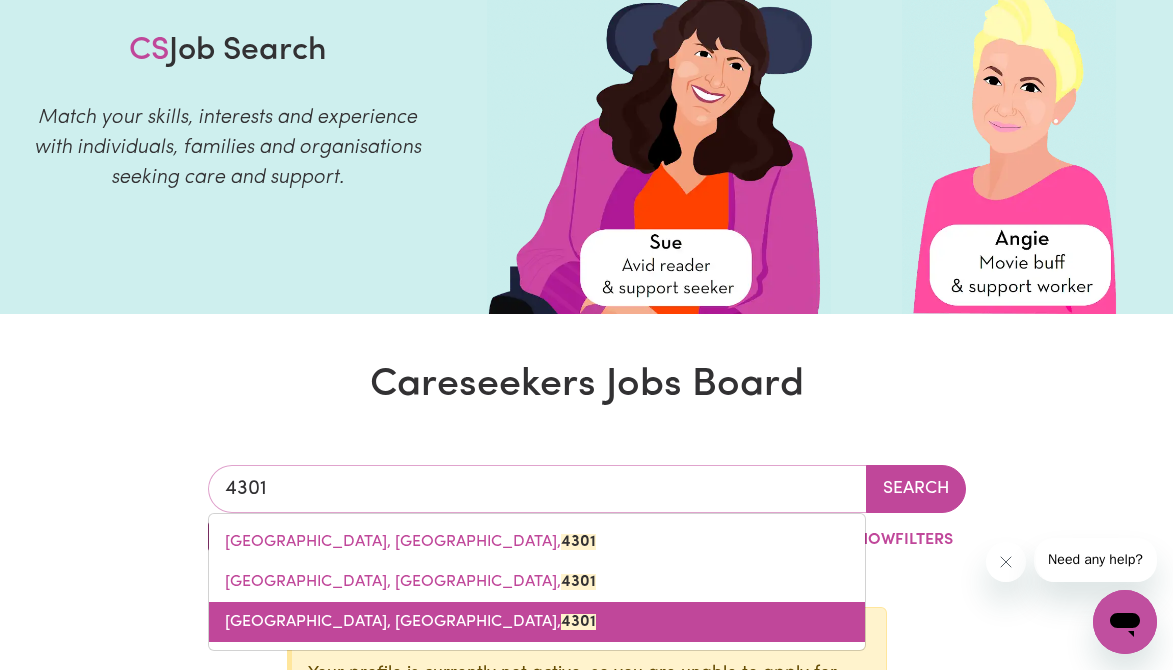 click on "4301" at bounding box center (578, 622) 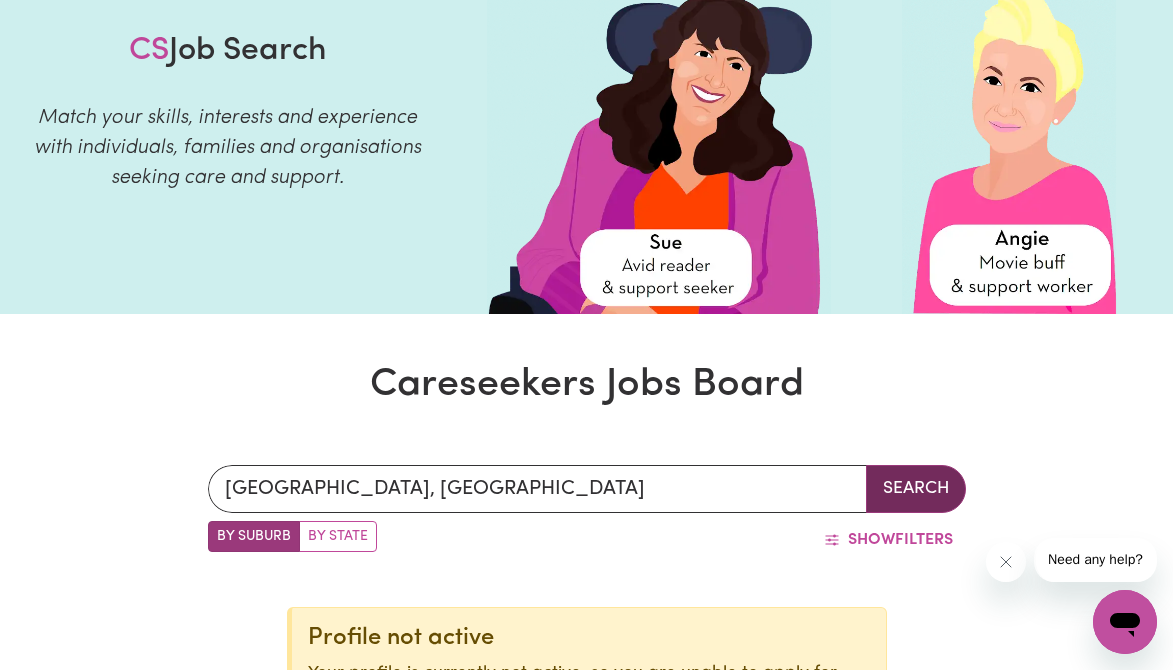 click on "Search" at bounding box center (916, 489) 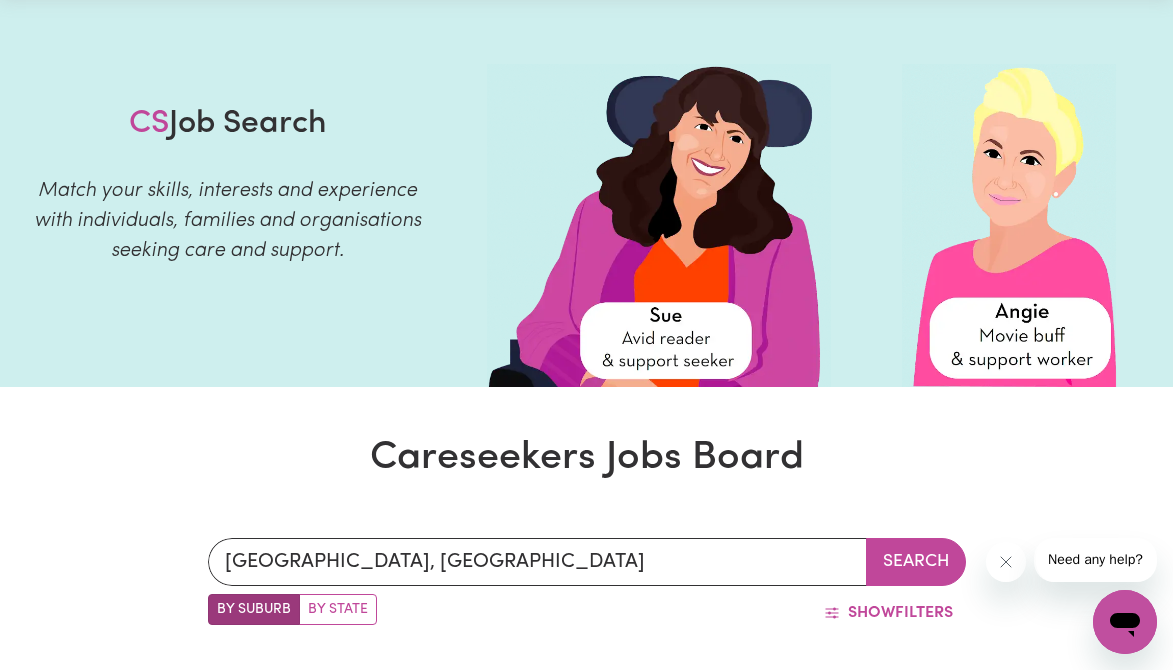 scroll, scrollTop: 0, scrollLeft: 0, axis: both 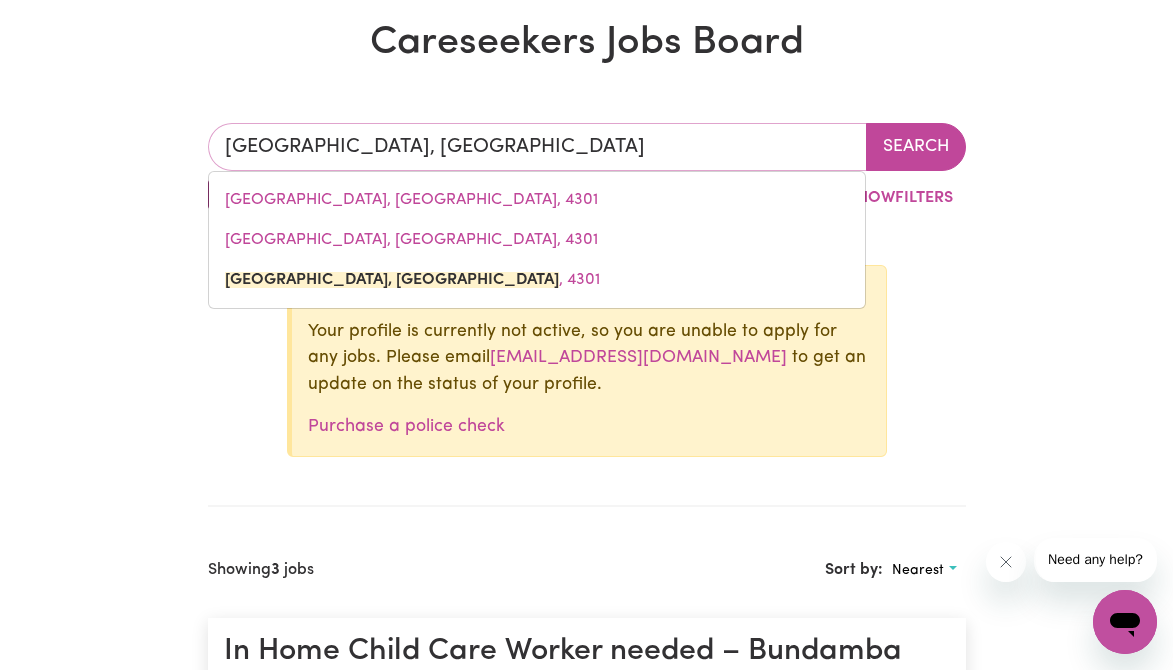 click on "[GEOGRAPHIC_DATA], [GEOGRAPHIC_DATA]" at bounding box center [537, 147] 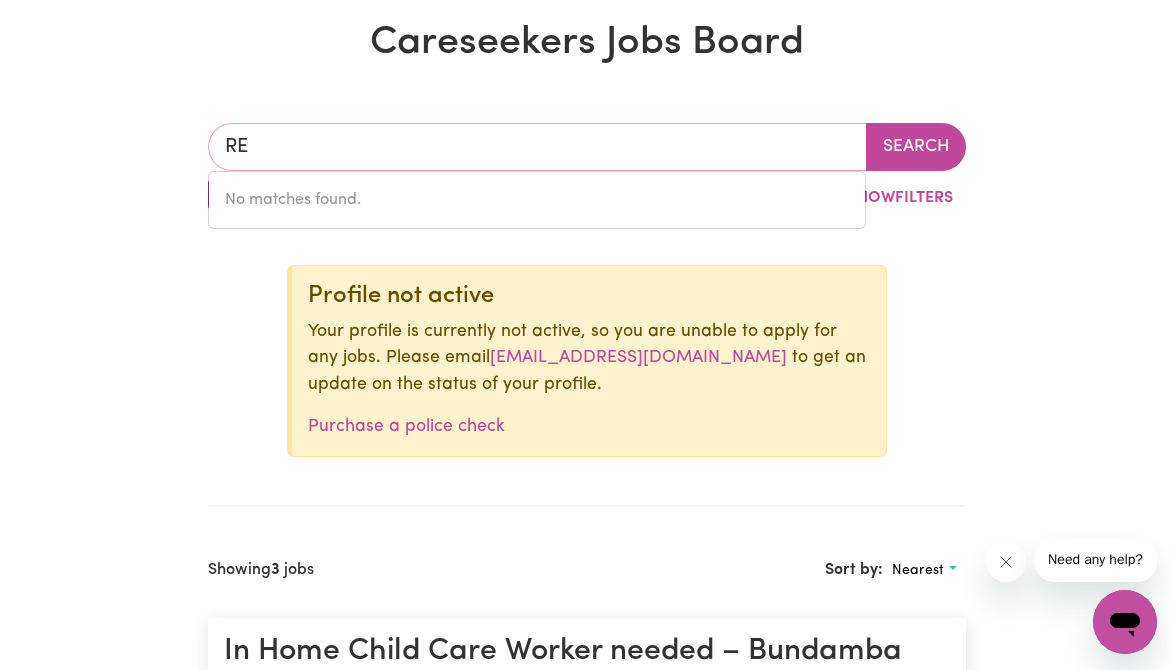 type on "R" 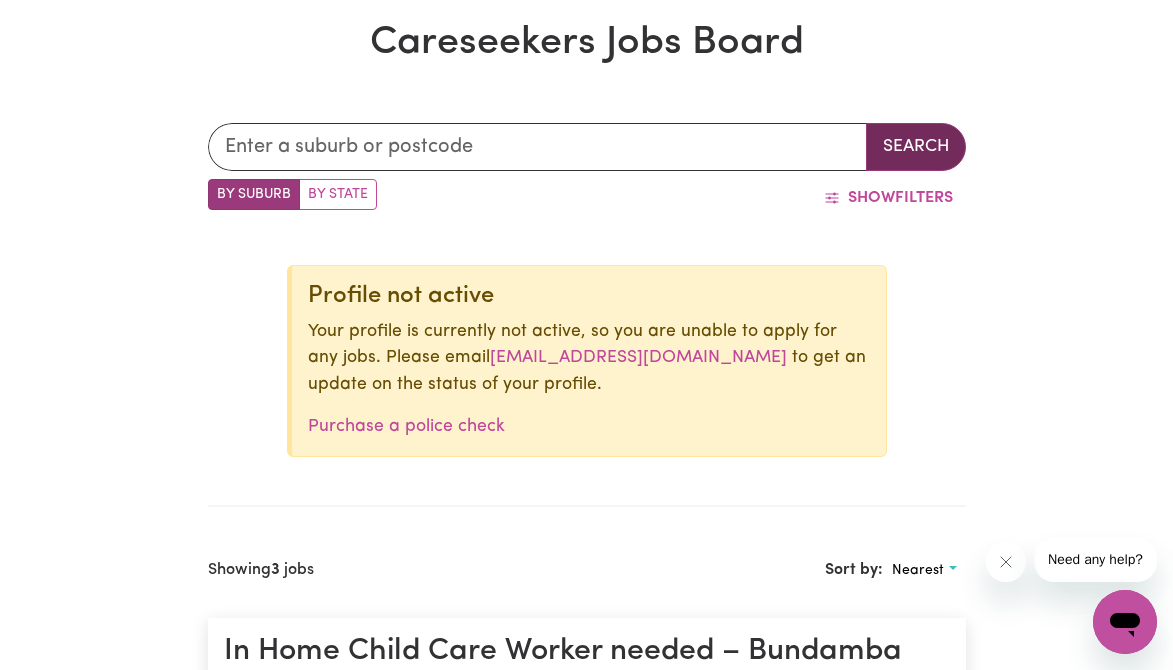 click on "Search" at bounding box center (916, 147) 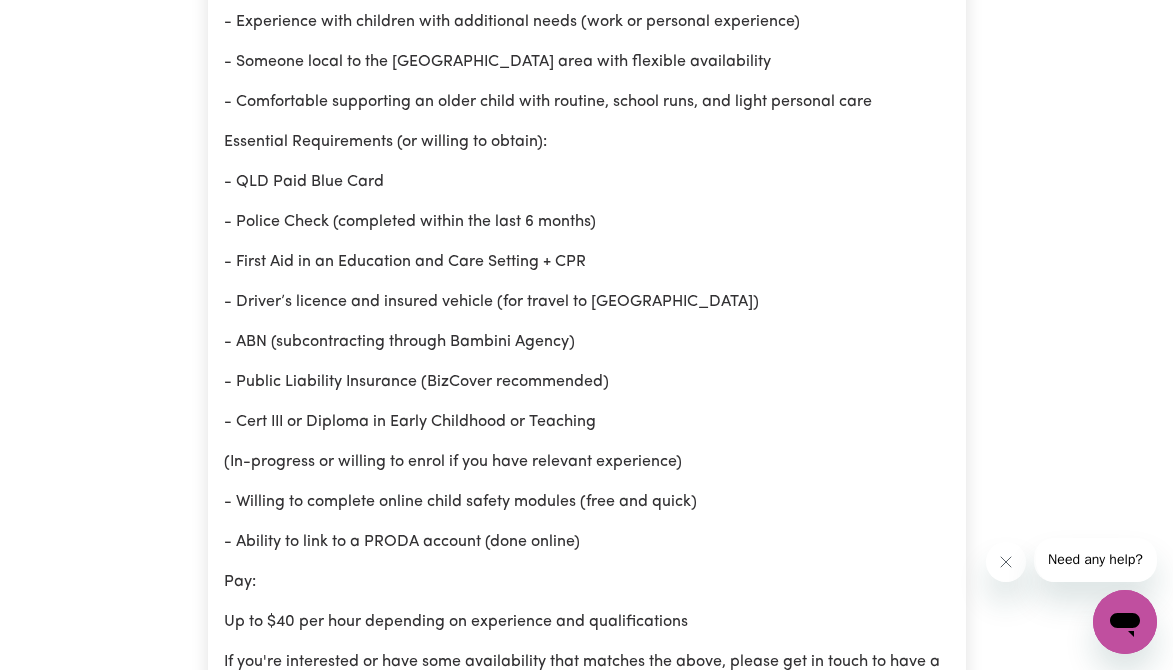 scroll, scrollTop: 0, scrollLeft: 0, axis: both 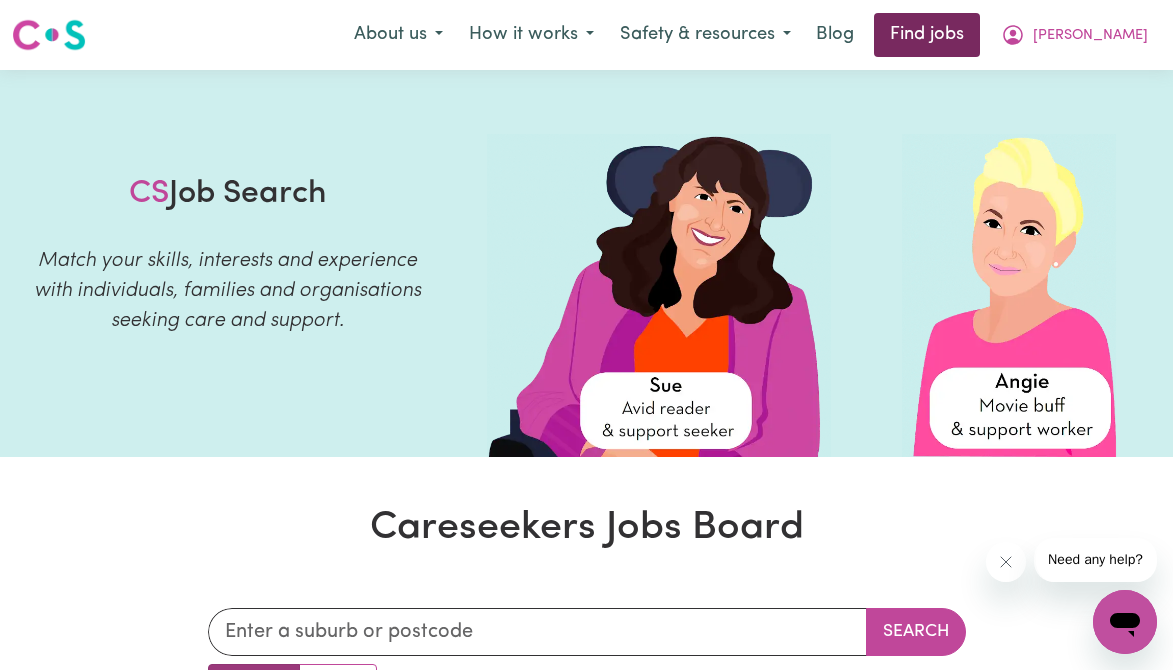 click on "Find jobs" at bounding box center [927, 35] 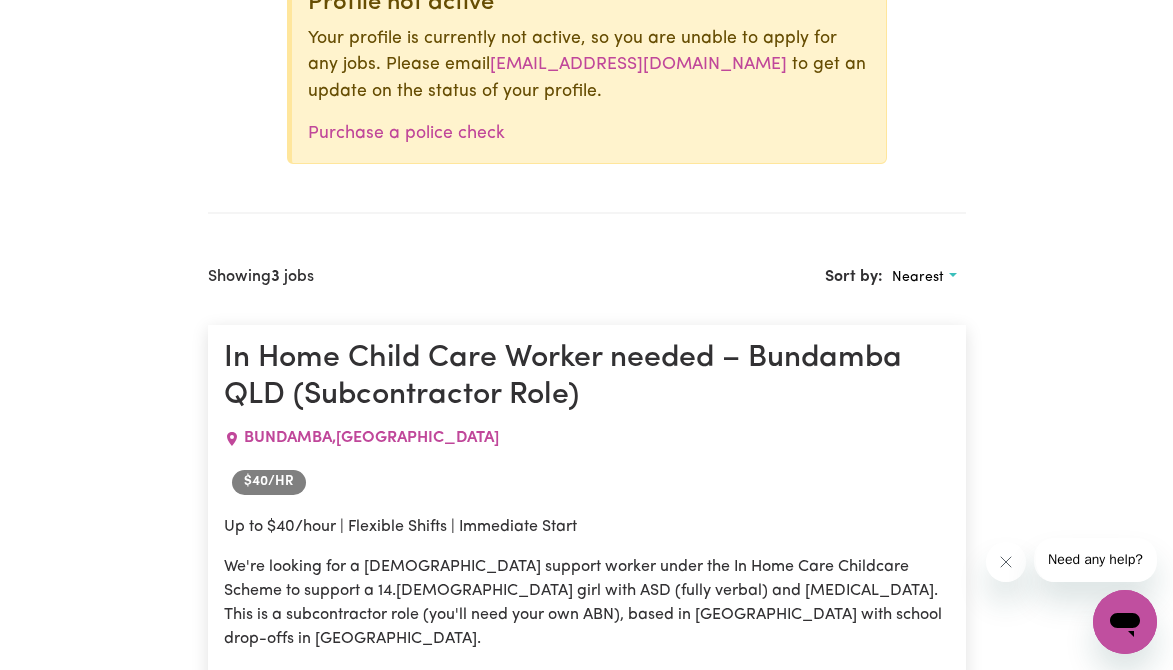 scroll, scrollTop: 782, scrollLeft: 0, axis: vertical 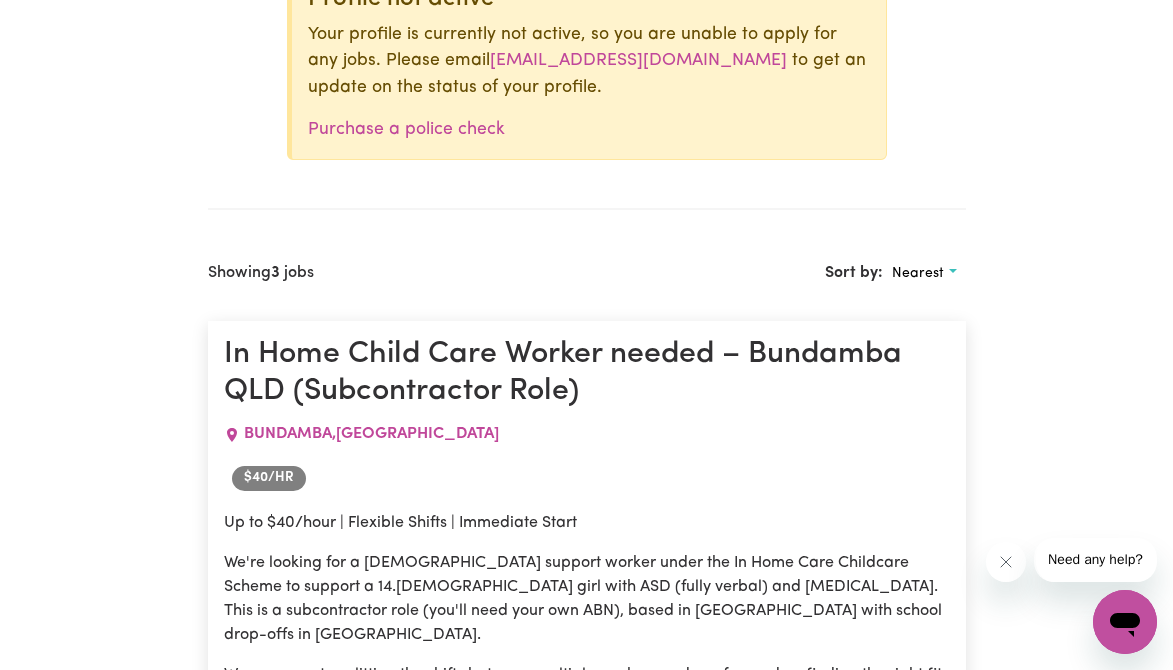 click on "Nearest" at bounding box center [918, 273] 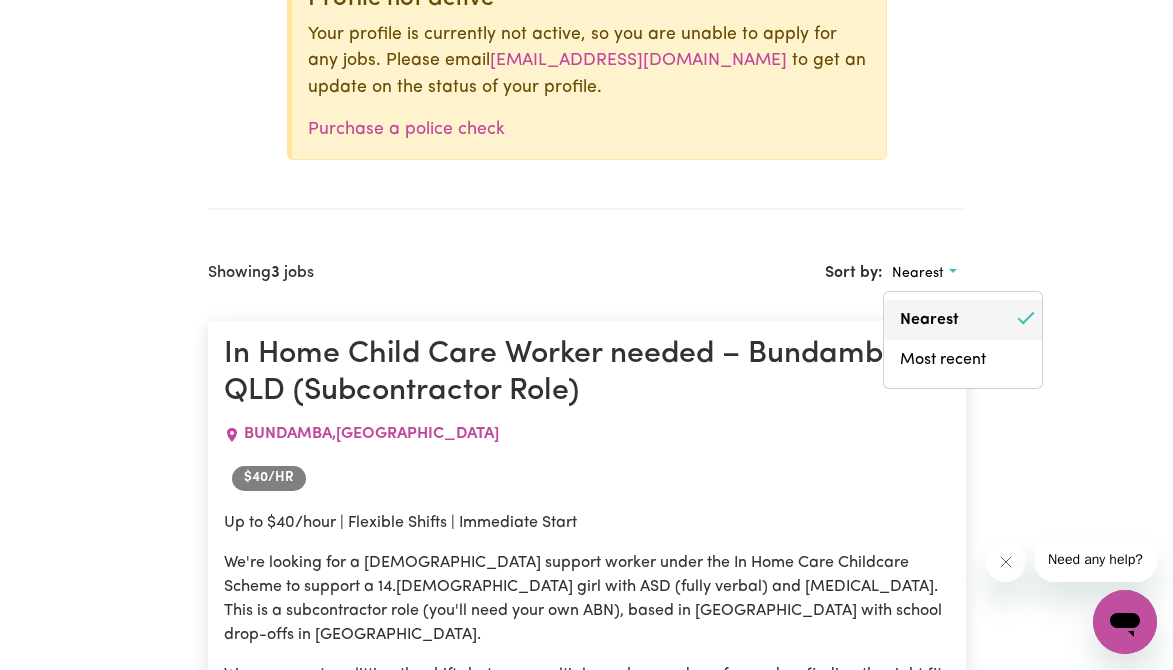 click on "Nearest" at bounding box center [963, 320] 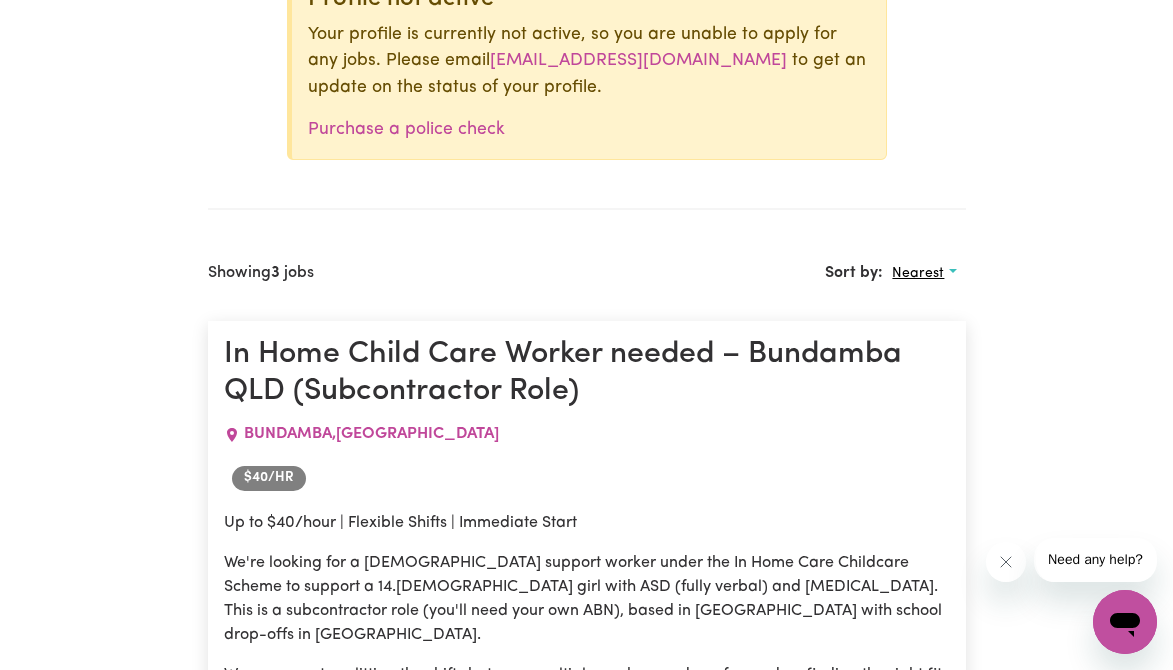 click on "Nearest" at bounding box center [918, 273] 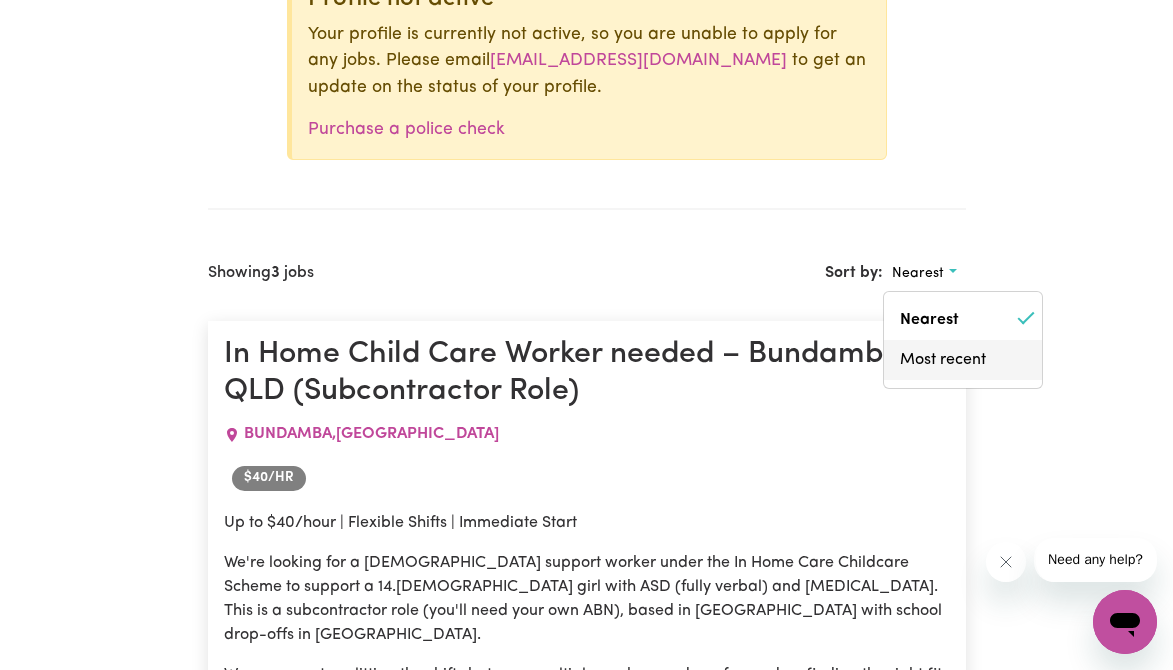 click on "Most recent" at bounding box center (963, 360) 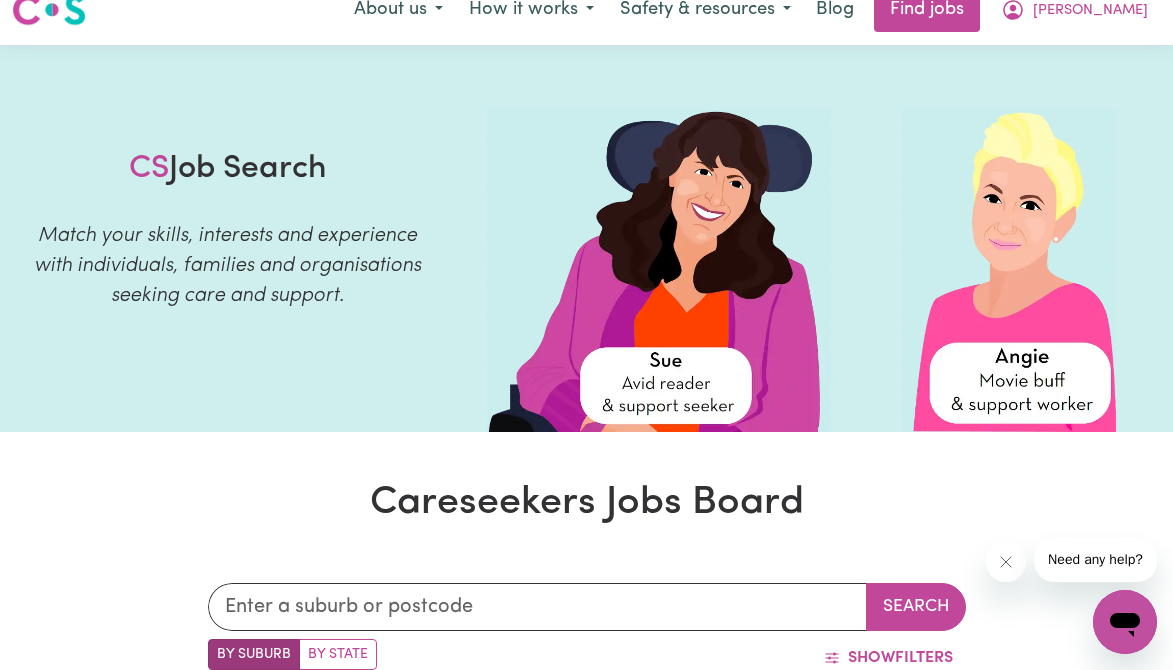 scroll, scrollTop: 54, scrollLeft: 0, axis: vertical 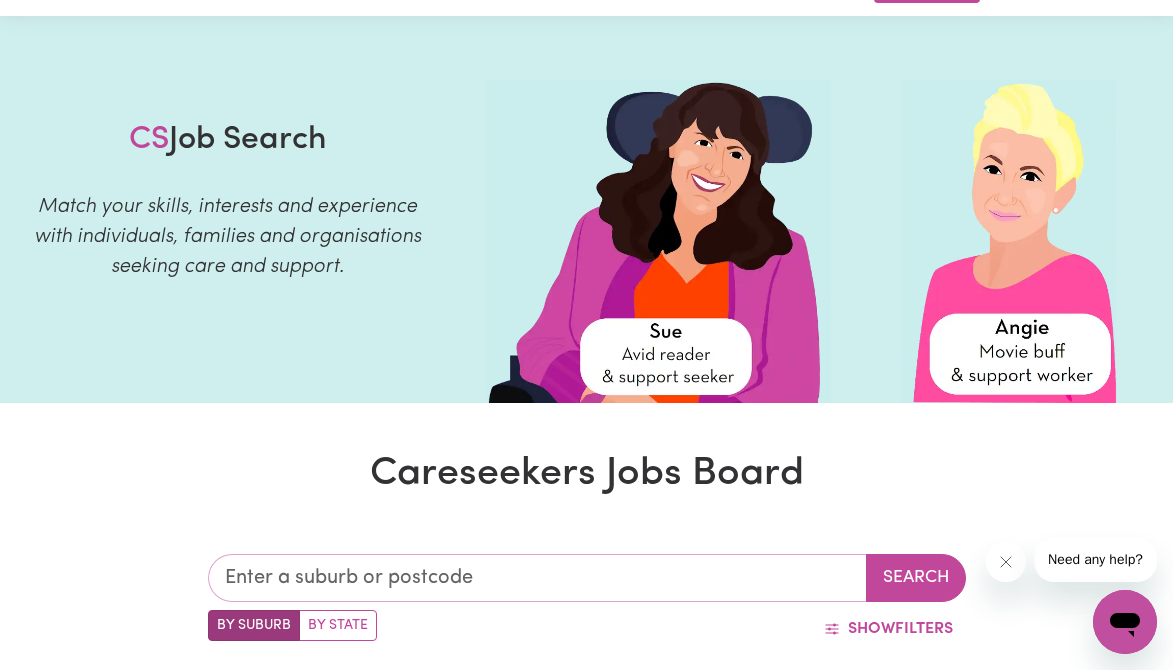 click at bounding box center (537, 578) 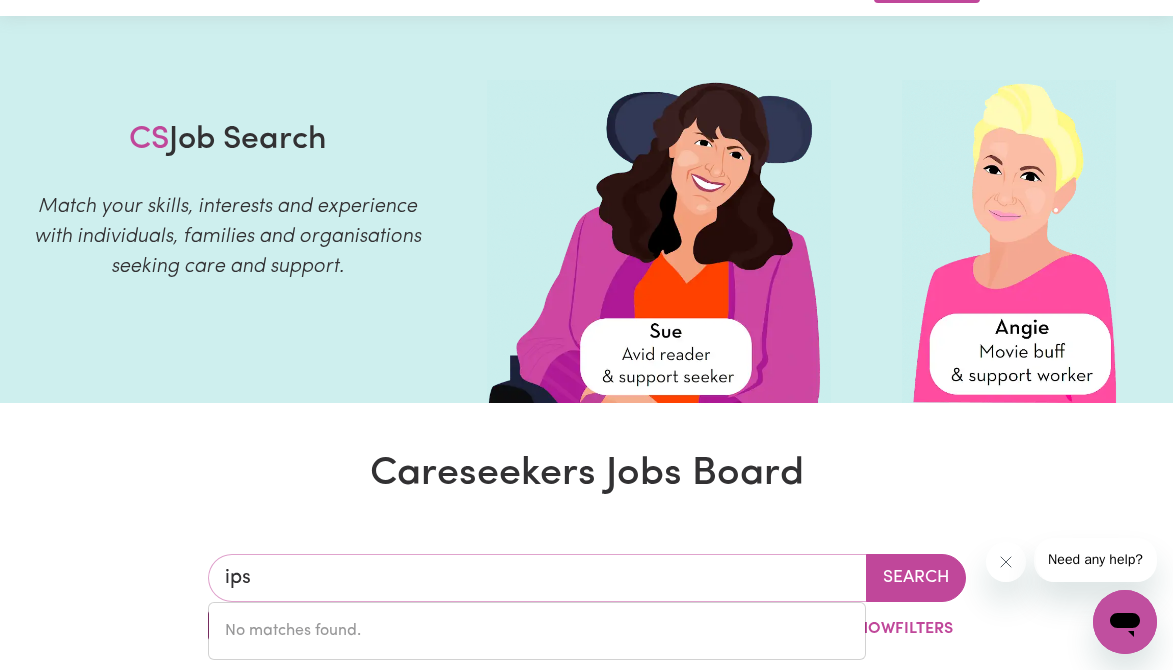 type on "ipsw" 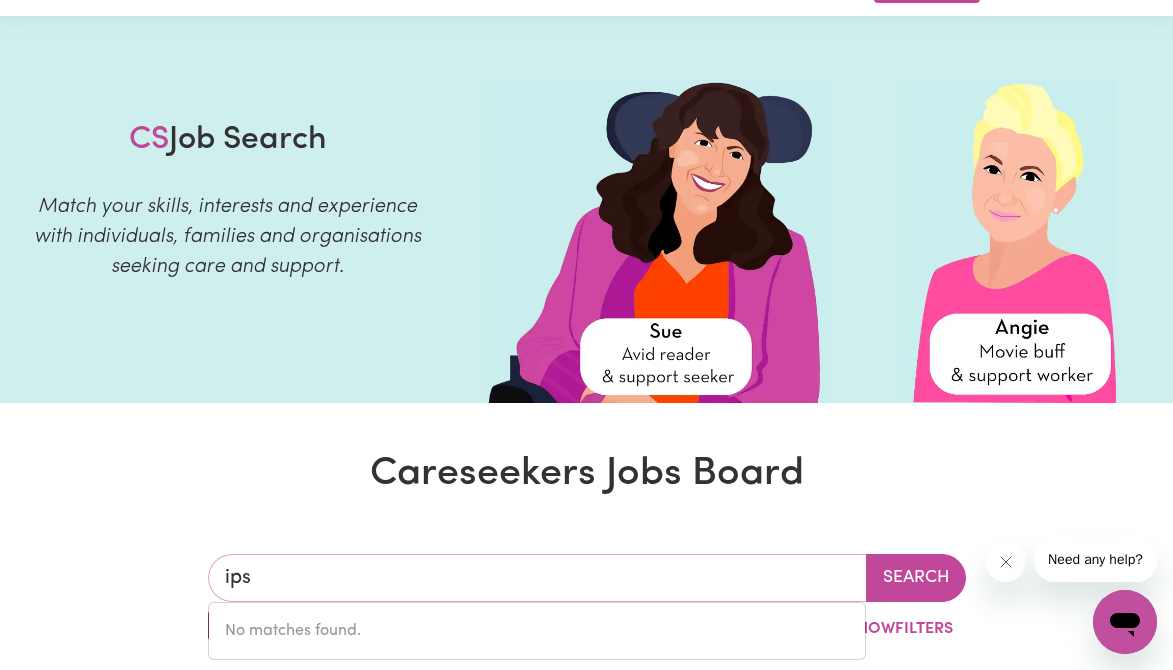 type on "ipswICH, [GEOGRAPHIC_DATA], 4305" 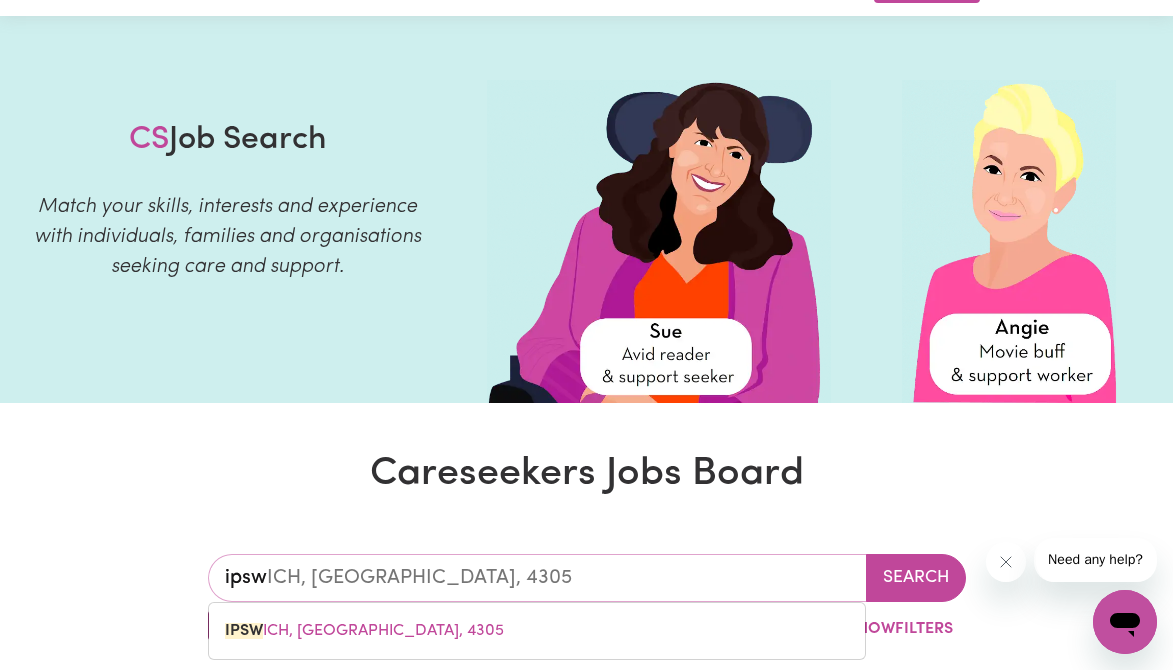 type on "ipswi" 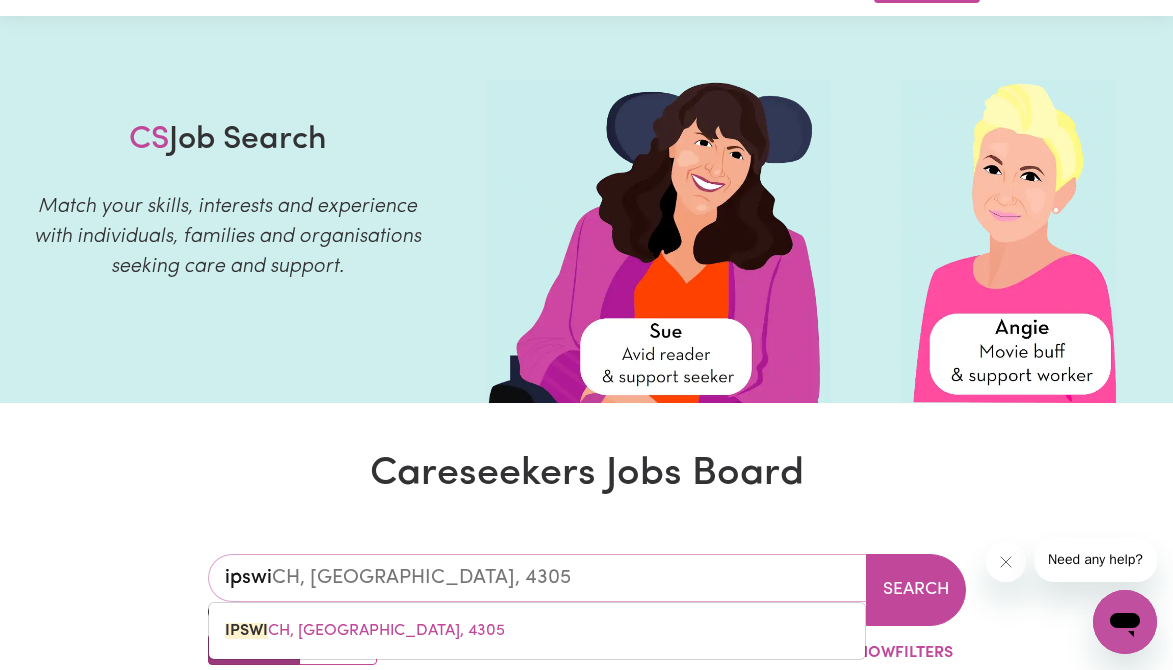 type on "ipswic" 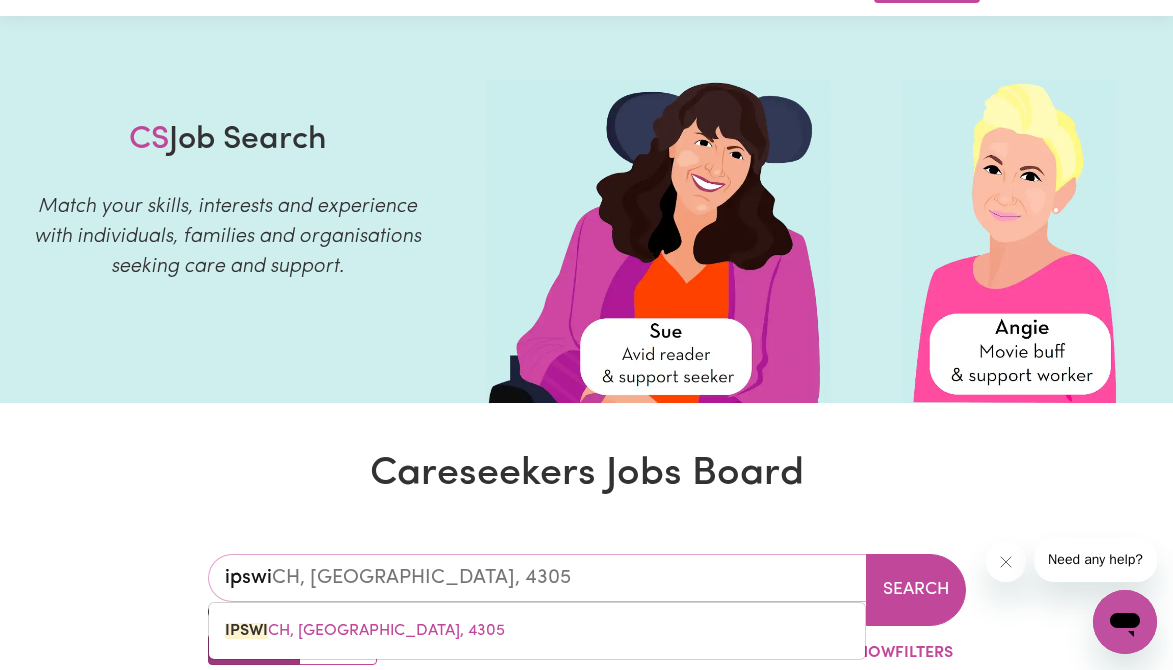 type on "ipswicH, [GEOGRAPHIC_DATA], 4305" 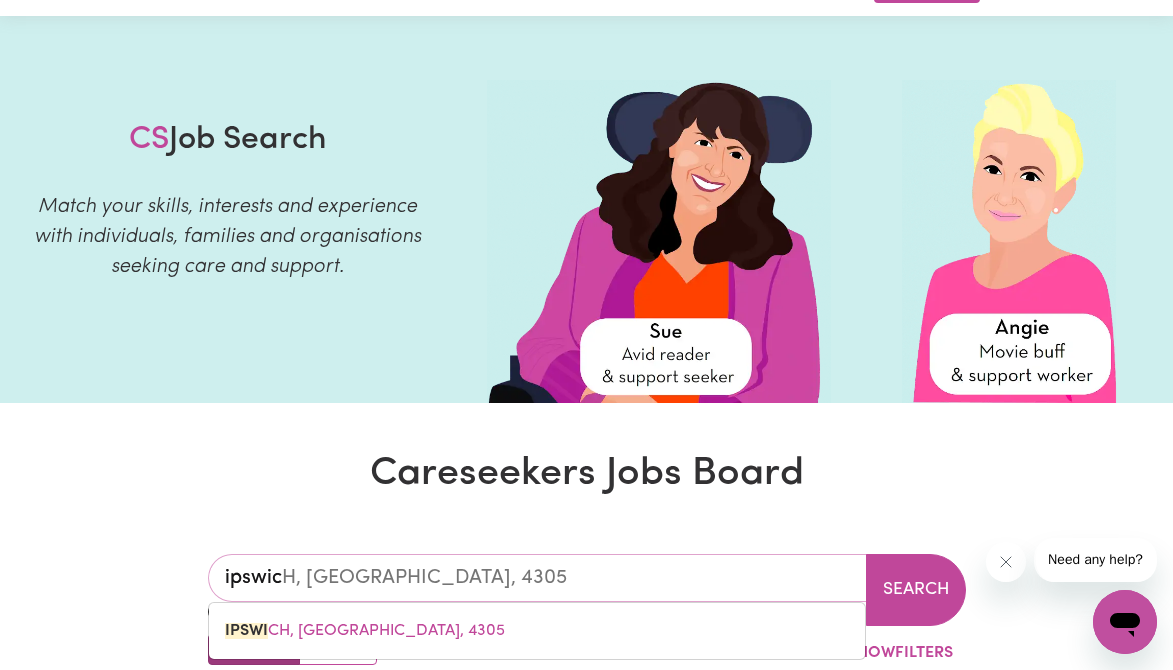 type on "[GEOGRAPHIC_DATA]" 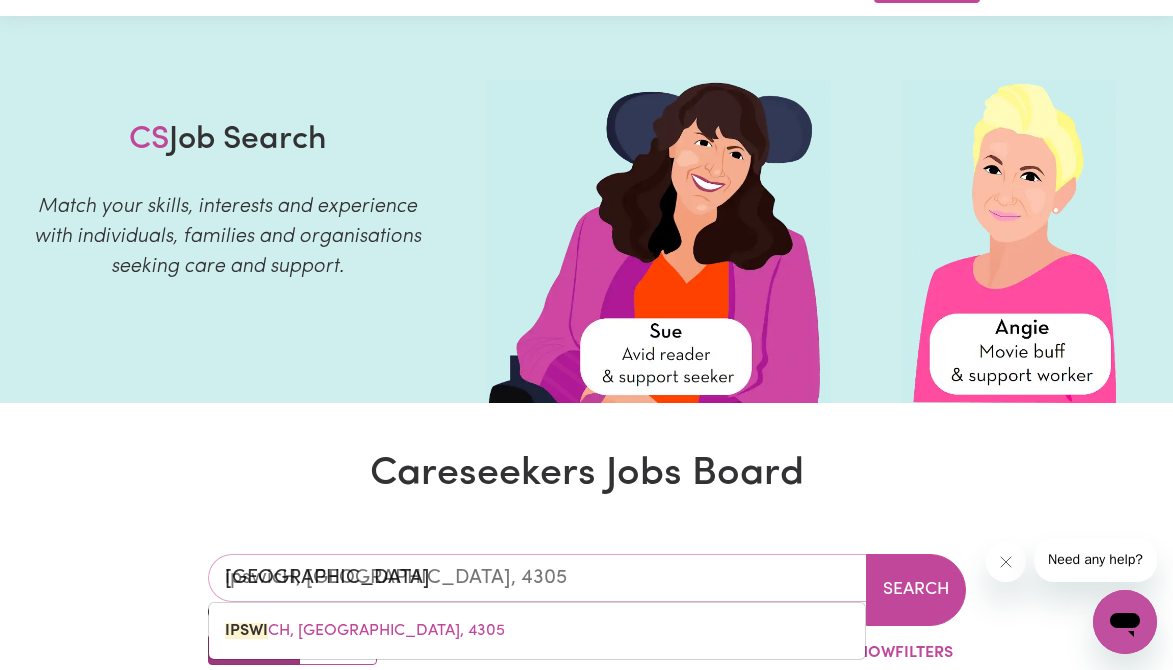 type on "[GEOGRAPHIC_DATA], [GEOGRAPHIC_DATA], 4305" 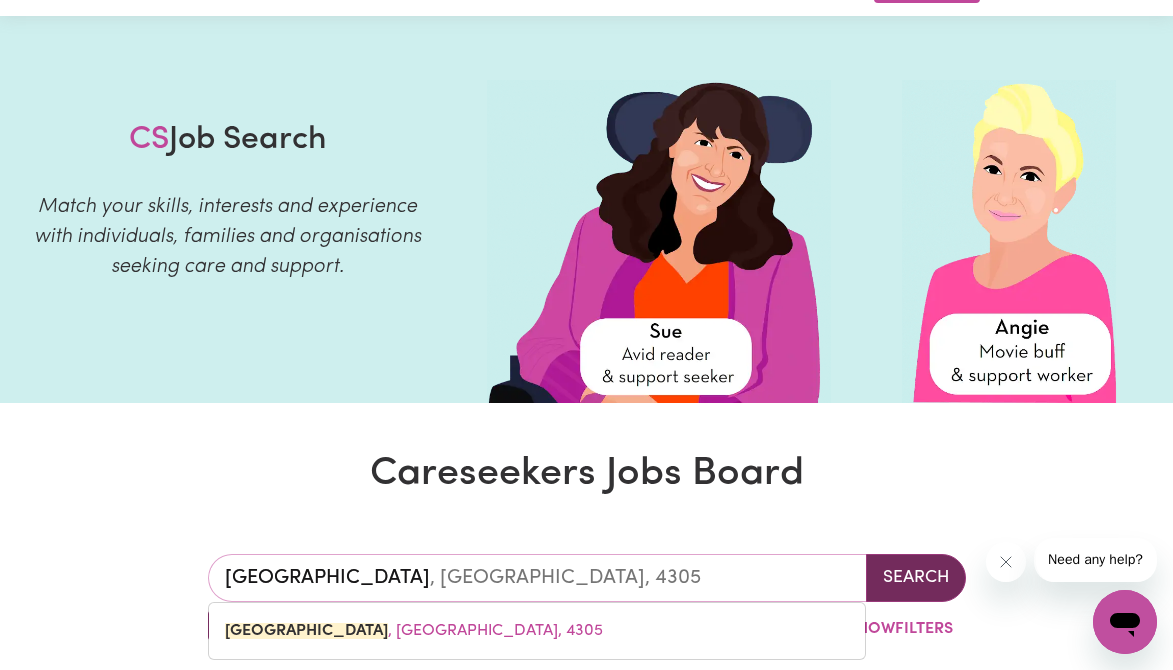 type on "[GEOGRAPHIC_DATA]" 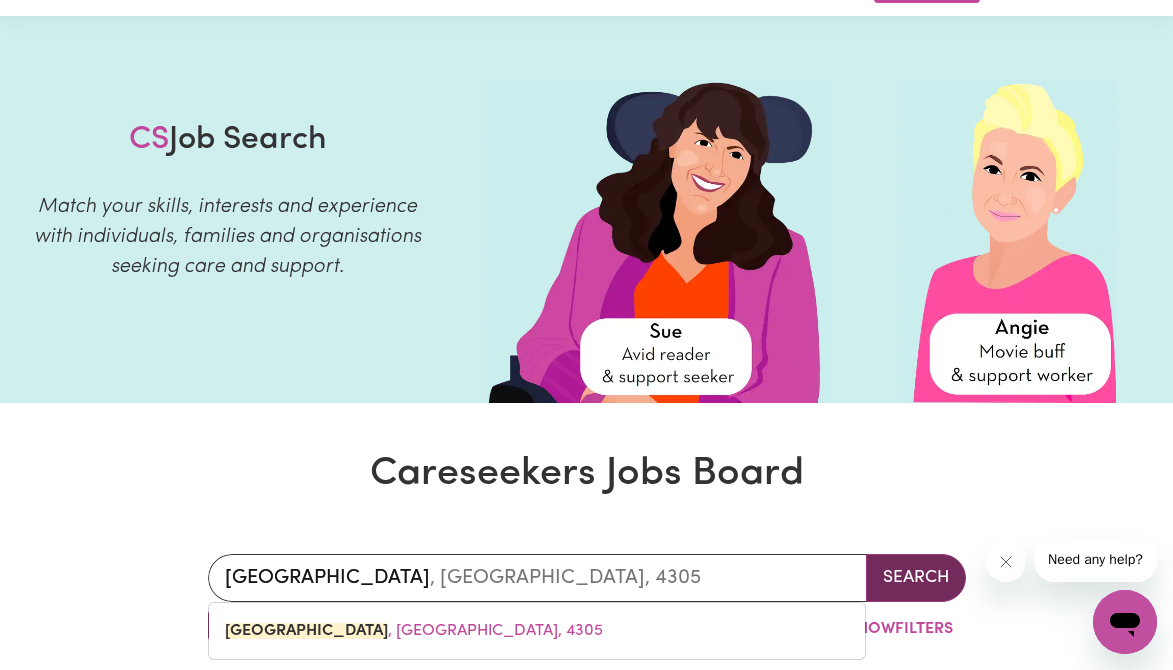click on "Search" at bounding box center (916, 578) 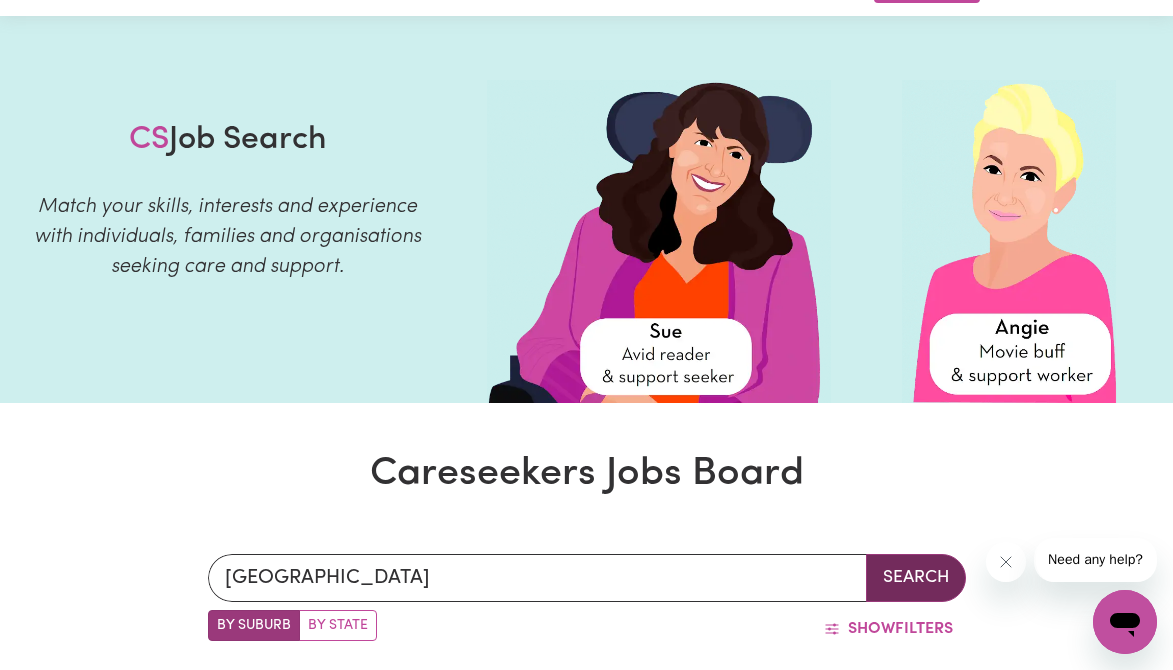 click on "Search" at bounding box center [916, 578] 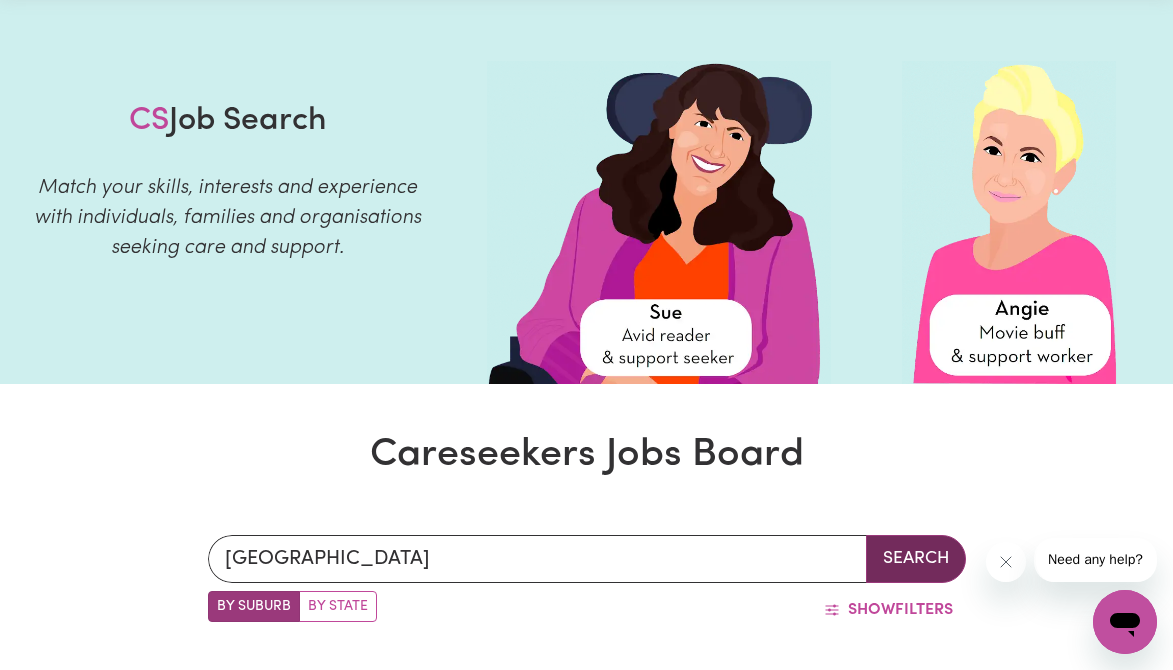 scroll, scrollTop: 135, scrollLeft: 0, axis: vertical 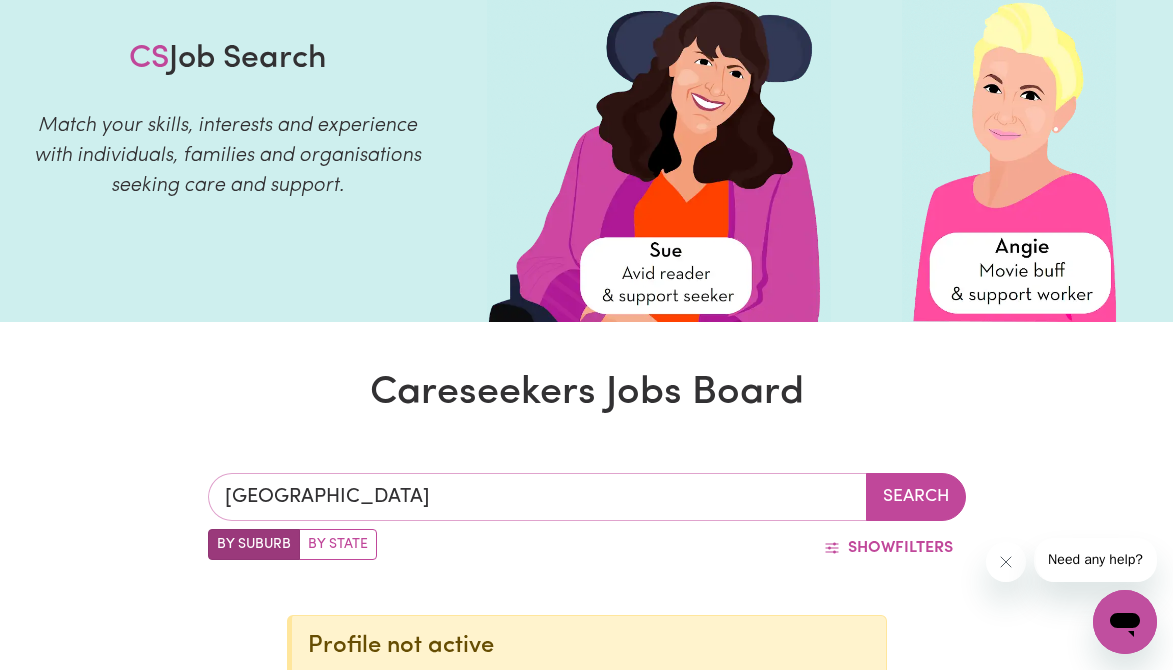 type on "[GEOGRAPHIC_DATA], [GEOGRAPHIC_DATA], 4305" 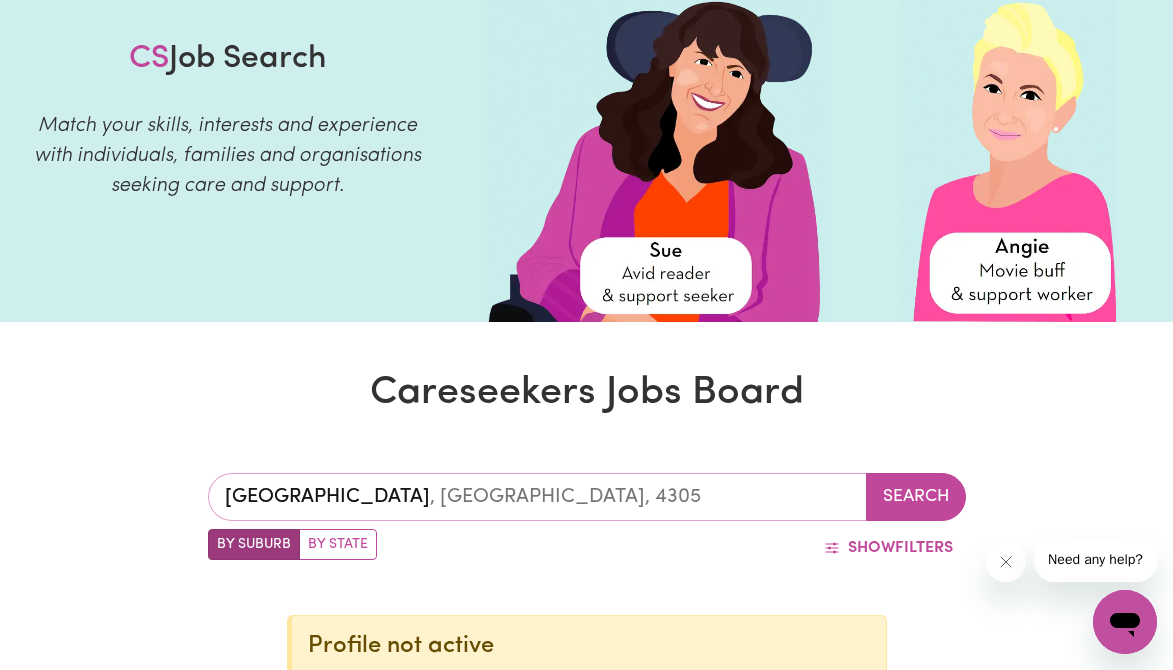 click on "[GEOGRAPHIC_DATA]" at bounding box center (537, 497) 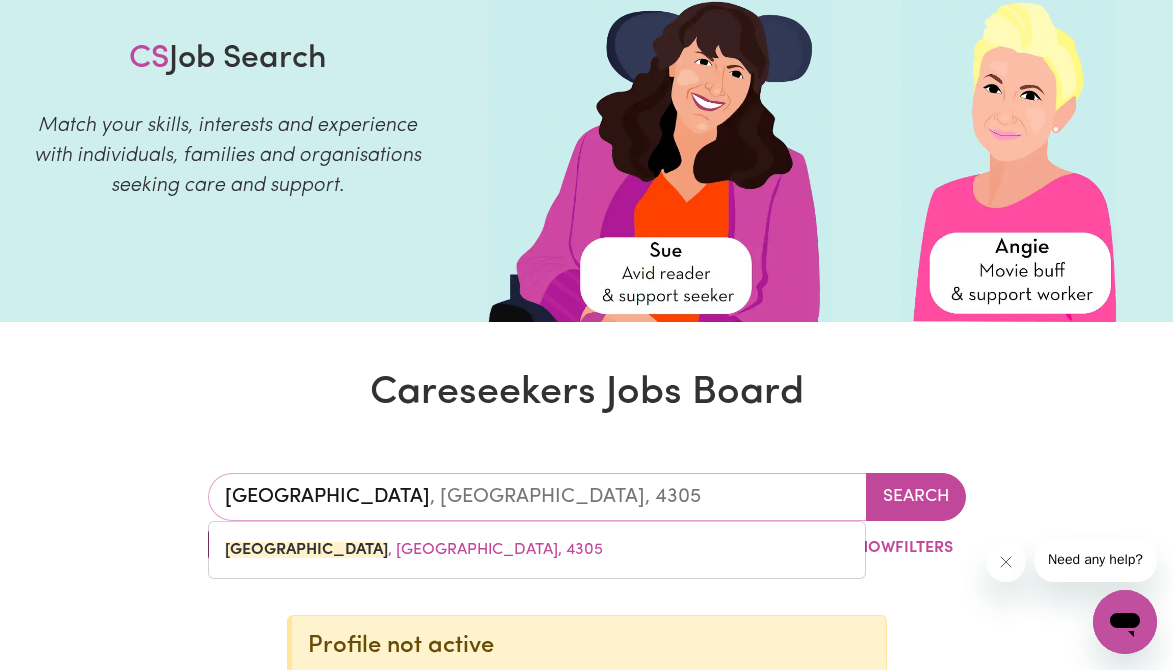 type on "ipswic" 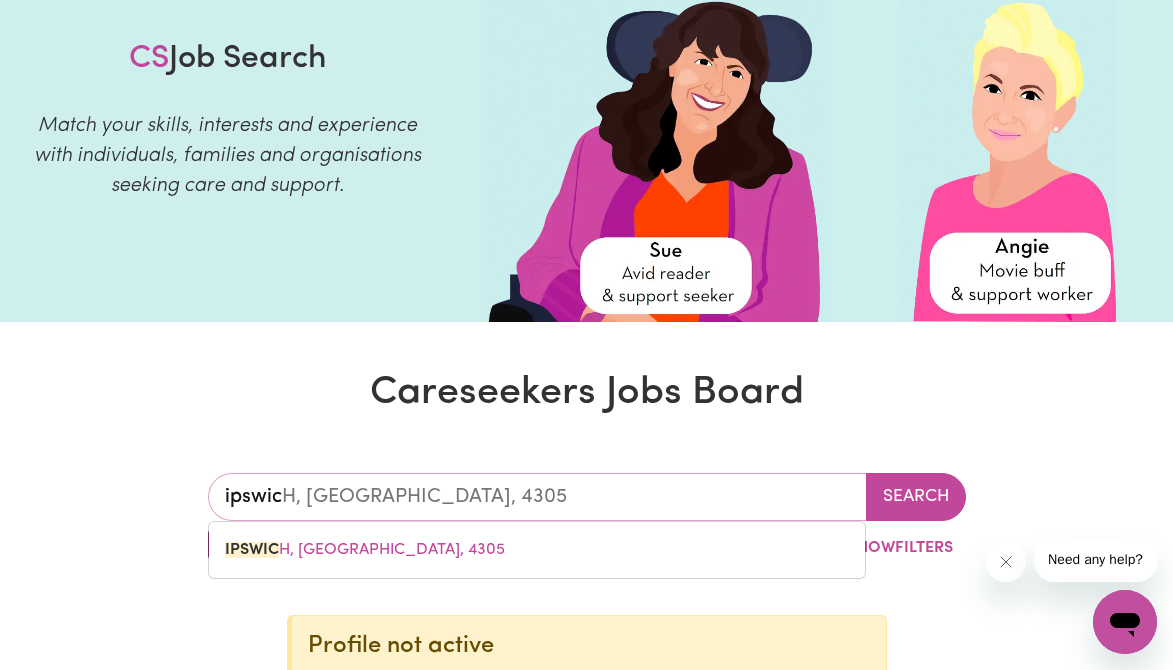 type on "ipswi" 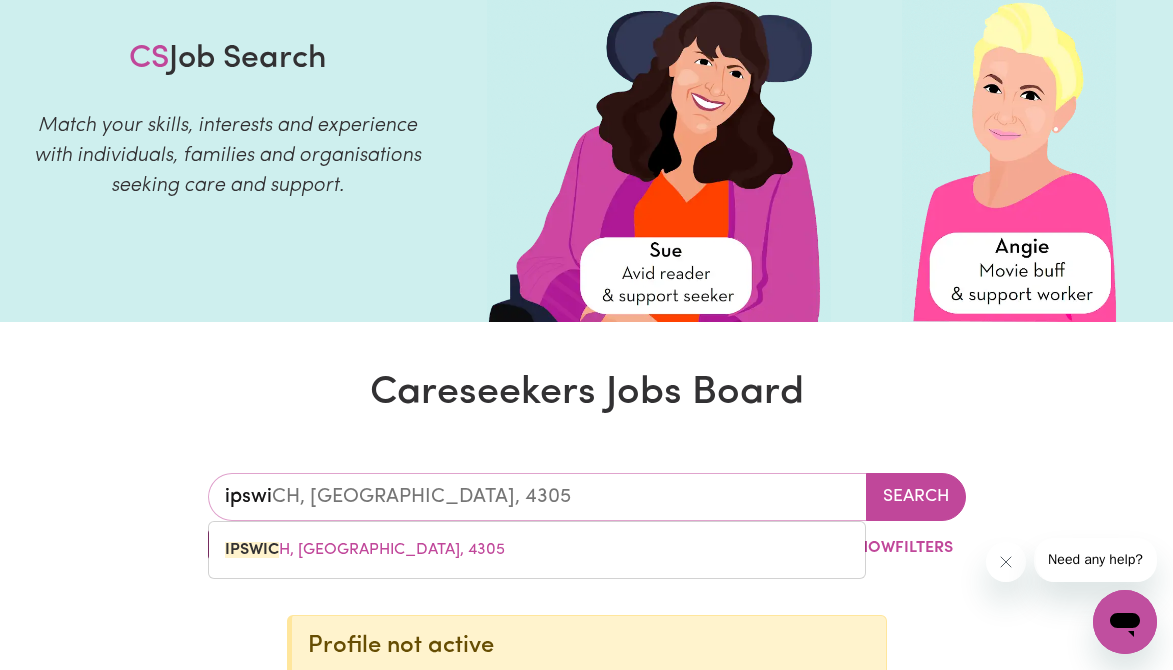 type on "ipsw" 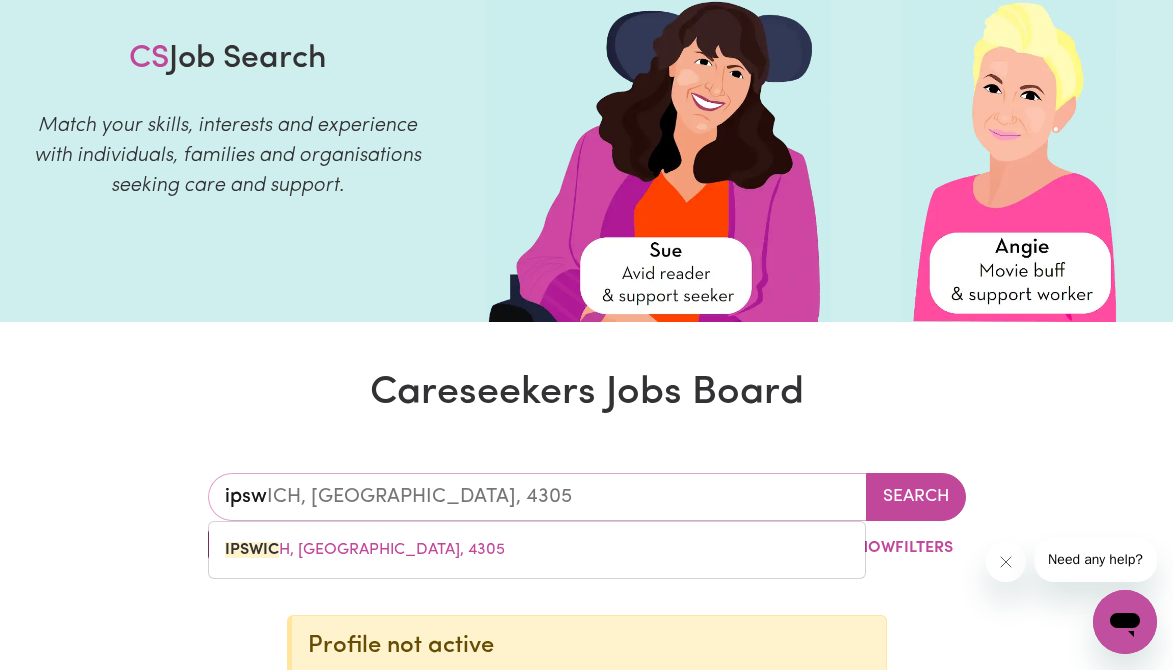 type on "ips" 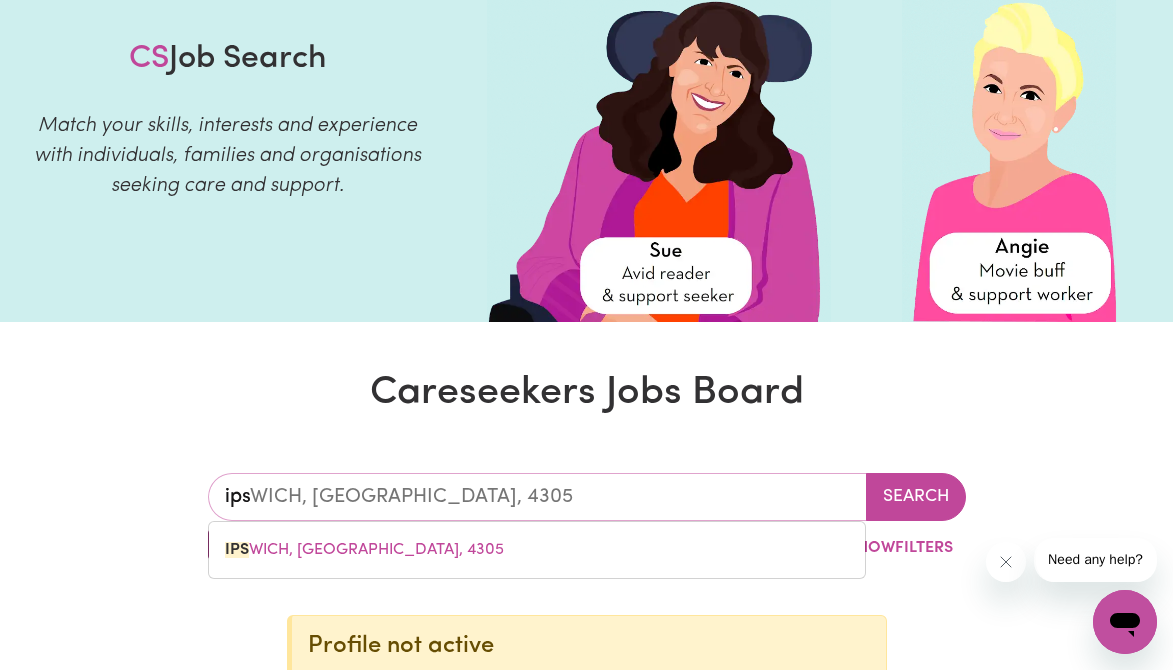 type on "ip" 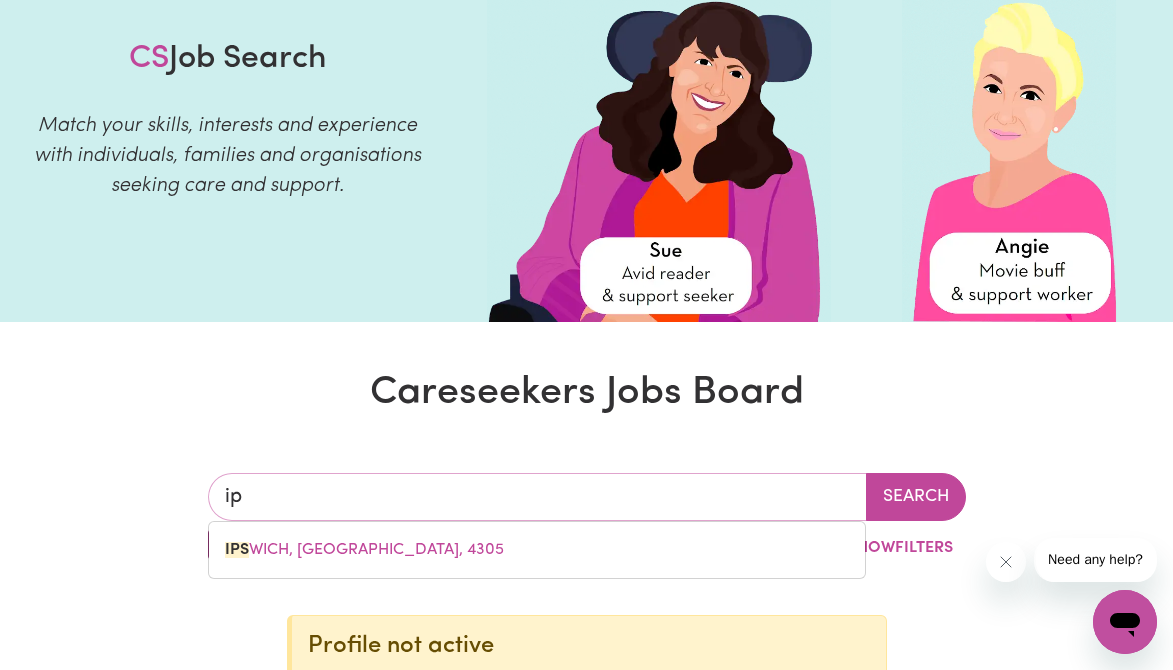 type on "i" 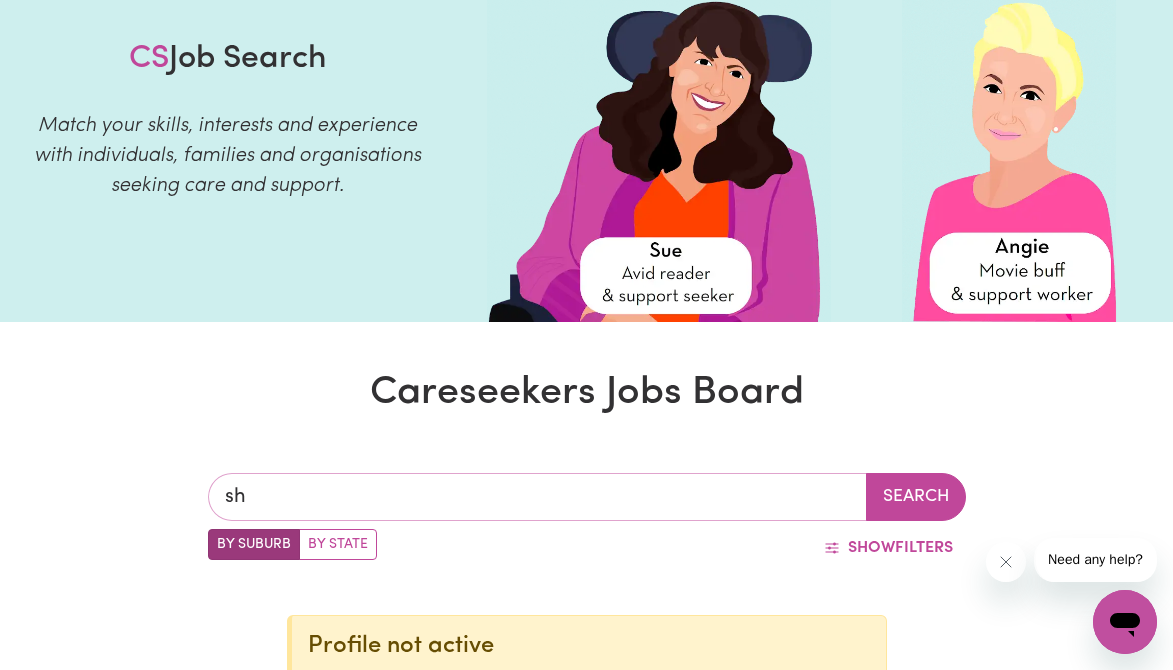 type on "she" 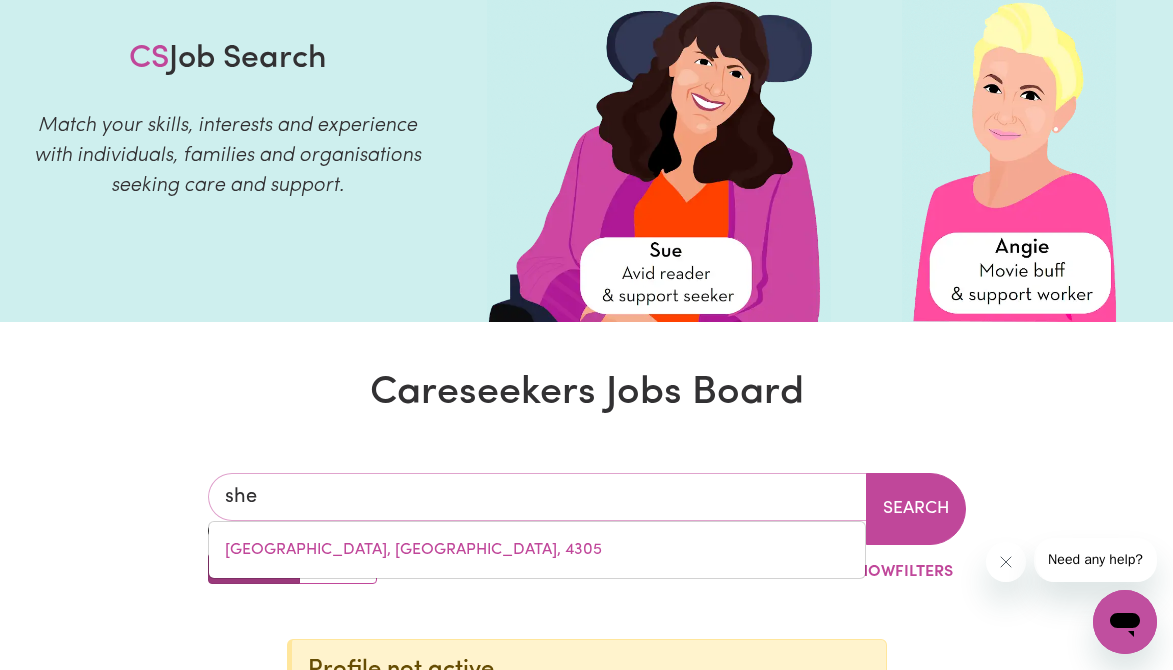type on "she OAKS, Victoria, 3331" 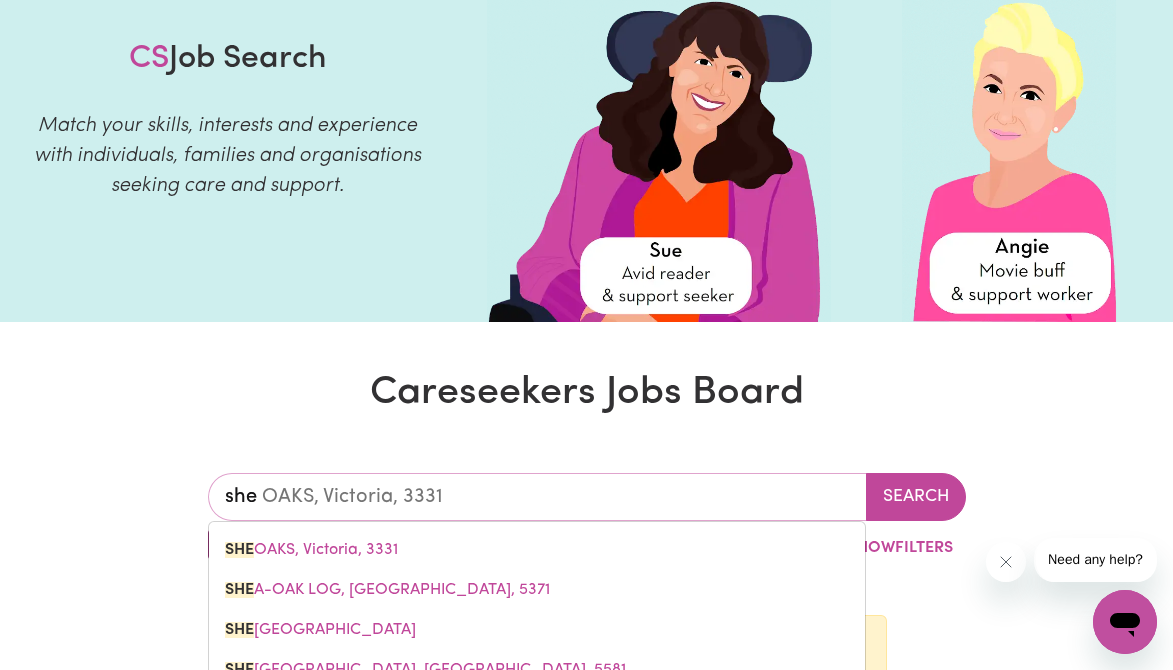 type on "sher" 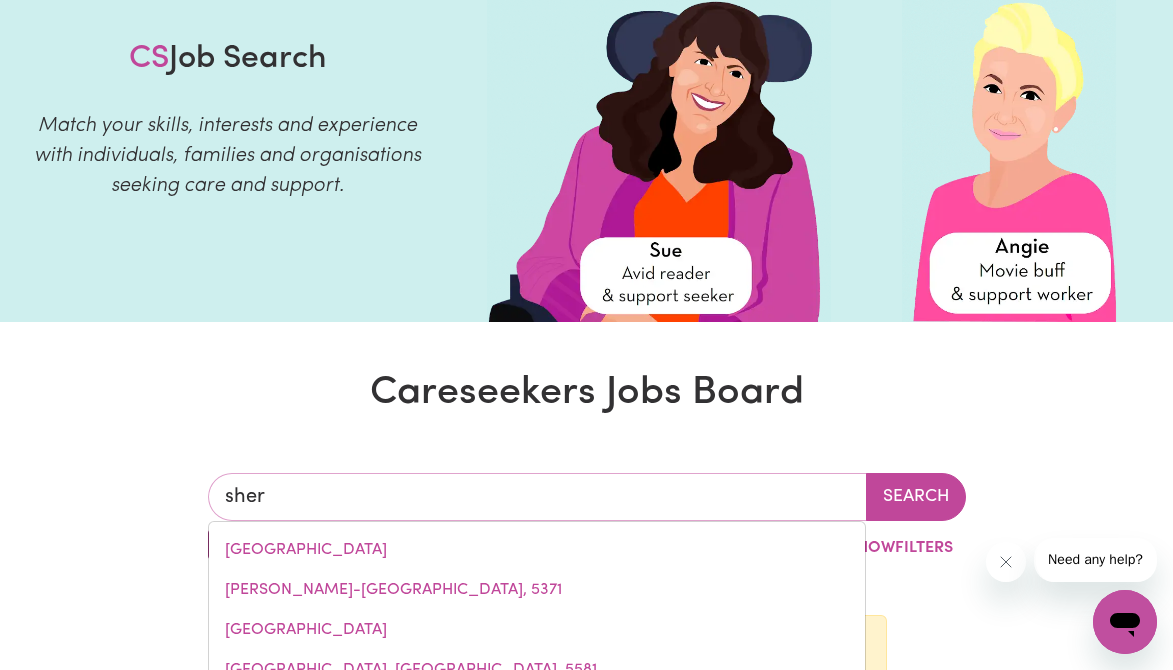 type on "sherBROOKE, [GEOGRAPHIC_DATA], 3789" 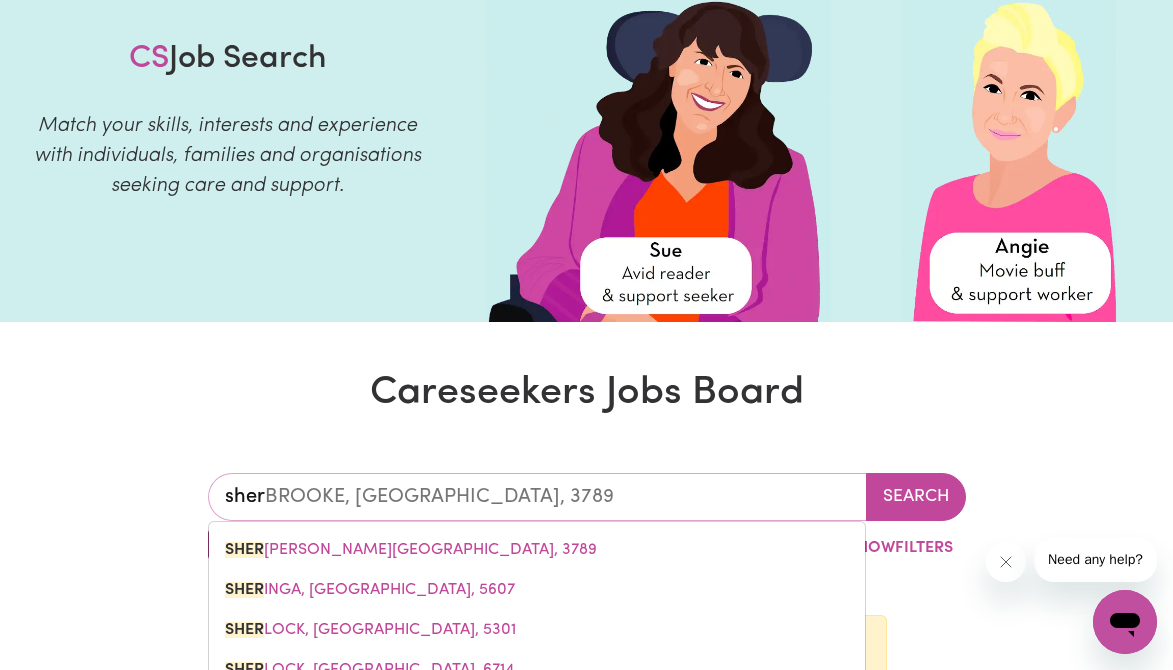 type on "sherw" 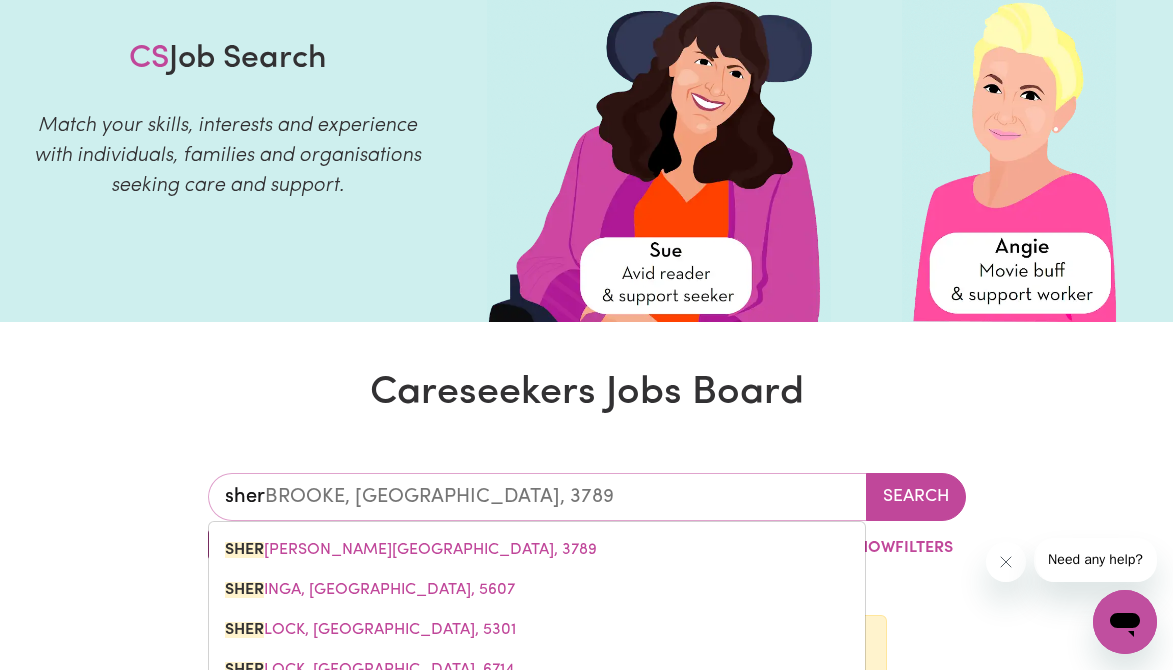 type 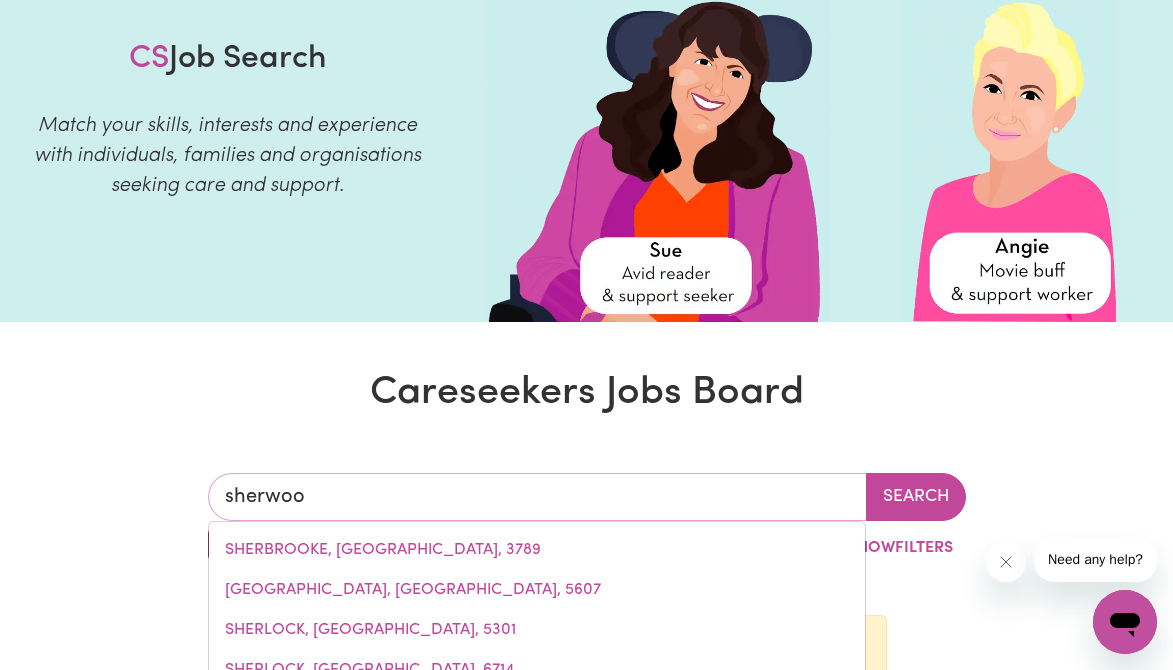 type on "sherwood" 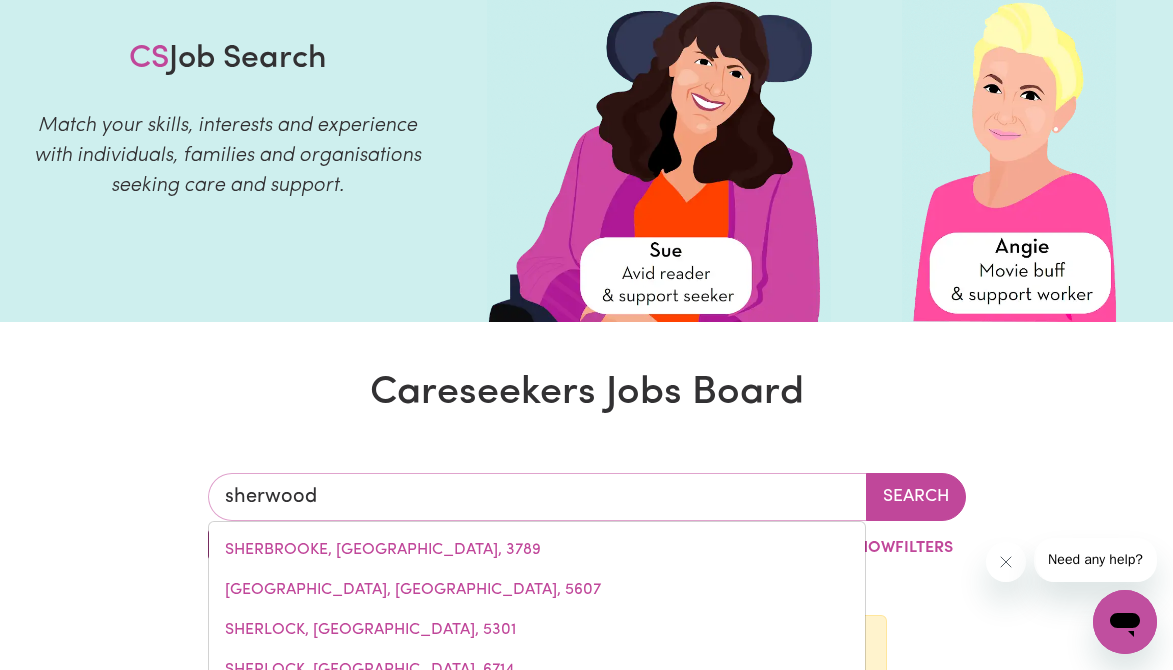 type on "[GEOGRAPHIC_DATA], [GEOGRAPHIC_DATA], 2440" 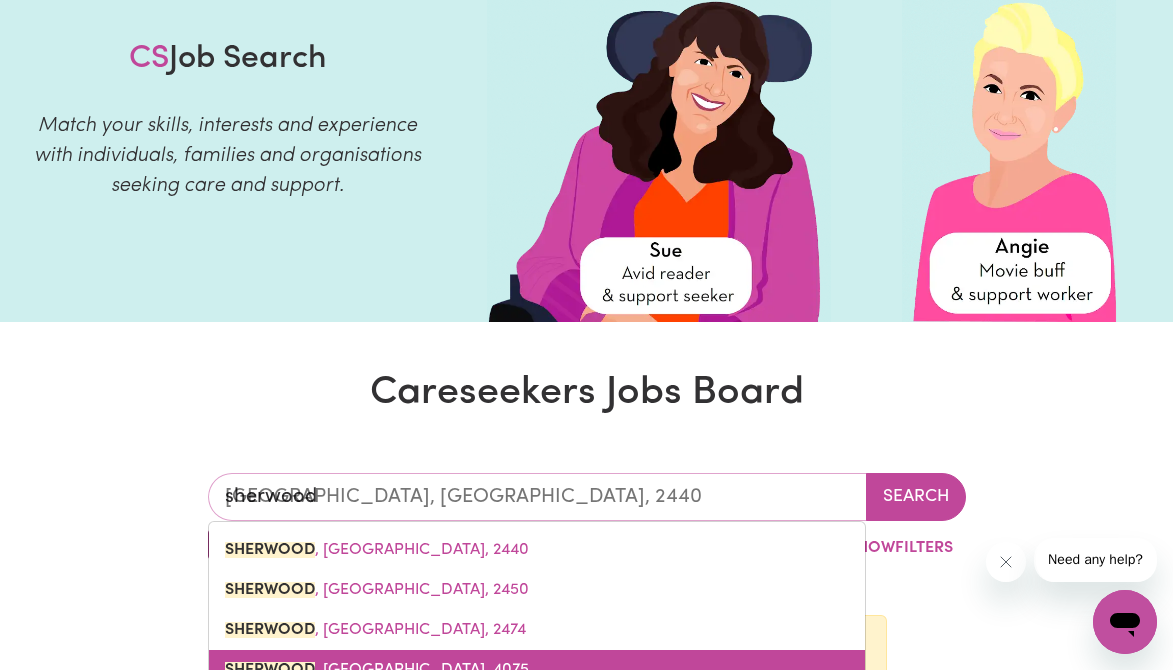 type on "sherwoo" 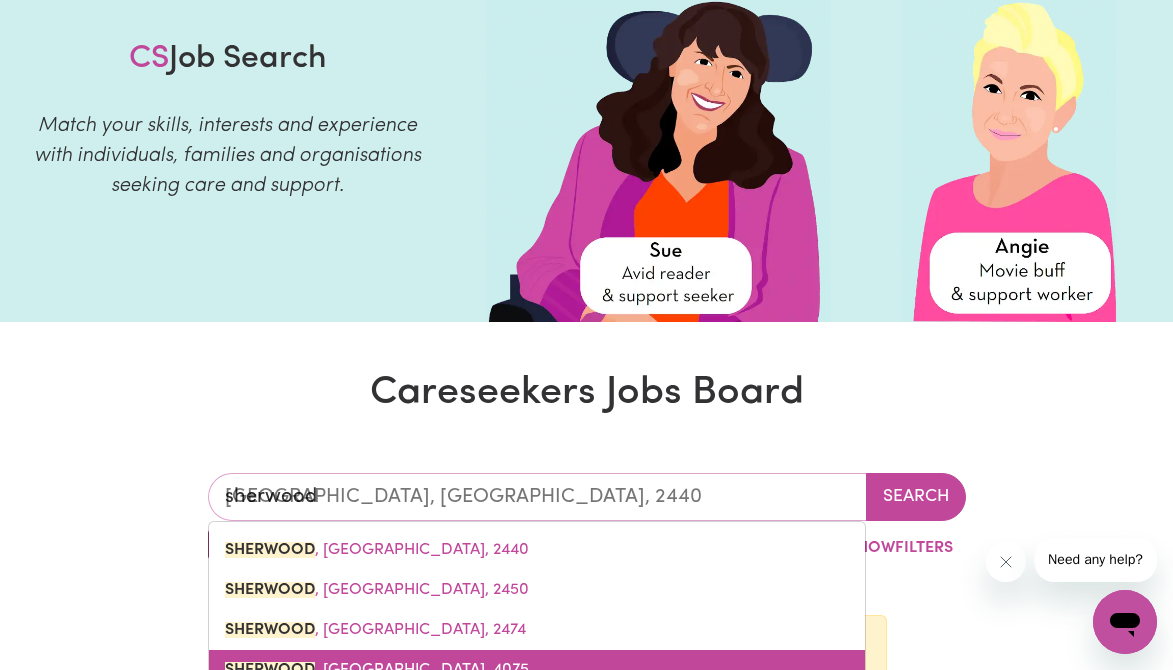 type on "sherwooD, [GEOGRAPHIC_DATA], 2440" 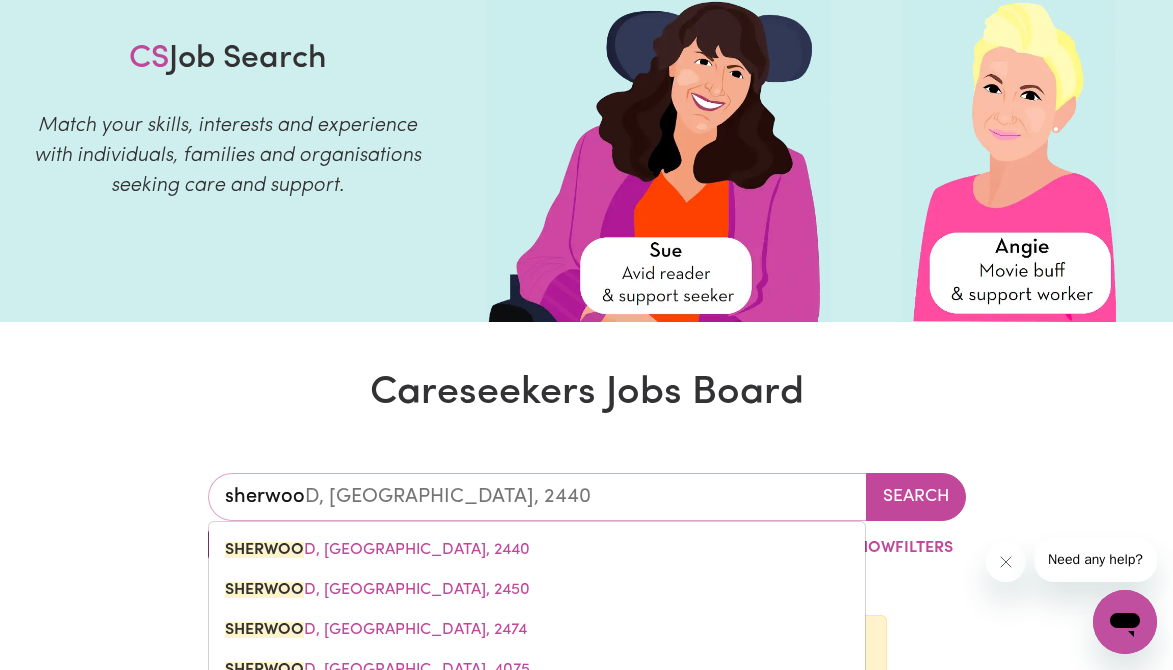 type on "sherwo" 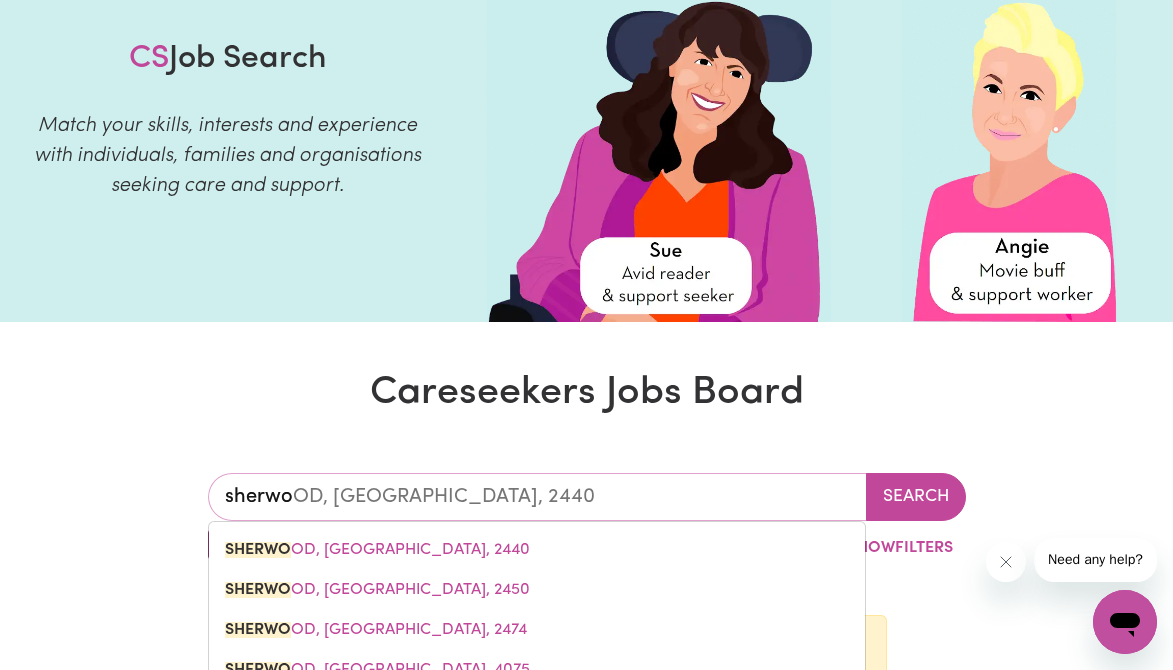 type on "sherw" 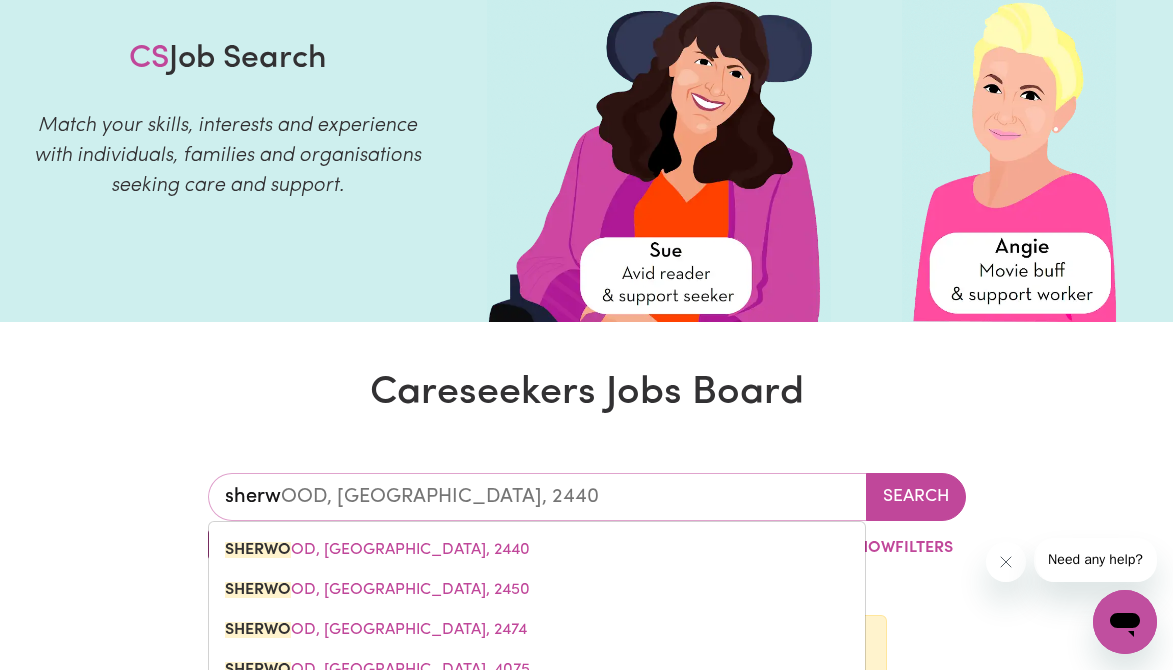 type on "sher" 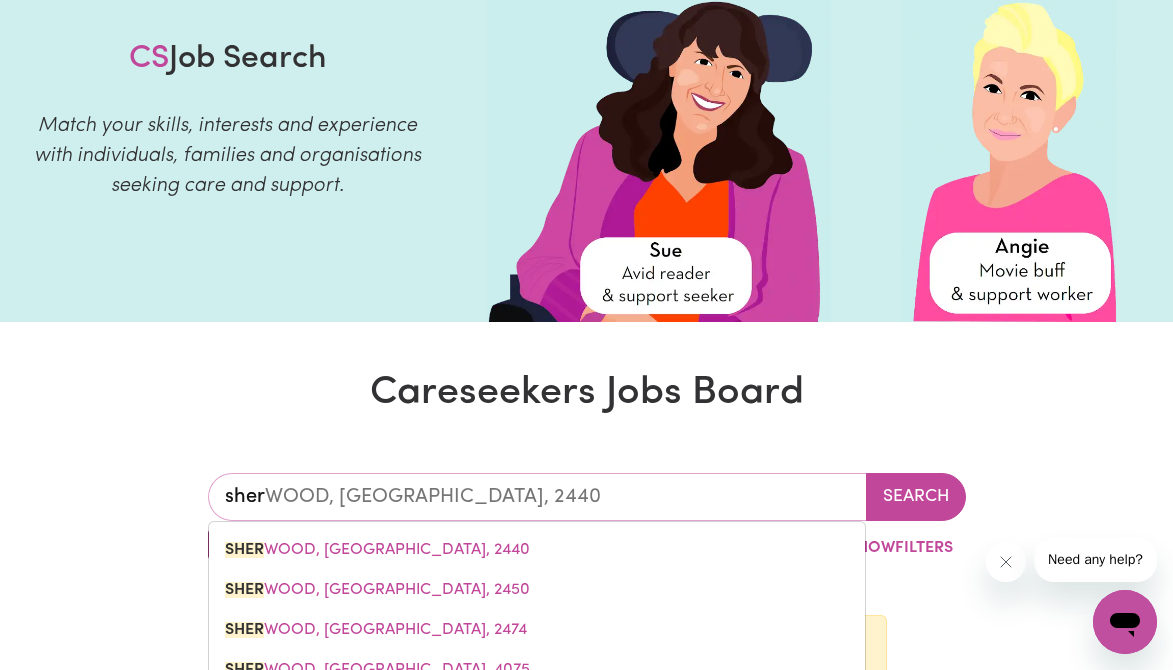 type on "she" 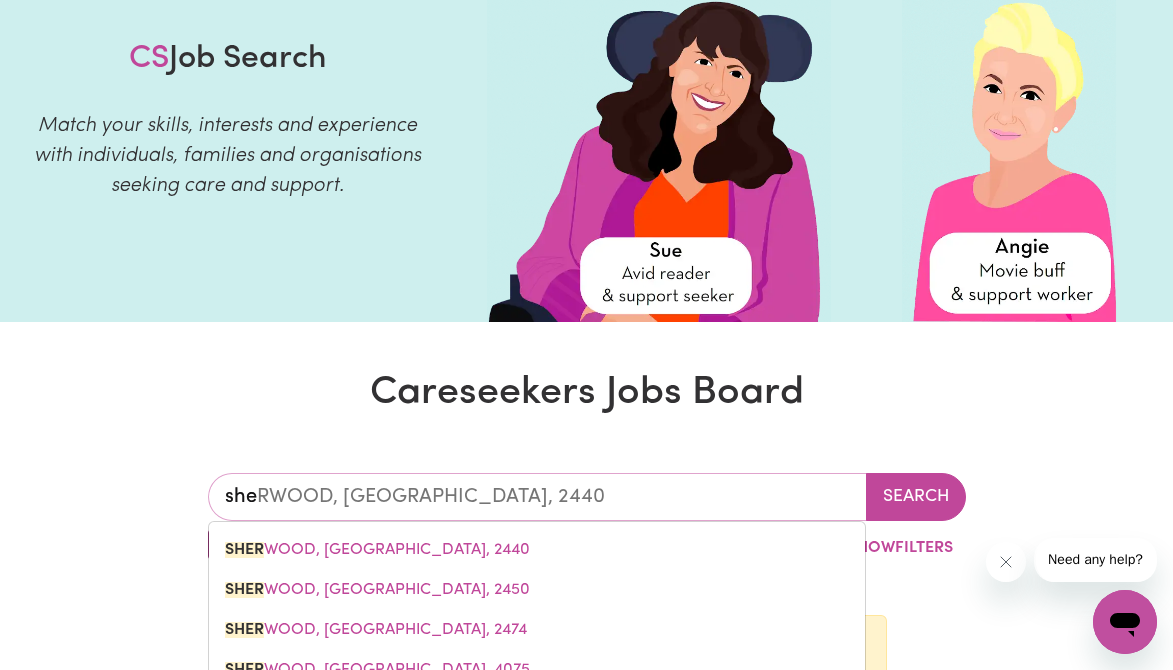 type on "sh" 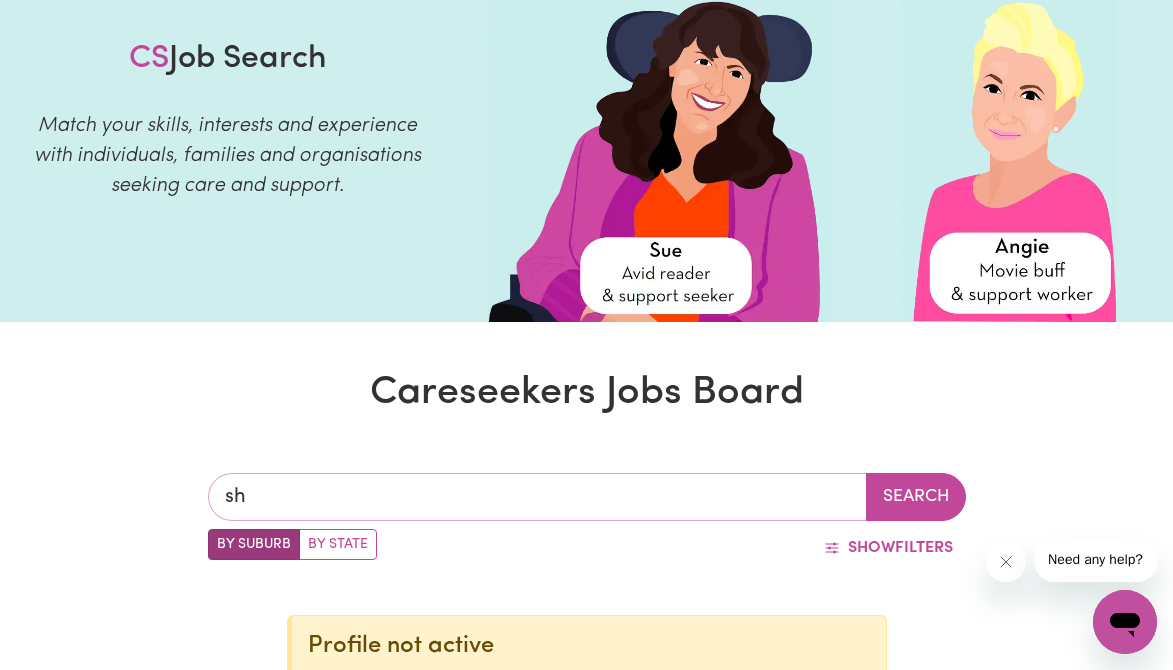 type on "s" 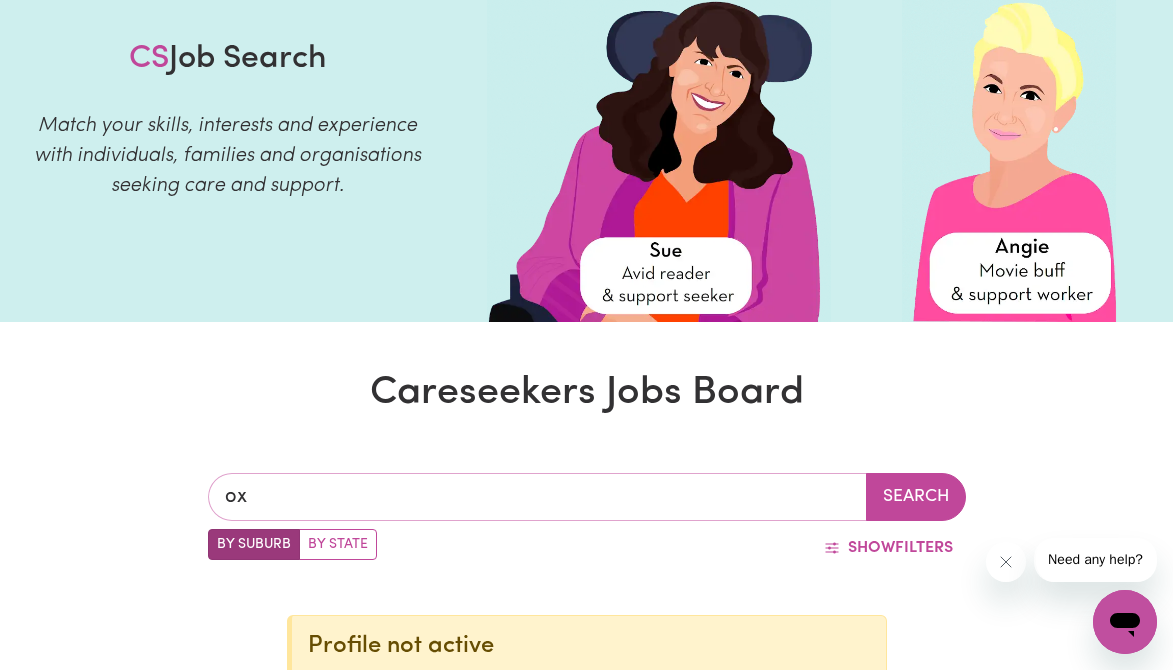 type on "oxl" 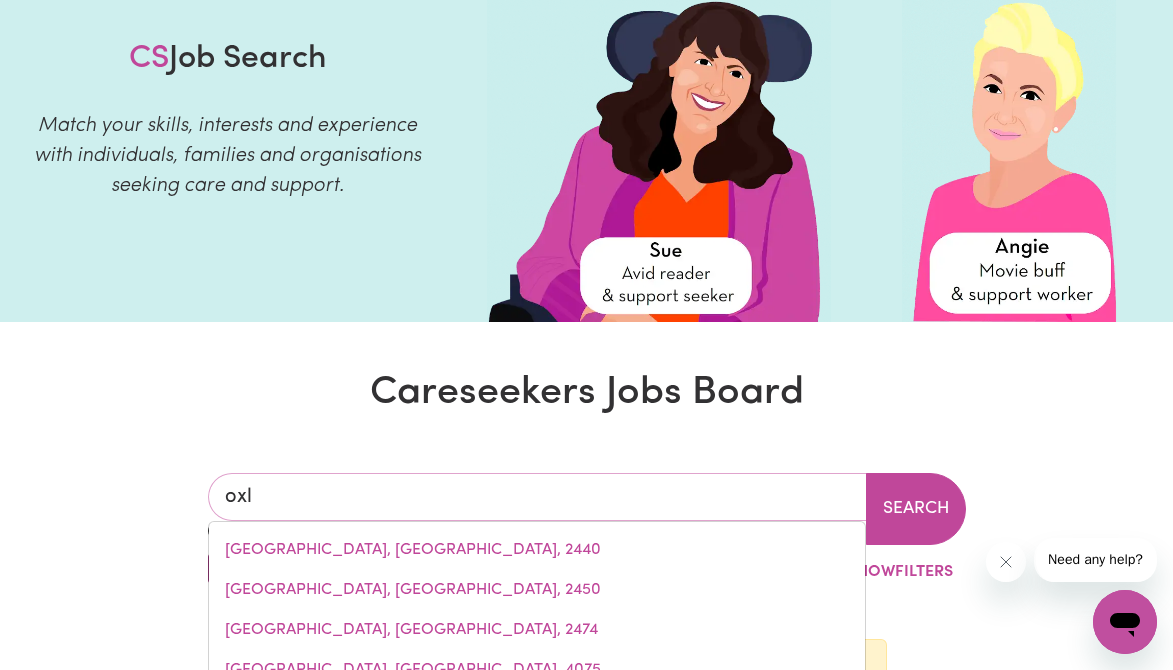 type on "oxlEY, [GEOGRAPHIC_DATA], 2903" 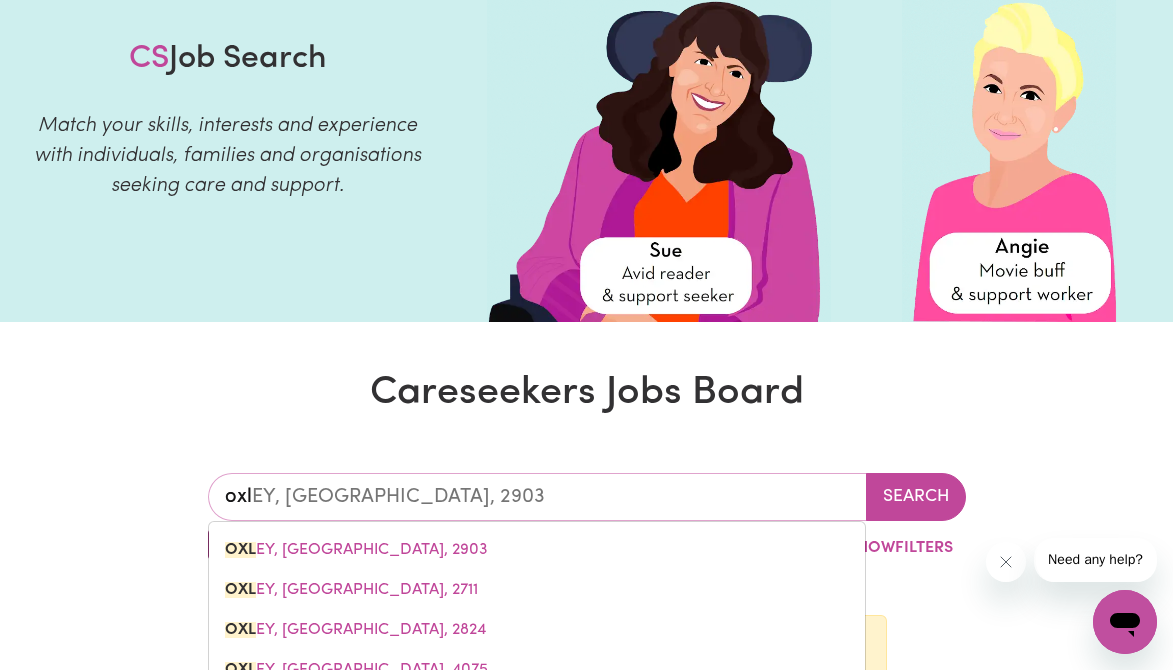 type on "oxle" 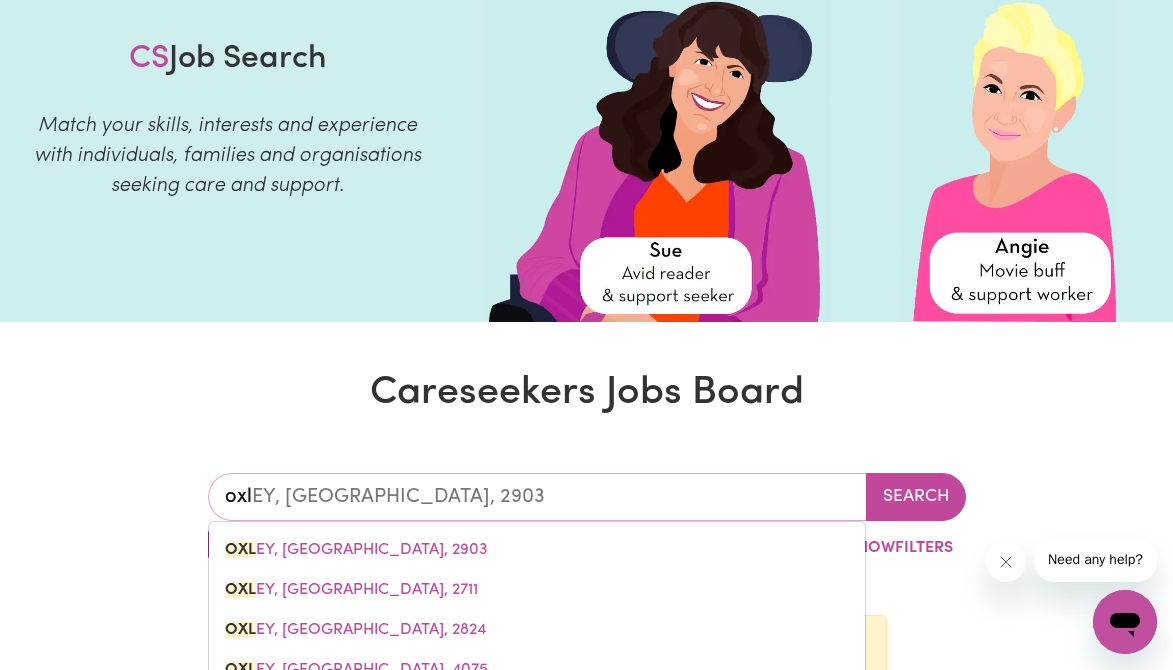 type on "oxleY, [GEOGRAPHIC_DATA], 2903" 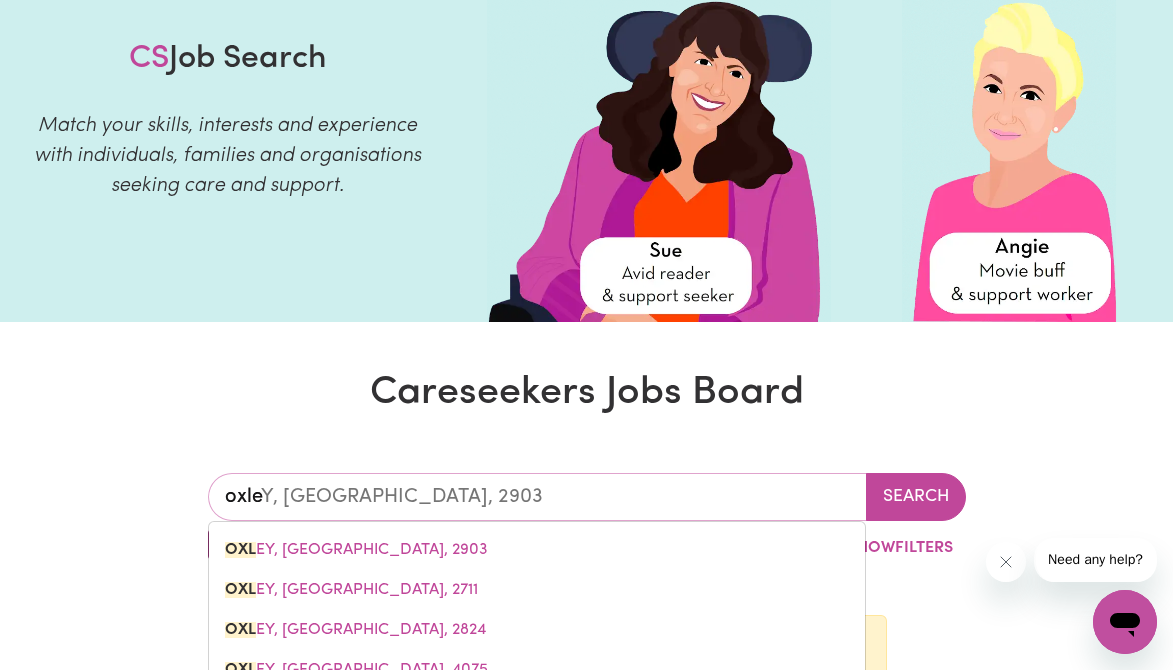 type on "oxley" 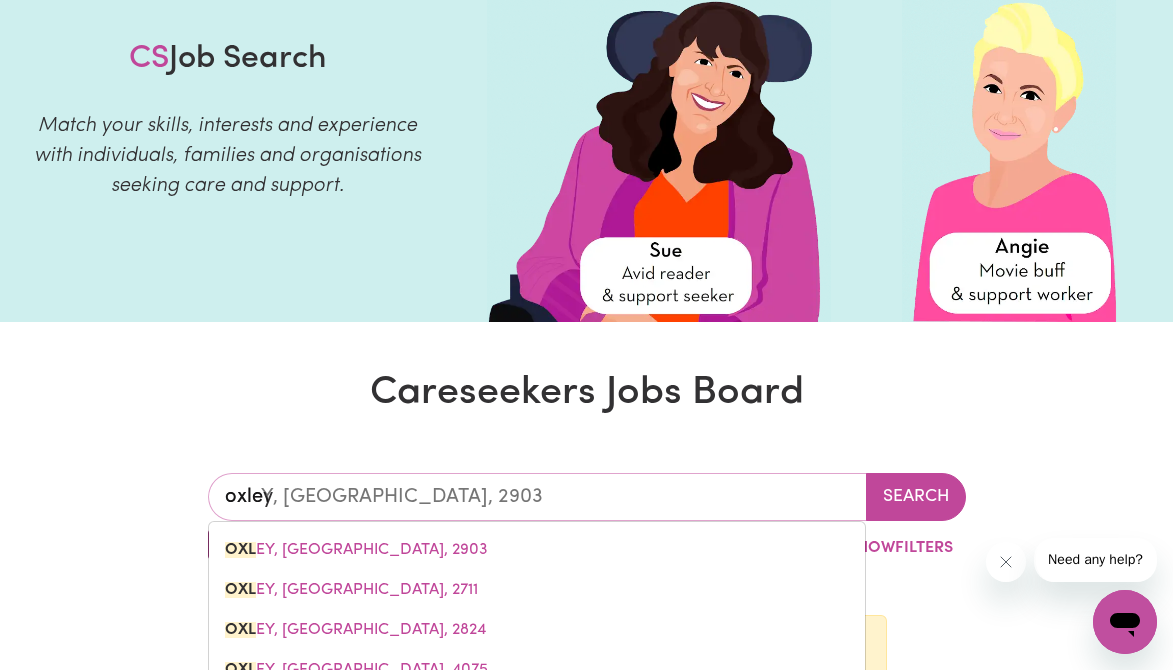 type on "oxley, [GEOGRAPHIC_DATA], 2903" 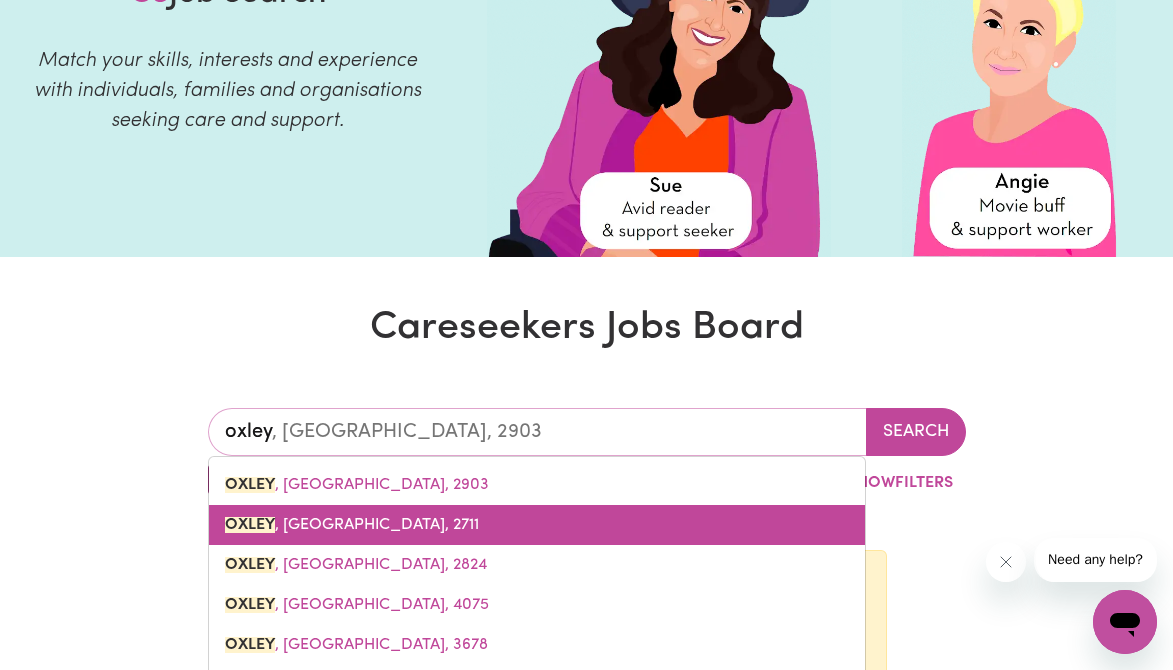 scroll, scrollTop: 202, scrollLeft: 0, axis: vertical 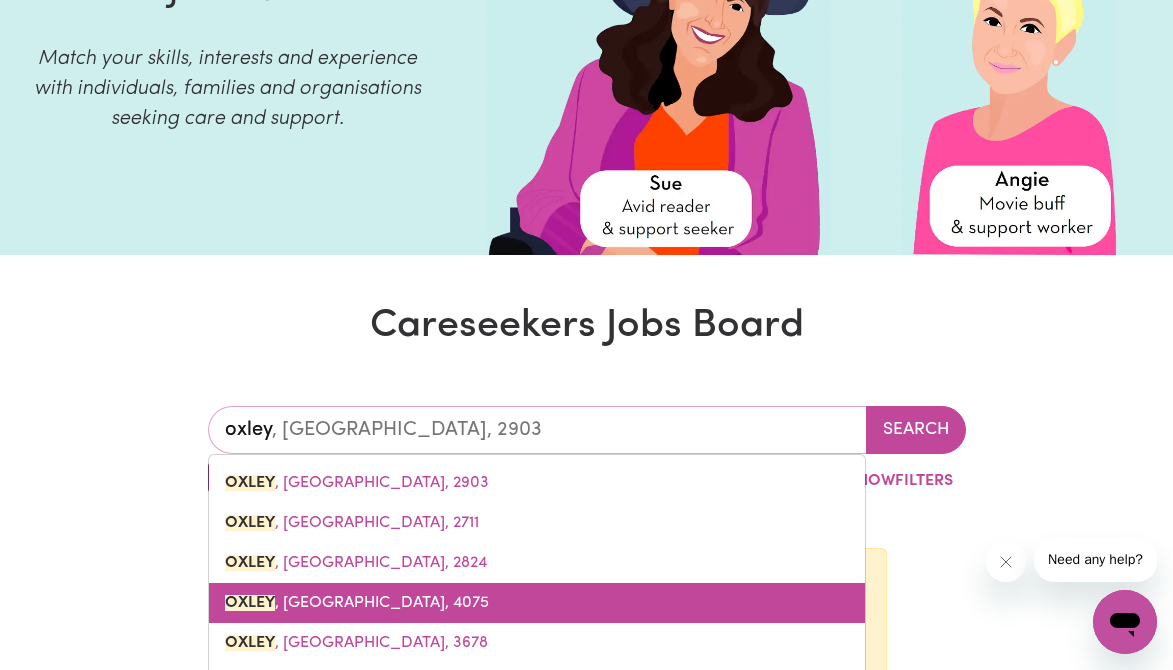 click on "[GEOGRAPHIC_DATA] , [GEOGRAPHIC_DATA], 4075" at bounding box center (537, 603) 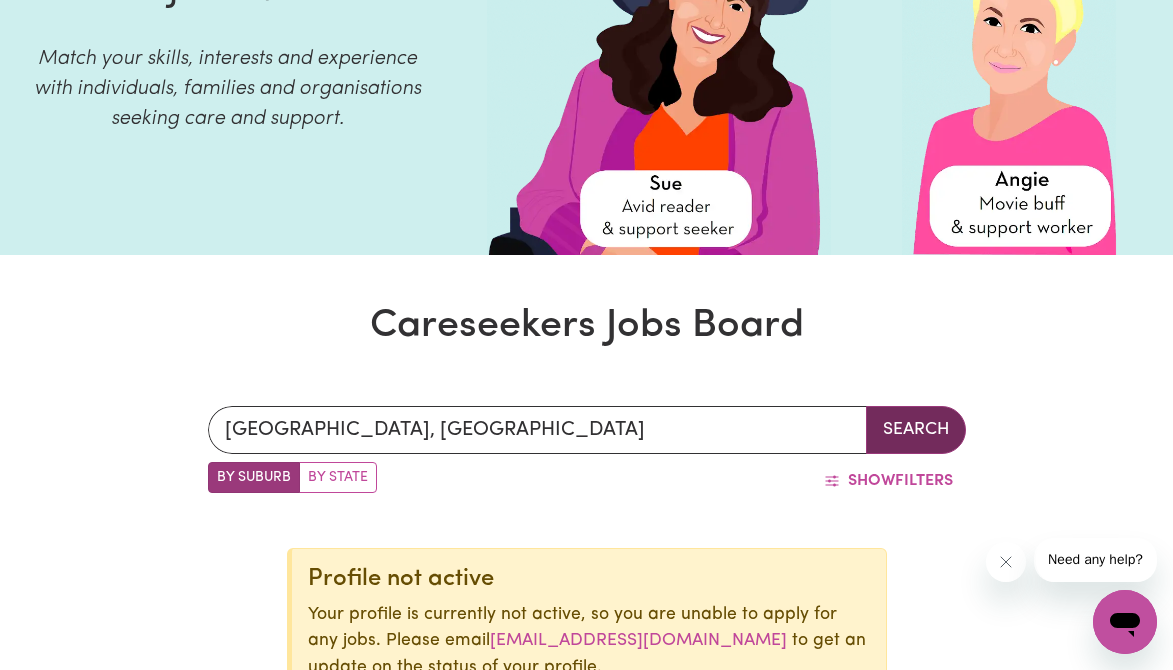 click on "Search" at bounding box center [916, 430] 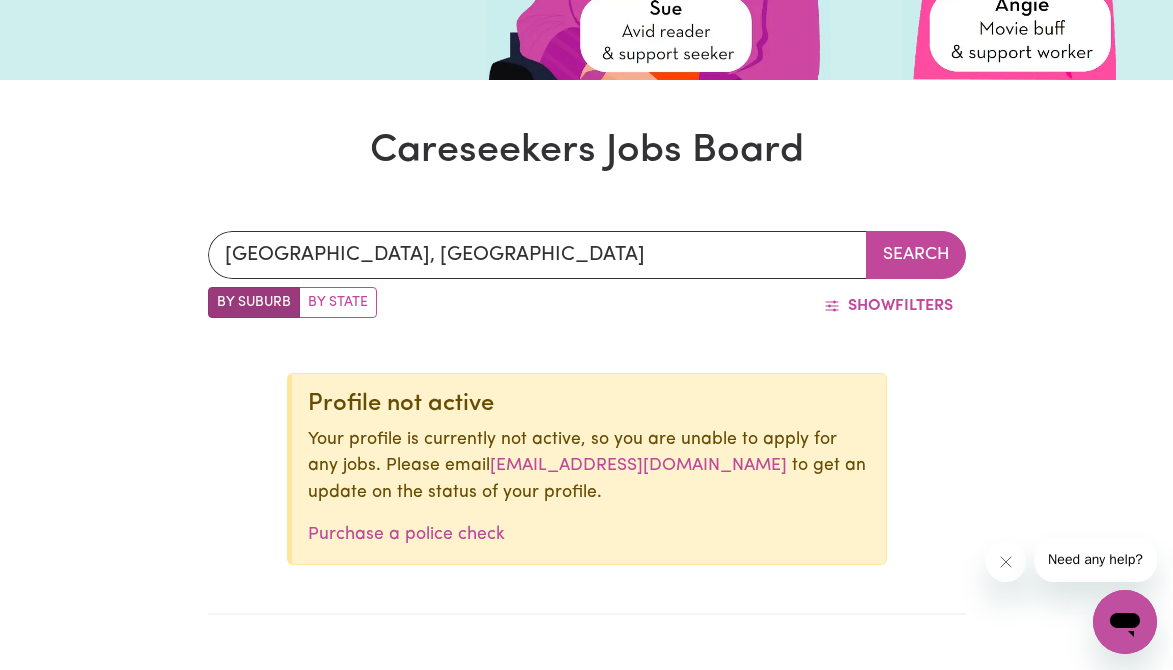 scroll, scrollTop: 379, scrollLeft: 0, axis: vertical 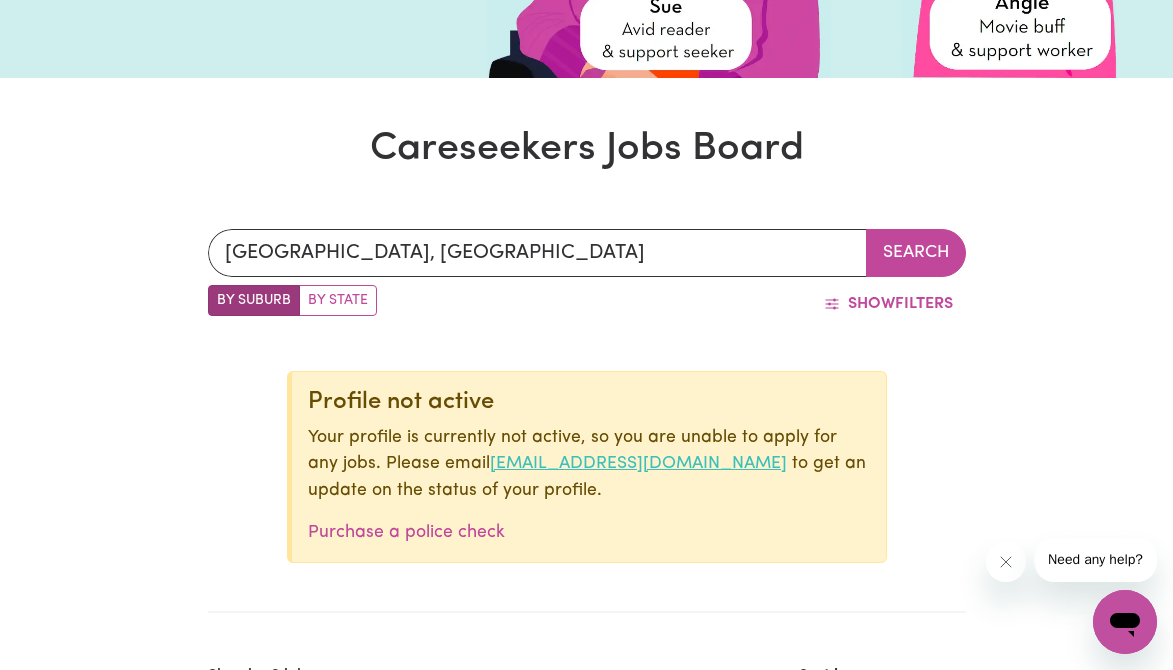 click on "[EMAIL_ADDRESS][DOMAIN_NAME]" at bounding box center [638, 463] 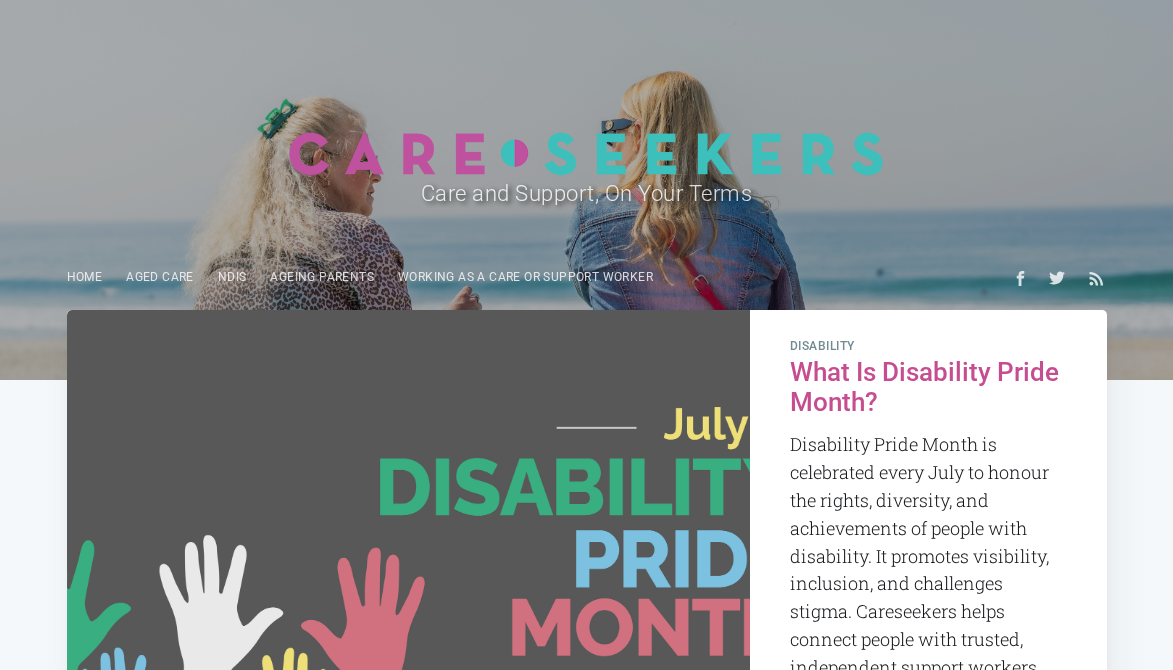 scroll, scrollTop: 0, scrollLeft: 0, axis: both 